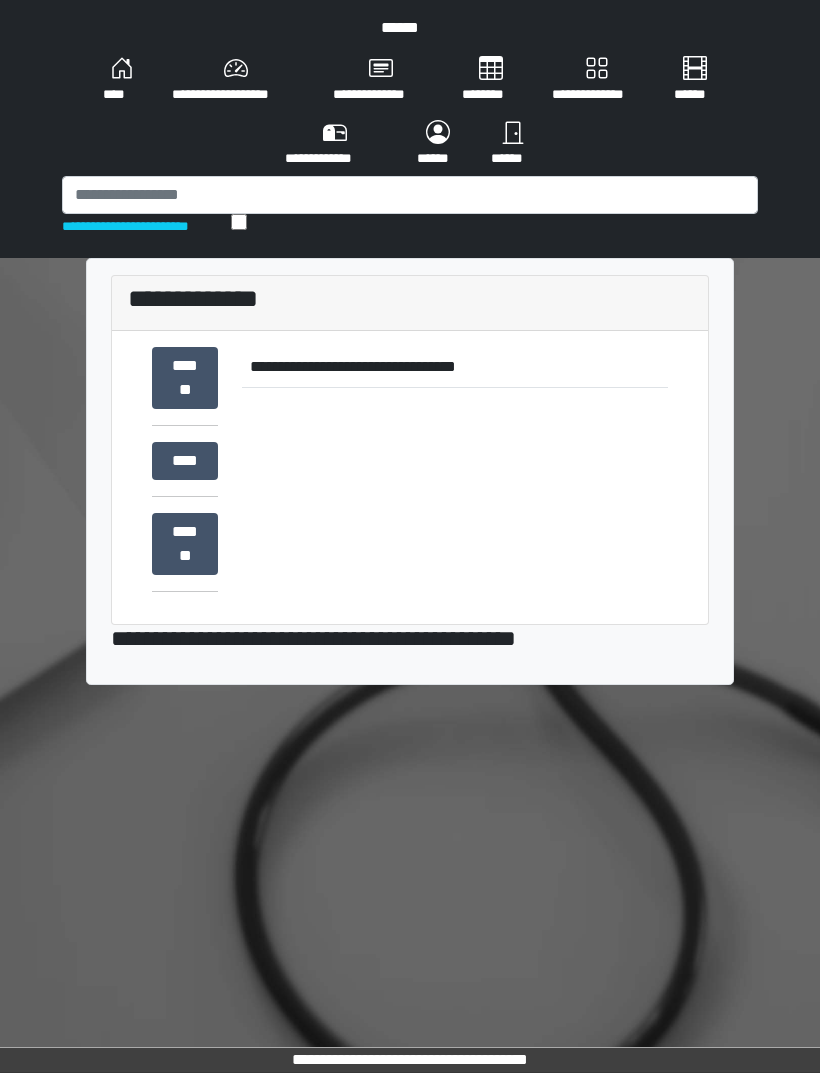 scroll, scrollTop: 0, scrollLeft: 0, axis: both 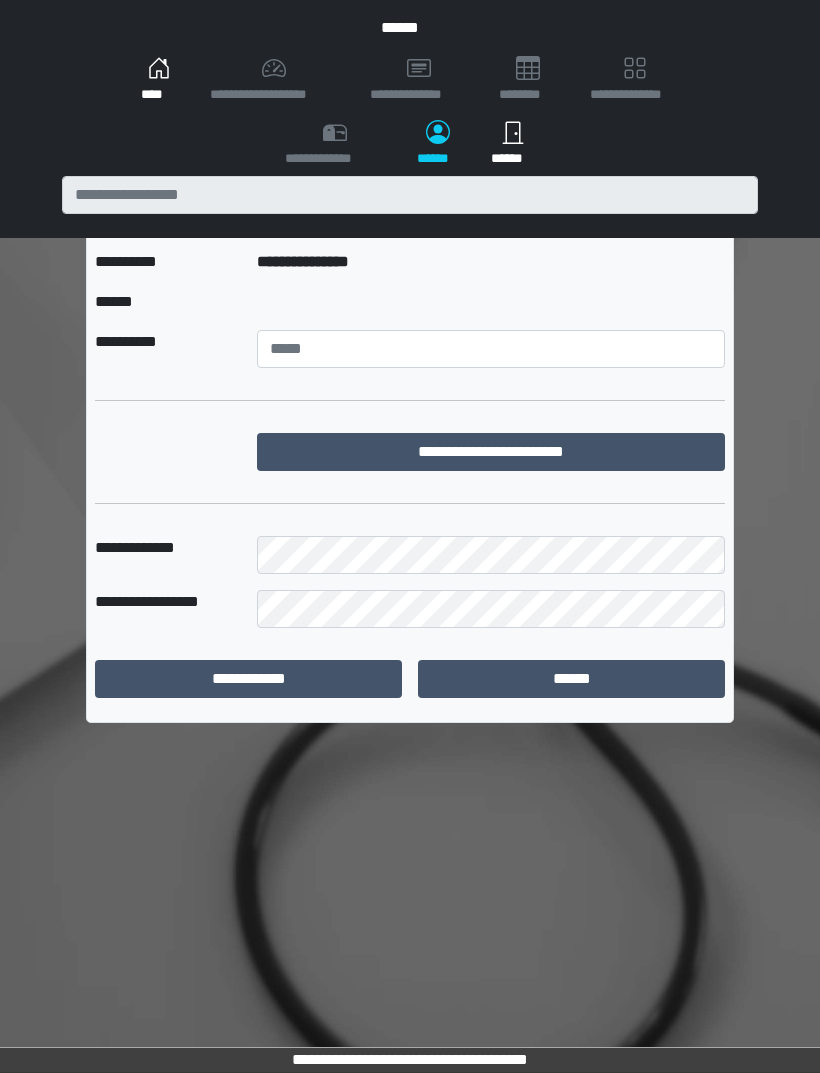click on "****" at bounding box center [159, 80] 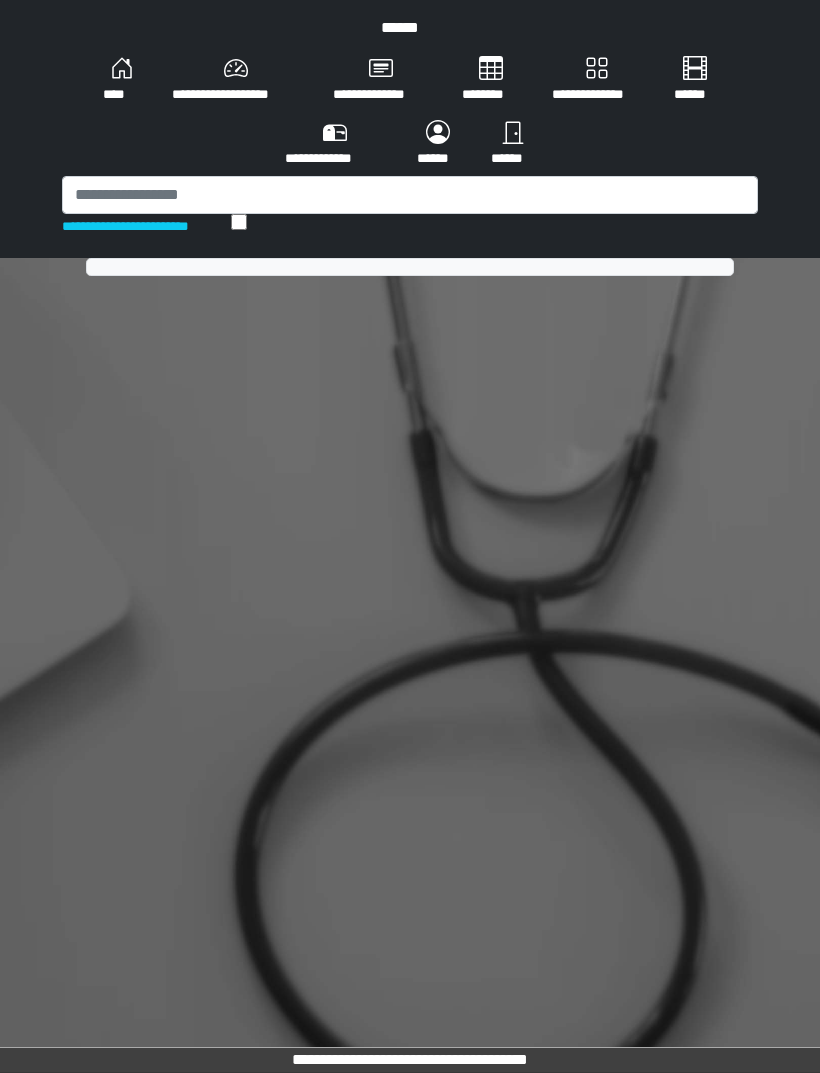 scroll, scrollTop: 0, scrollLeft: 0, axis: both 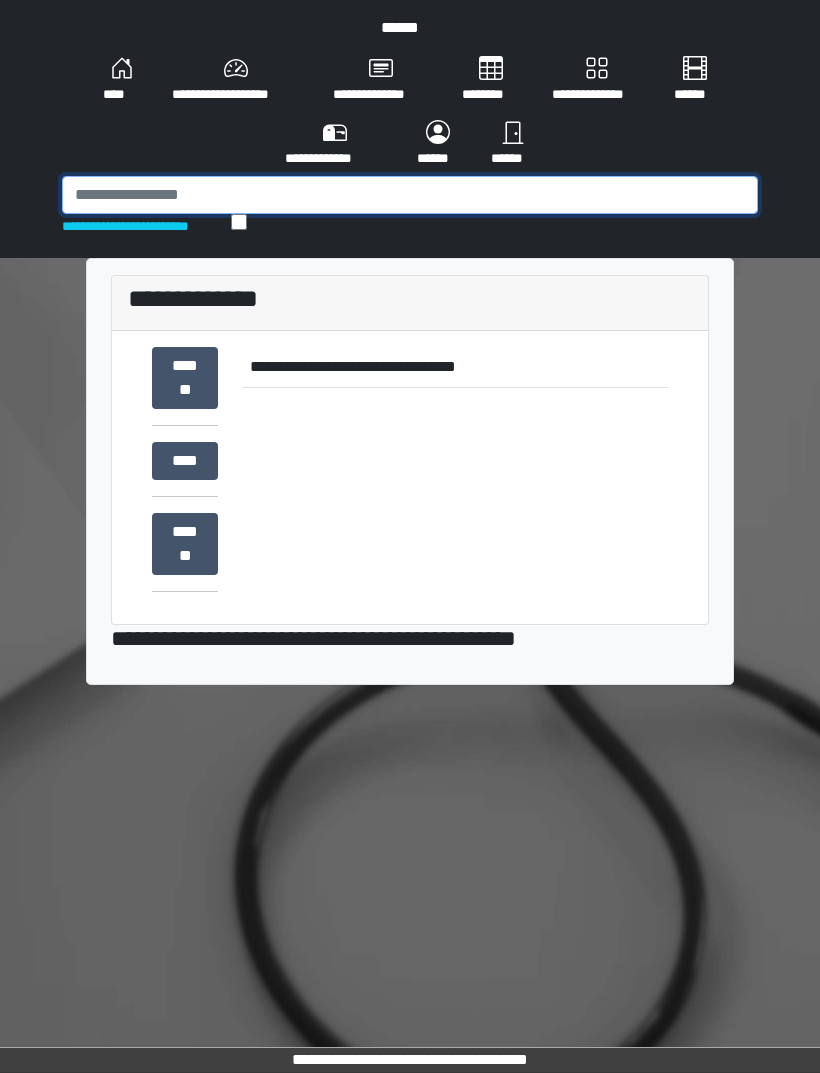 click at bounding box center (410, 195) 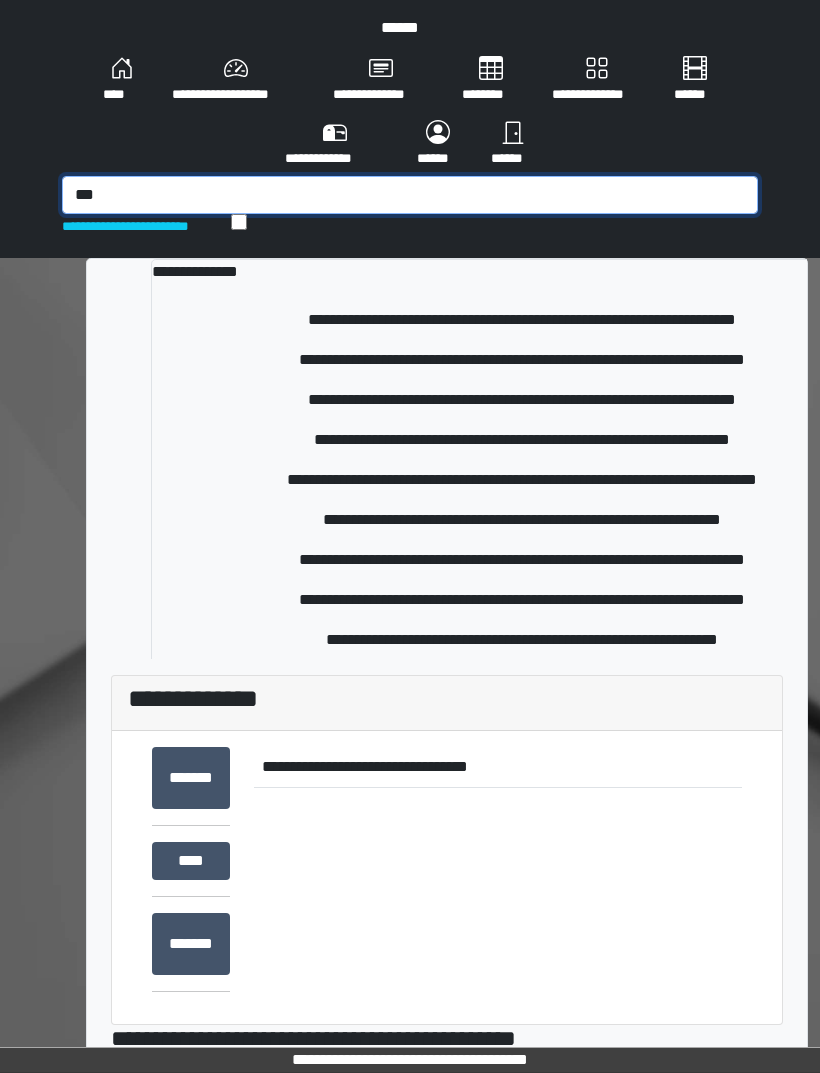 type on "***" 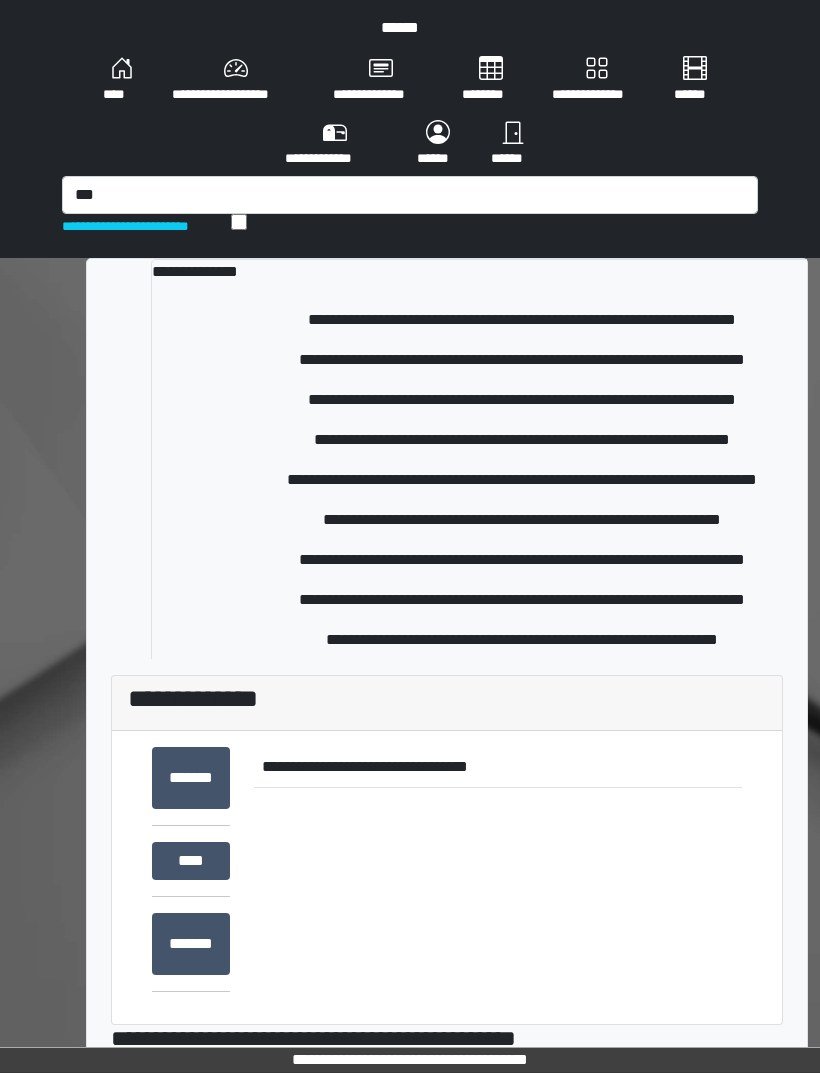 click on "**********" at bounding box center (522, 640) 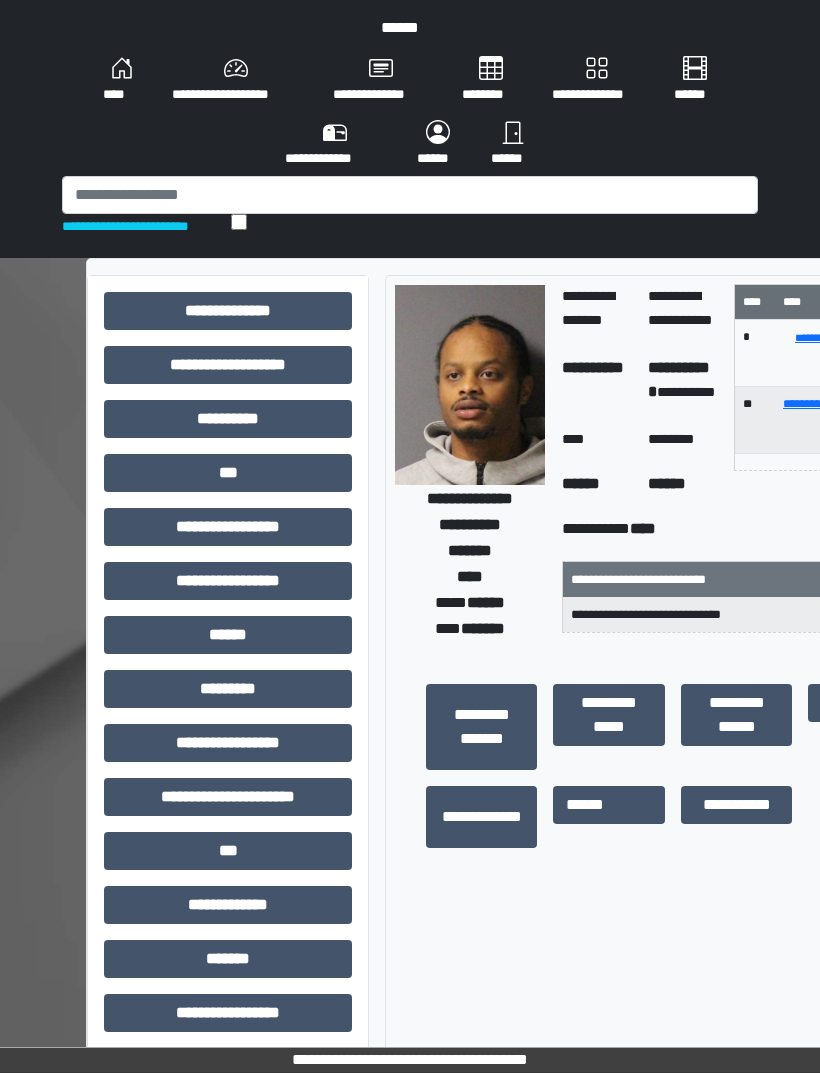 click on "***" at bounding box center [228, 473] 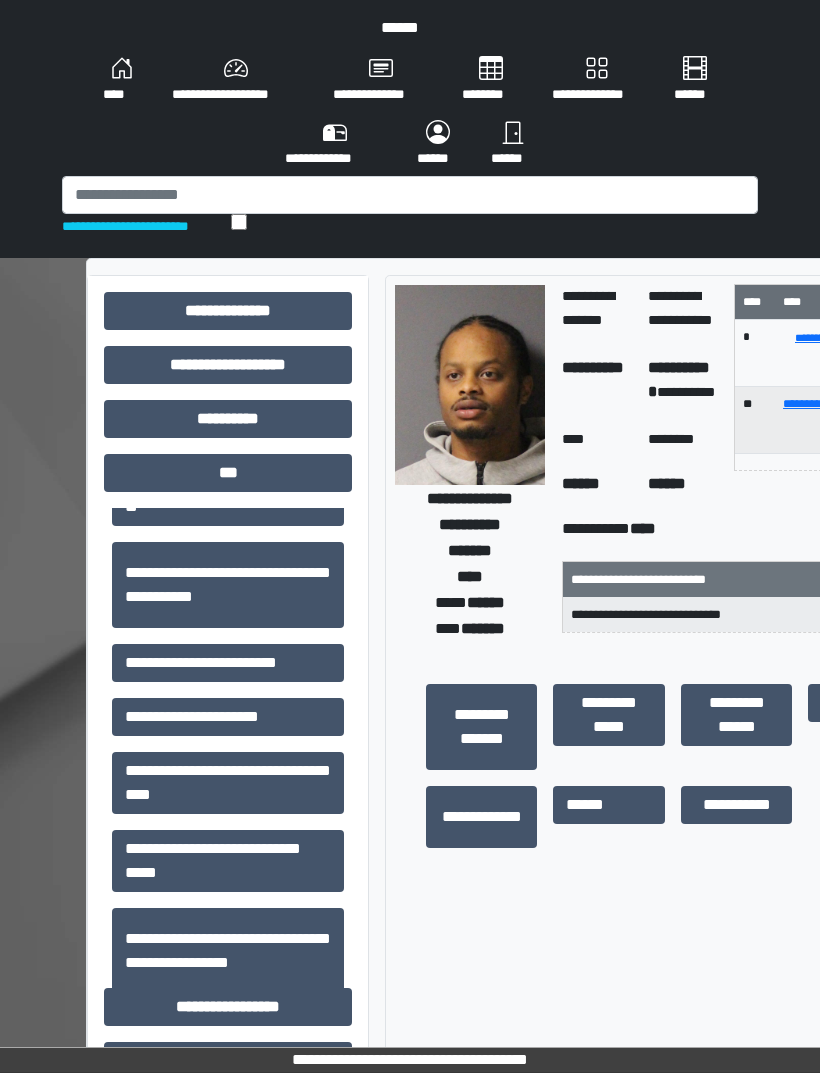 scroll, scrollTop: 209, scrollLeft: 0, axis: vertical 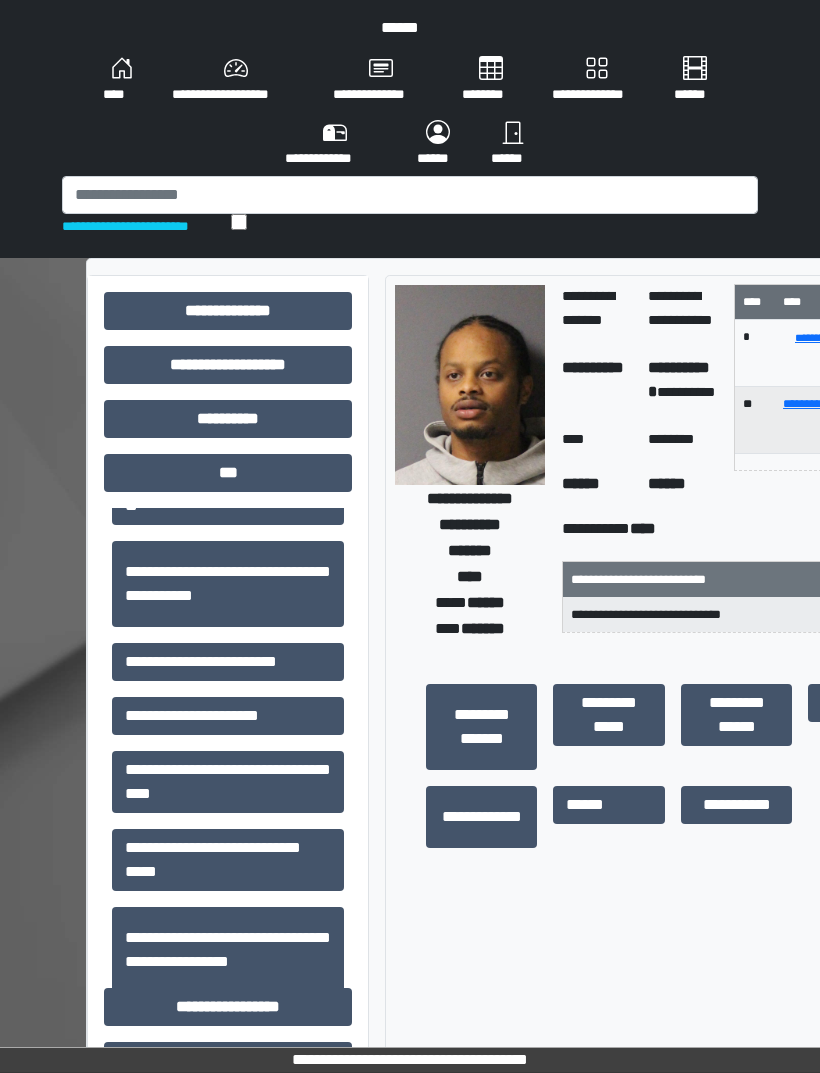 click on "**********" at bounding box center (228, 662) 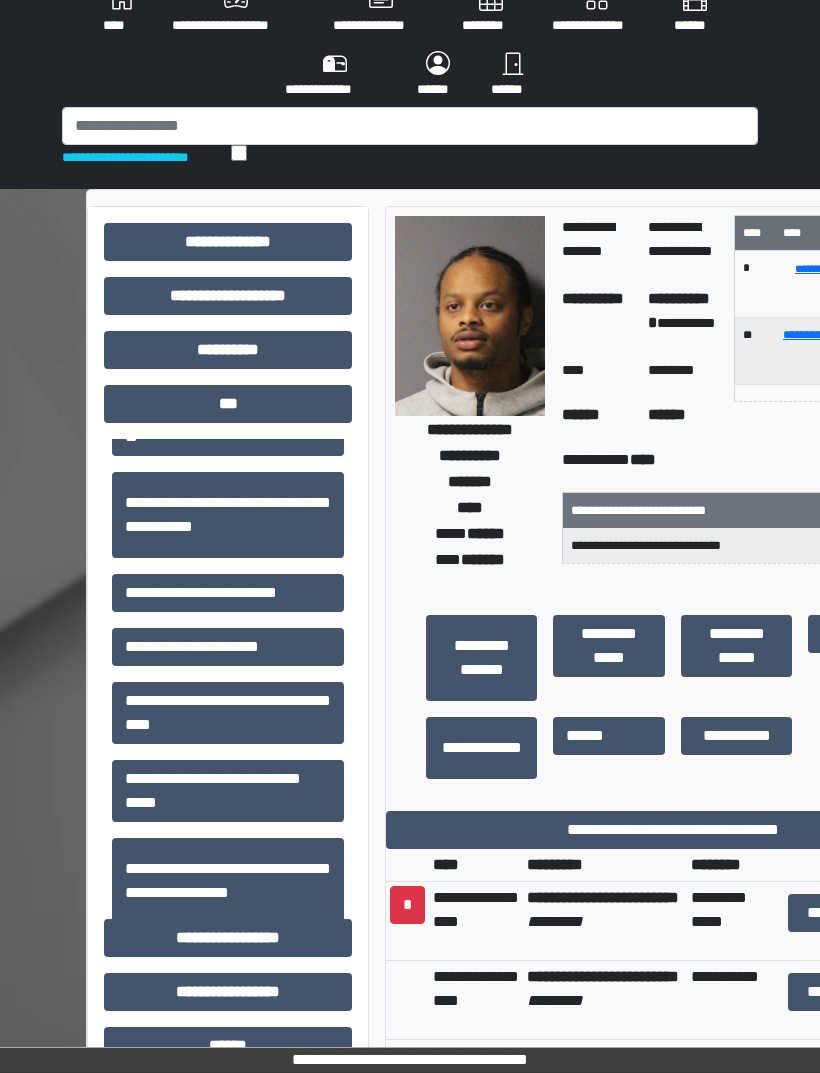 scroll, scrollTop: 87, scrollLeft: 0, axis: vertical 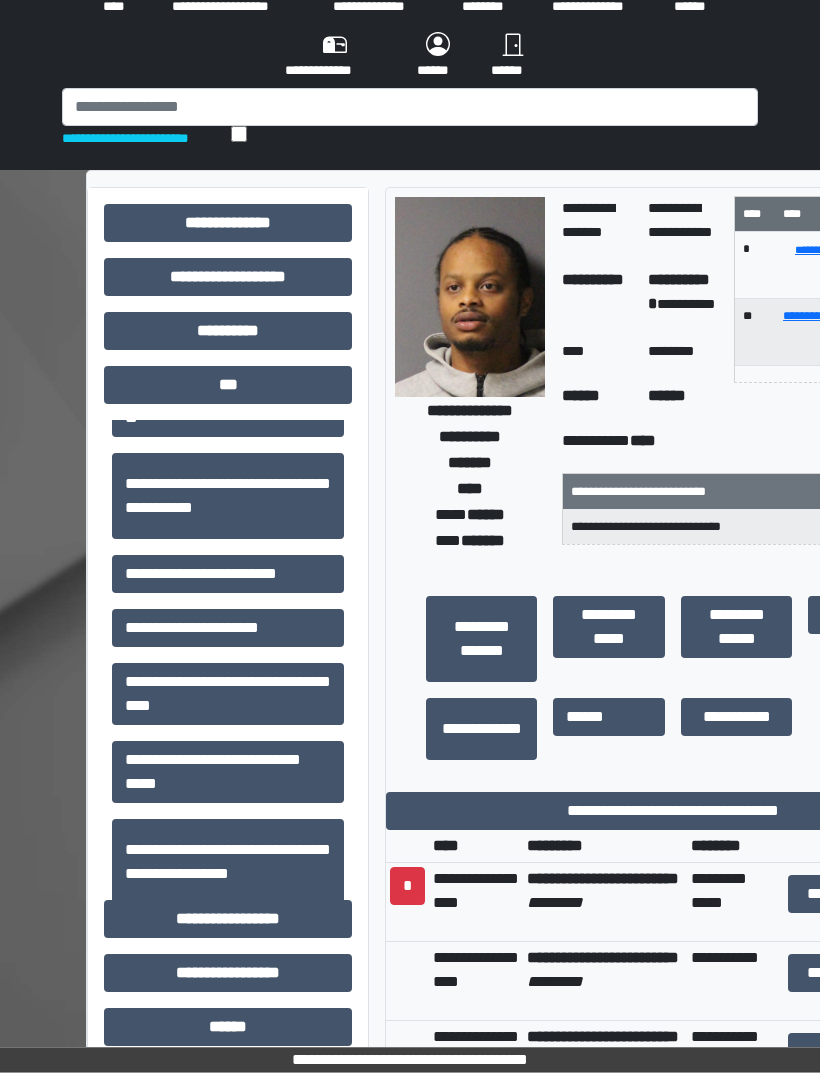 click on "**********" at bounding box center [673, 812] 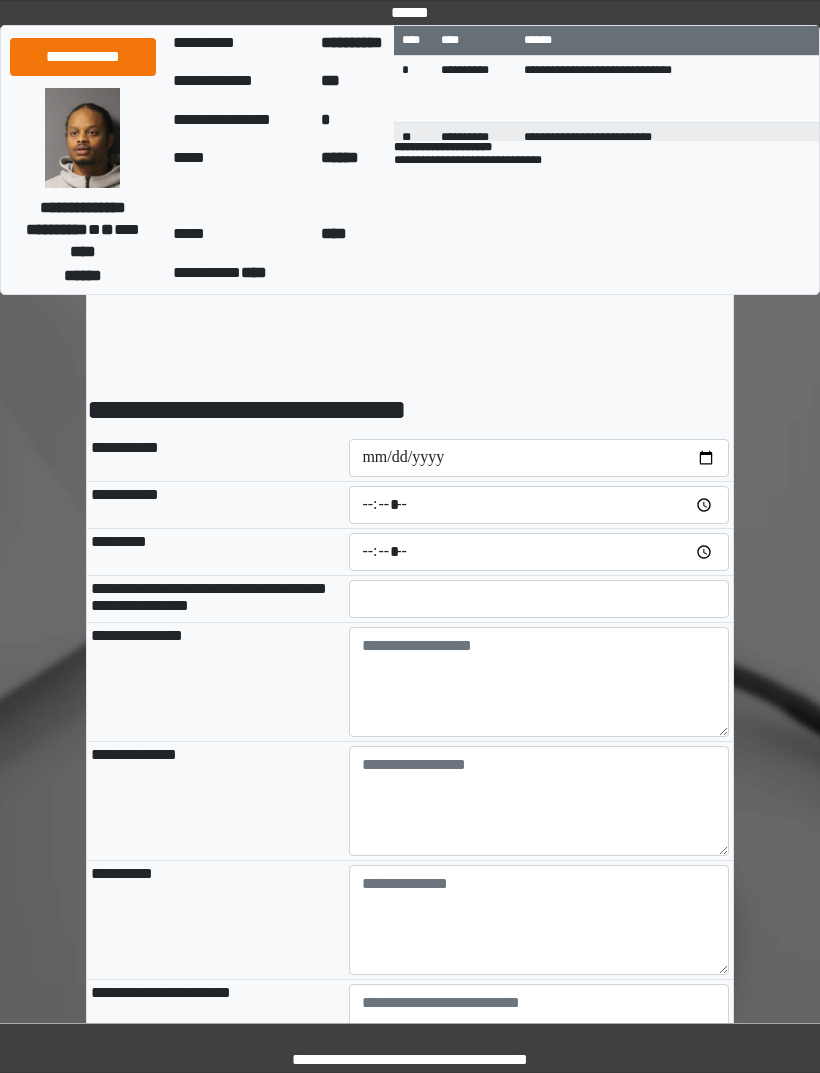 scroll, scrollTop: 0, scrollLeft: 0, axis: both 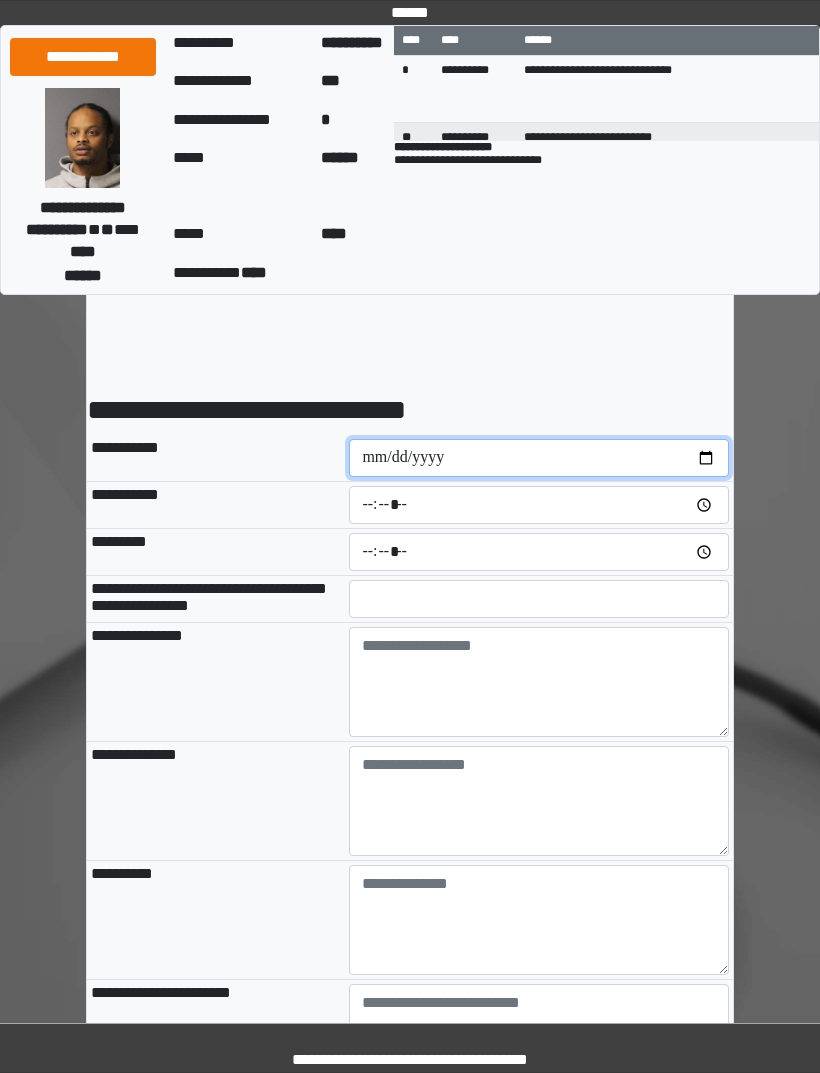 click at bounding box center [539, 458] 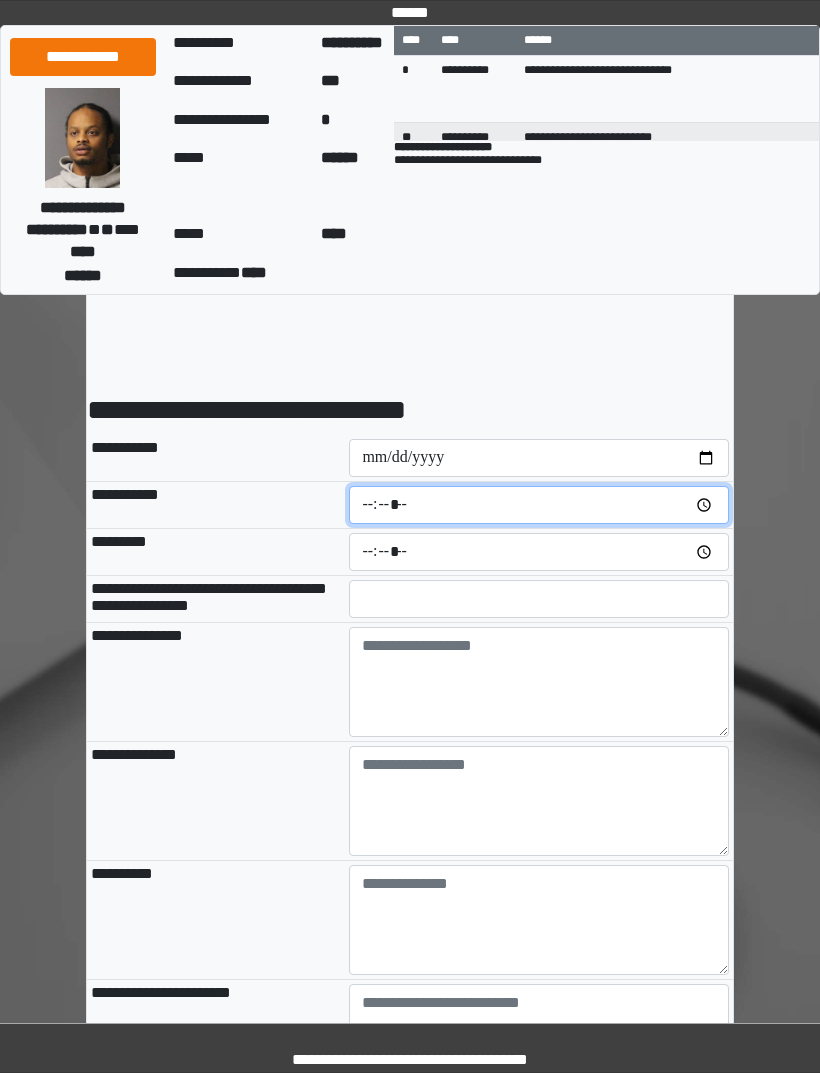 click at bounding box center [539, 505] 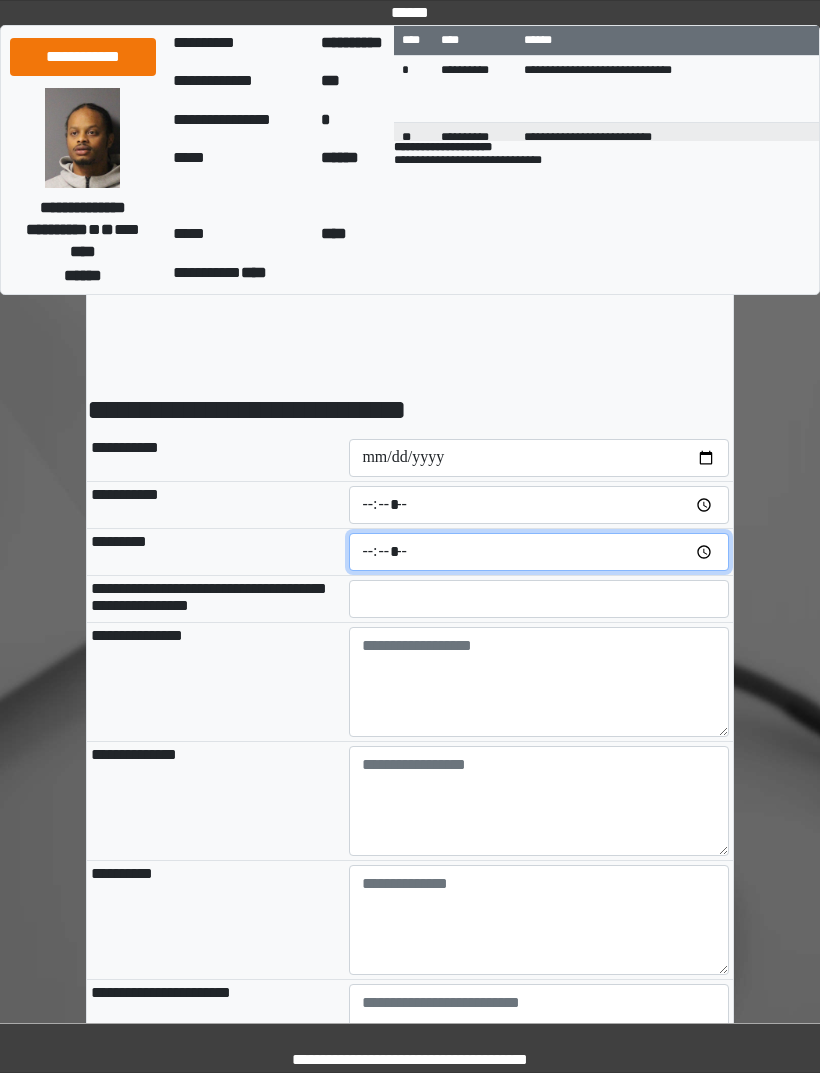 click at bounding box center (539, 552) 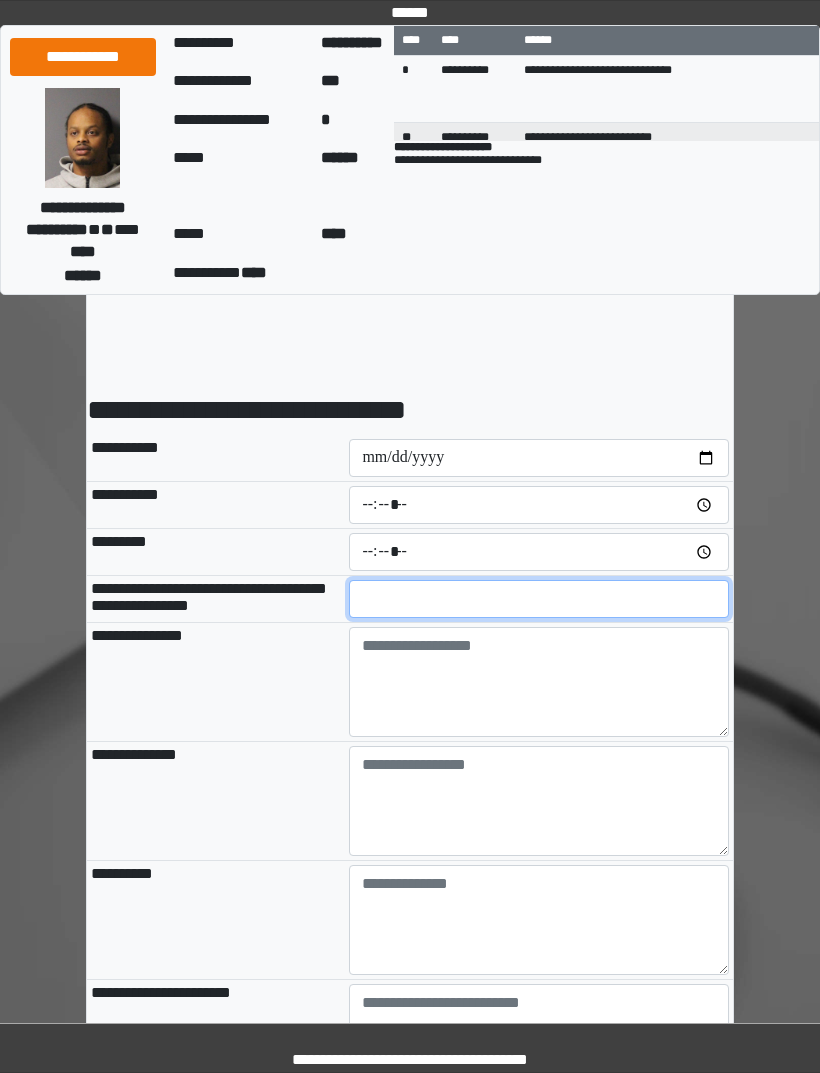 click at bounding box center [539, 599] 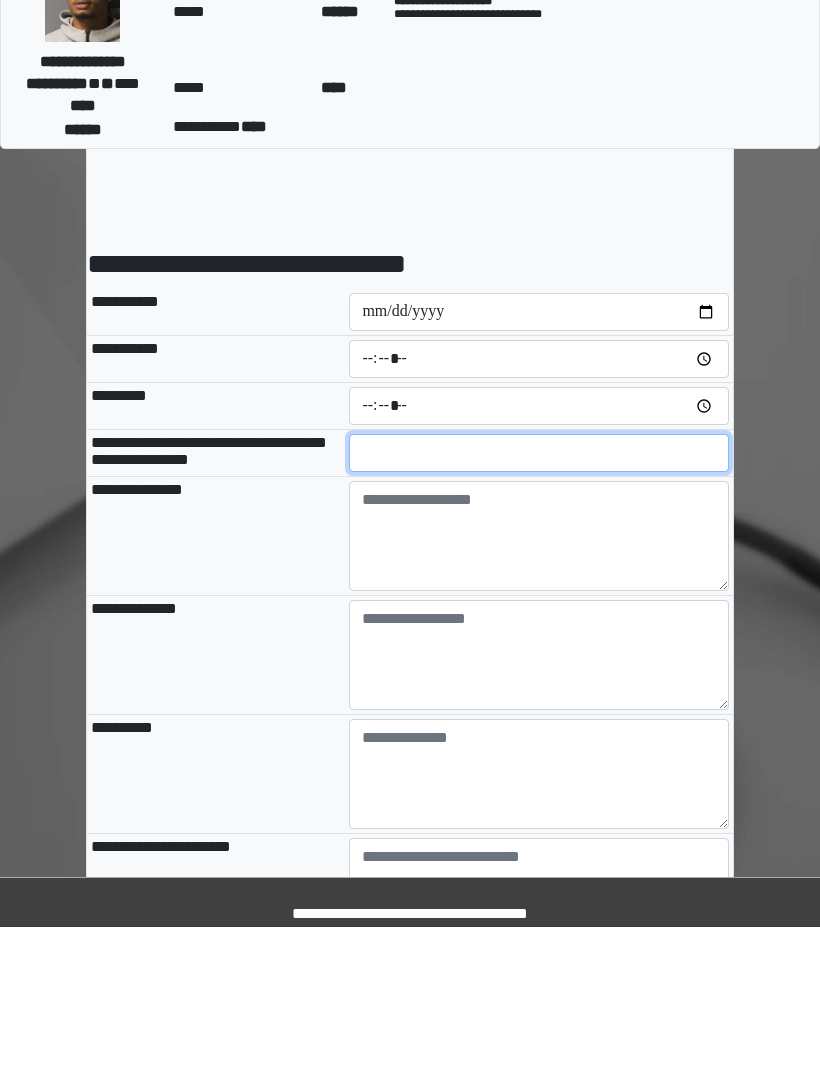 type on "**" 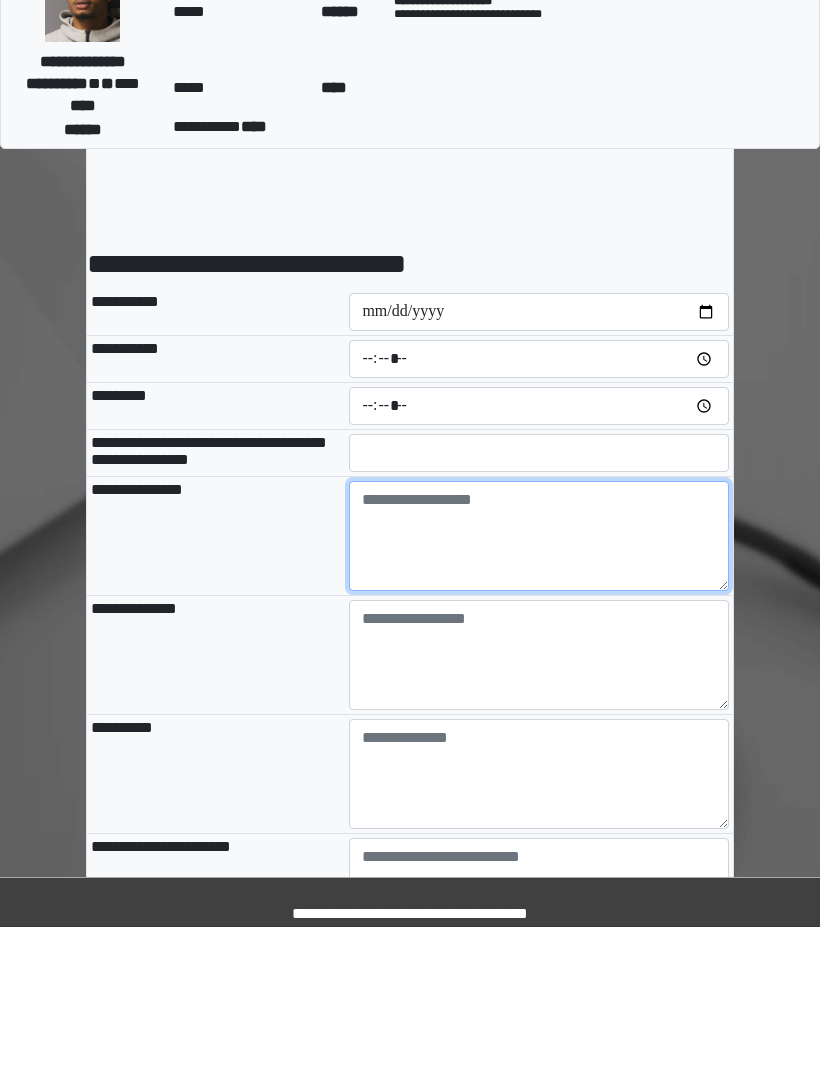 click at bounding box center [539, 682] 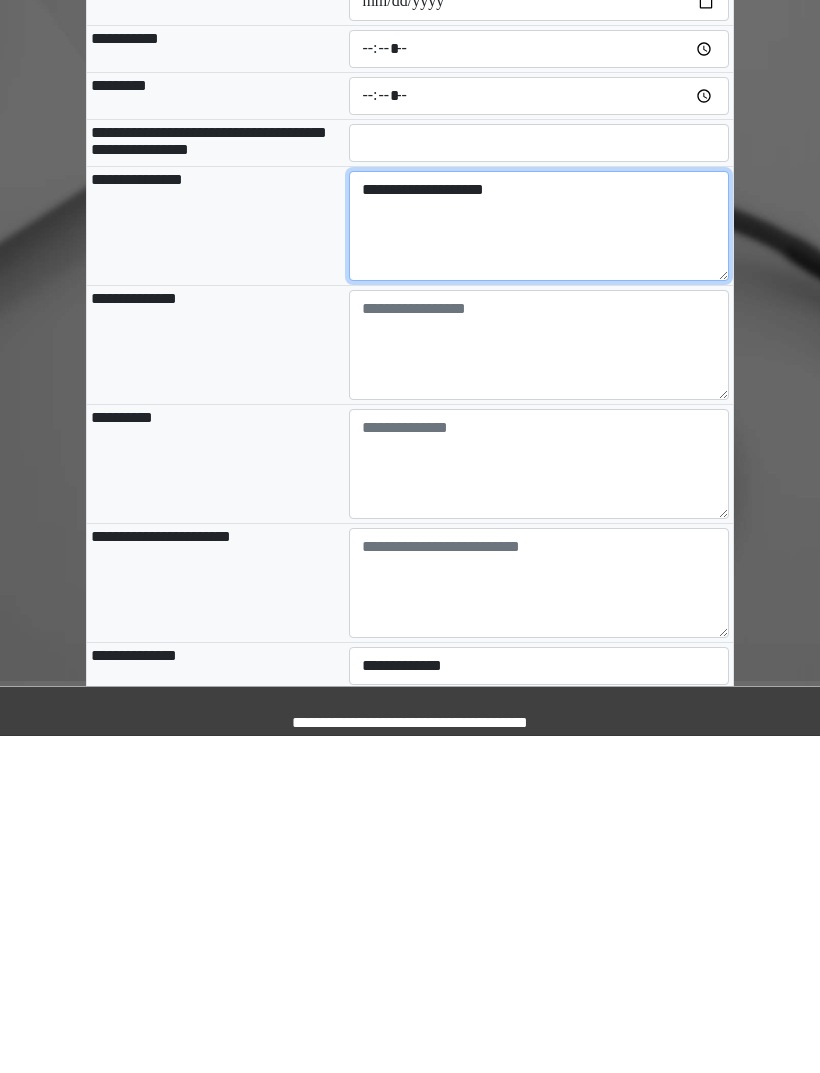 scroll, scrollTop: 160, scrollLeft: 0, axis: vertical 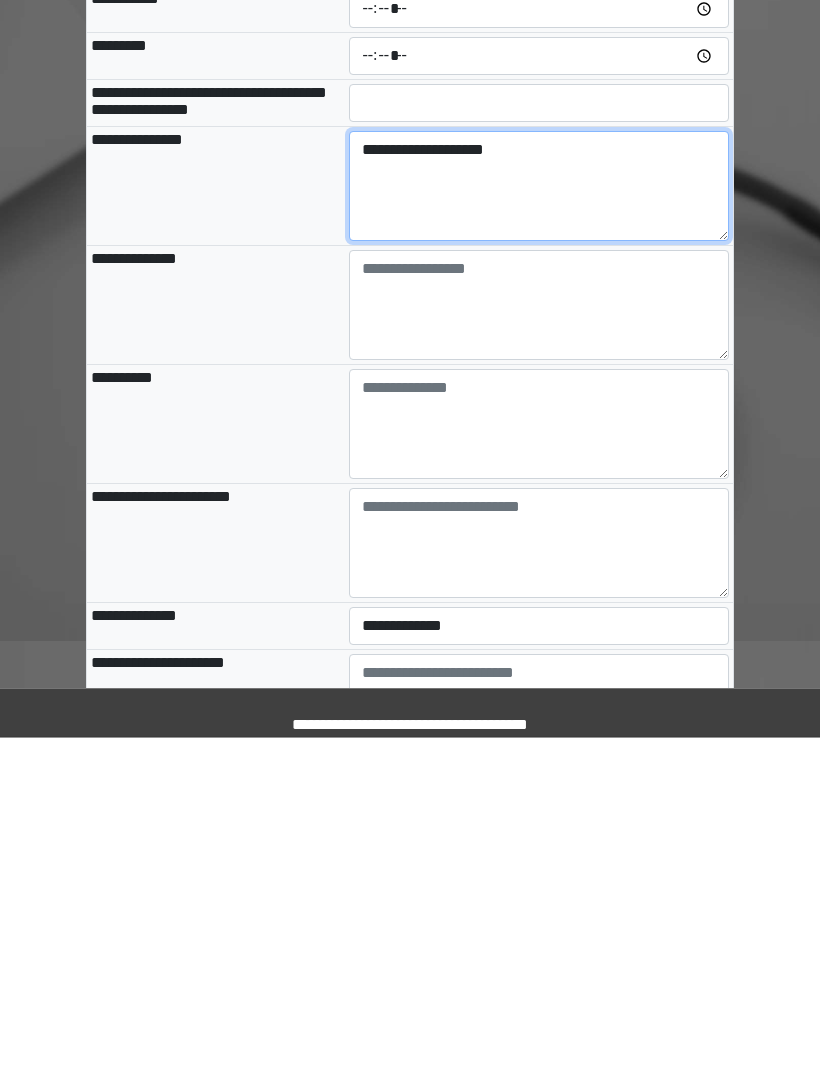 type on "**********" 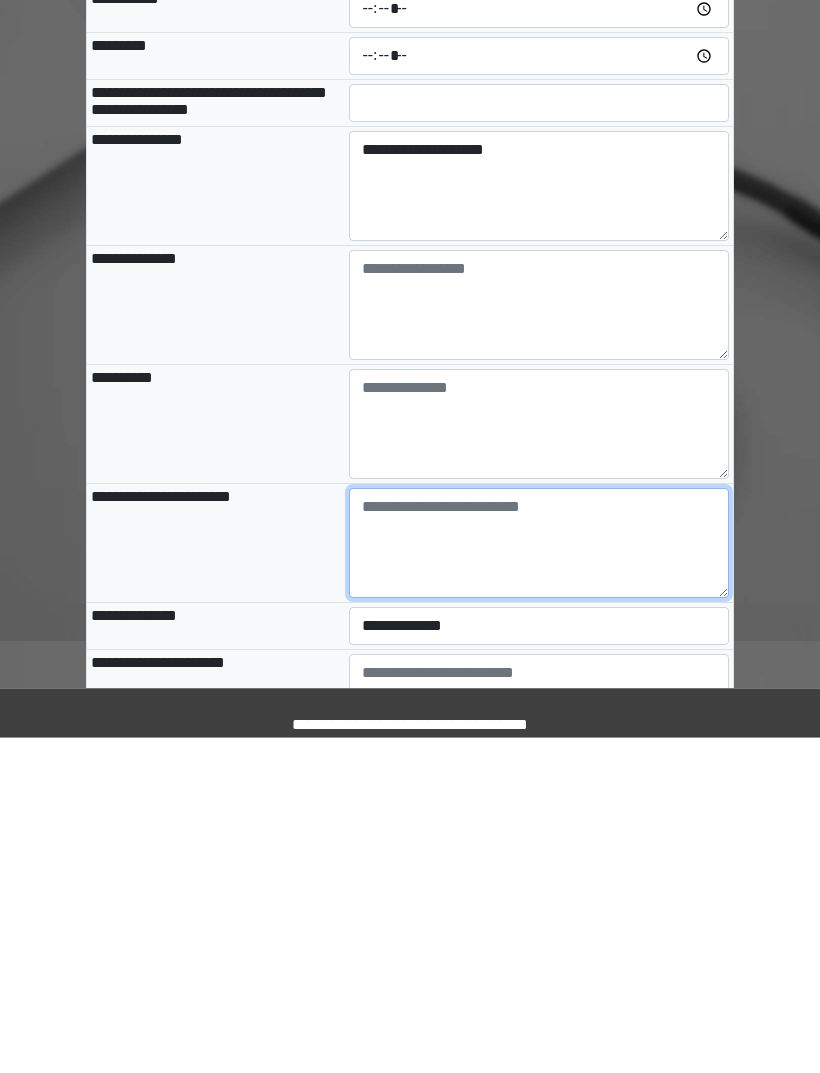 click at bounding box center [539, 879] 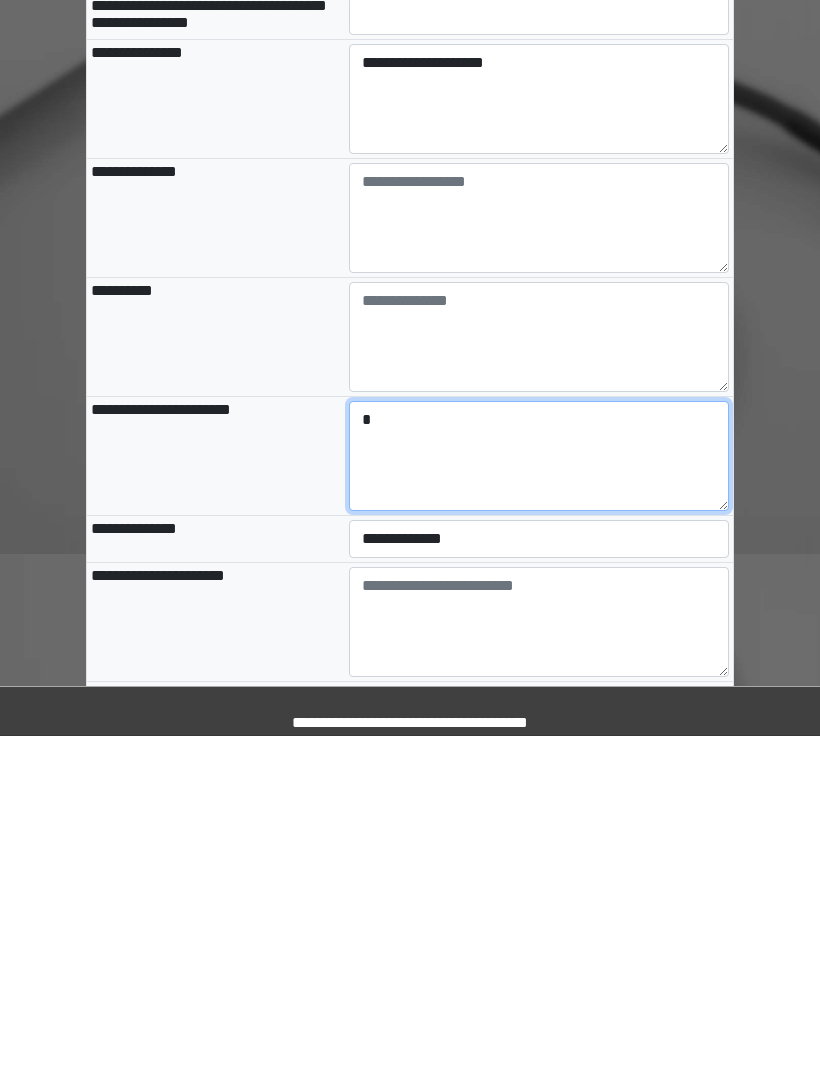 type on "*" 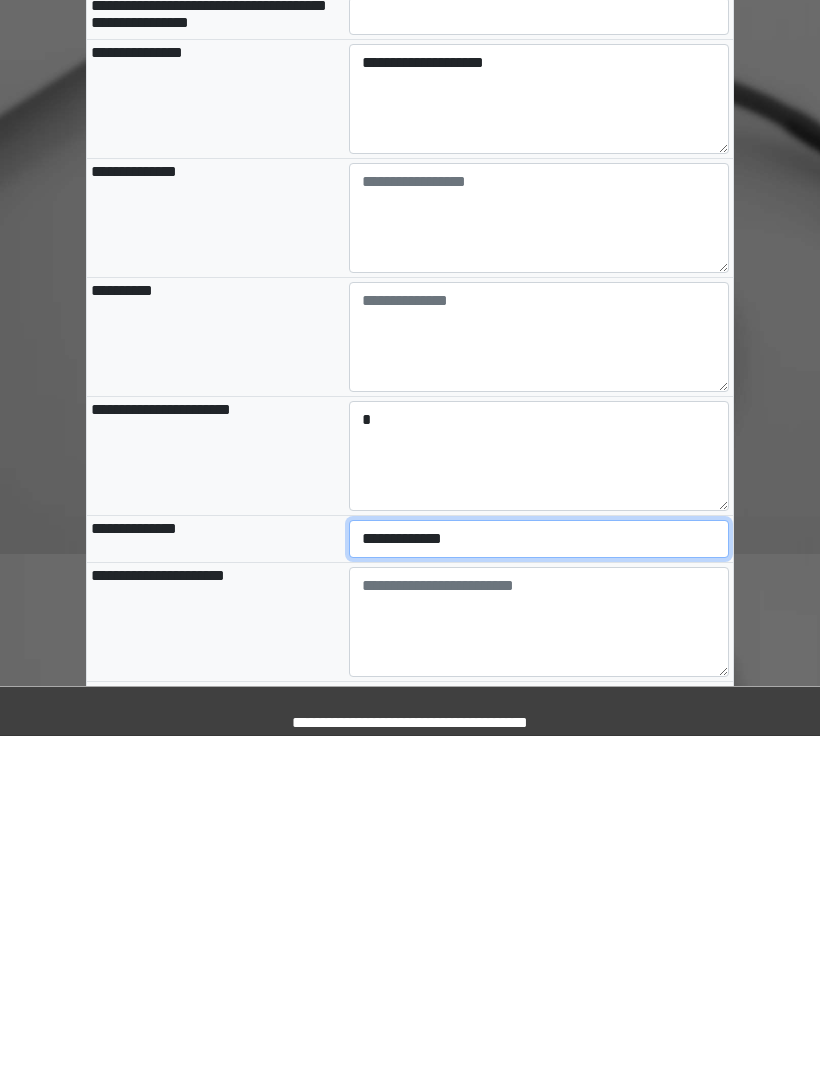 click on "**********" at bounding box center (539, 876) 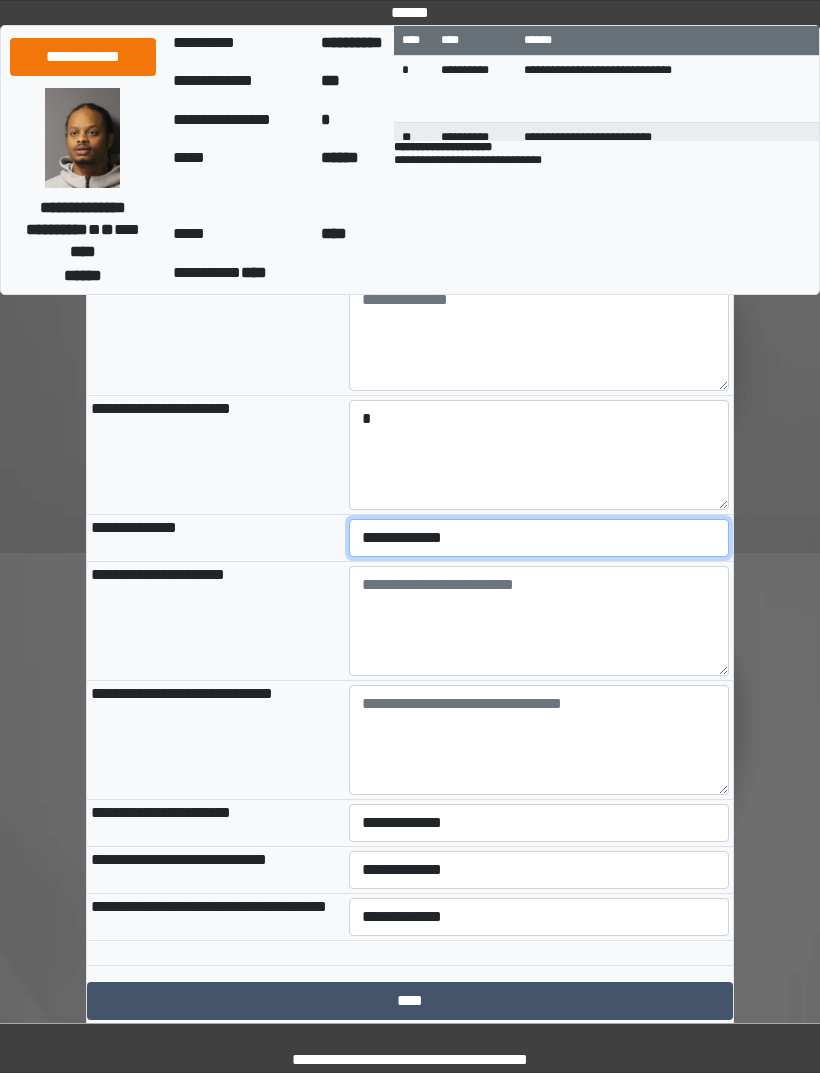 select on "***" 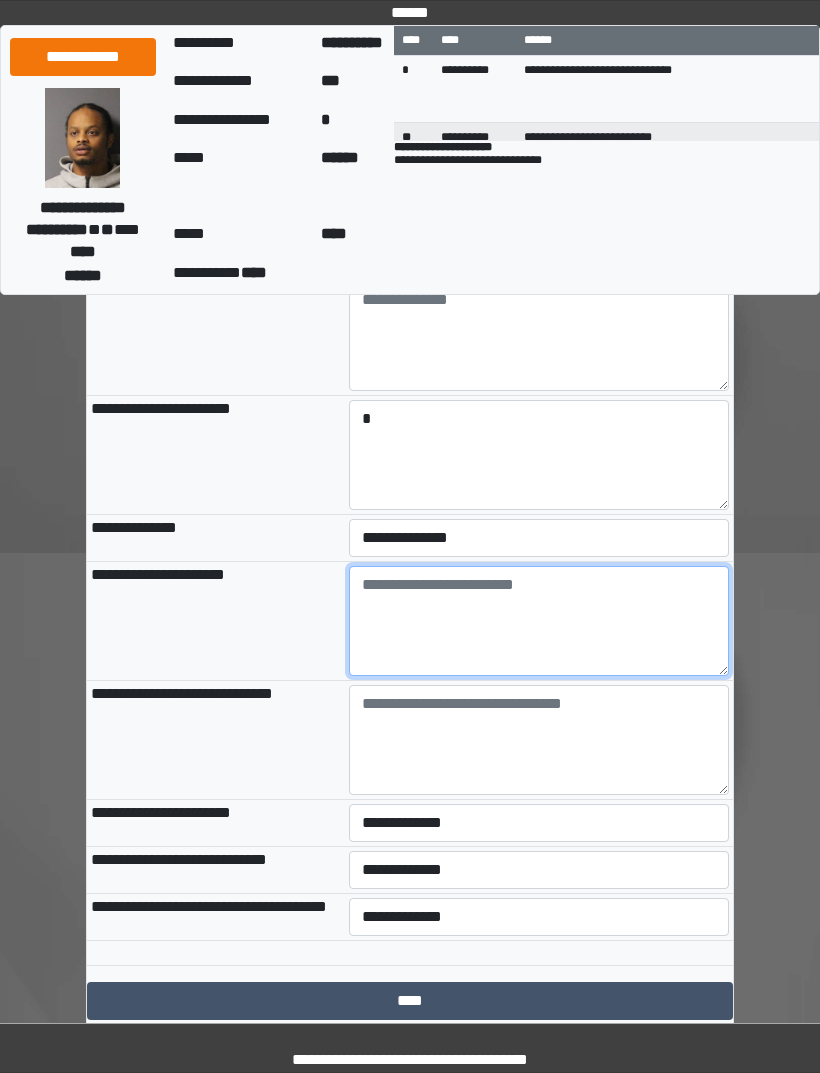 click at bounding box center [539, 621] 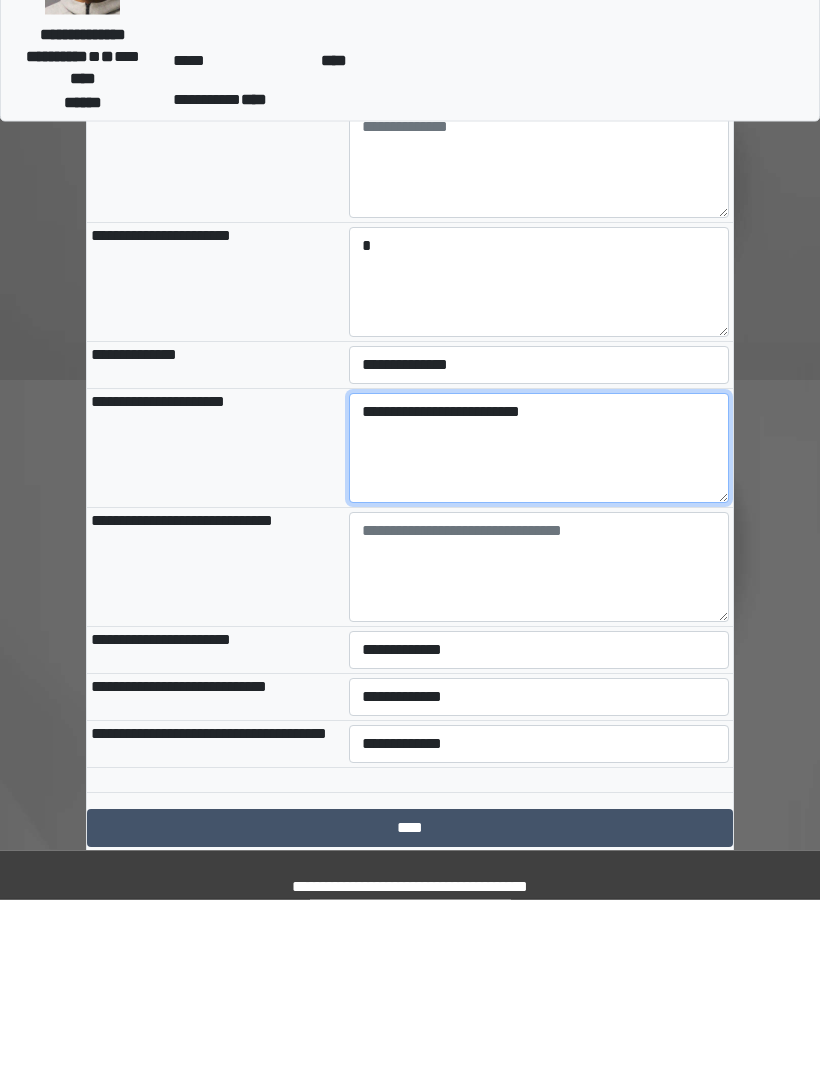 click on "**********" at bounding box center [539, 622] 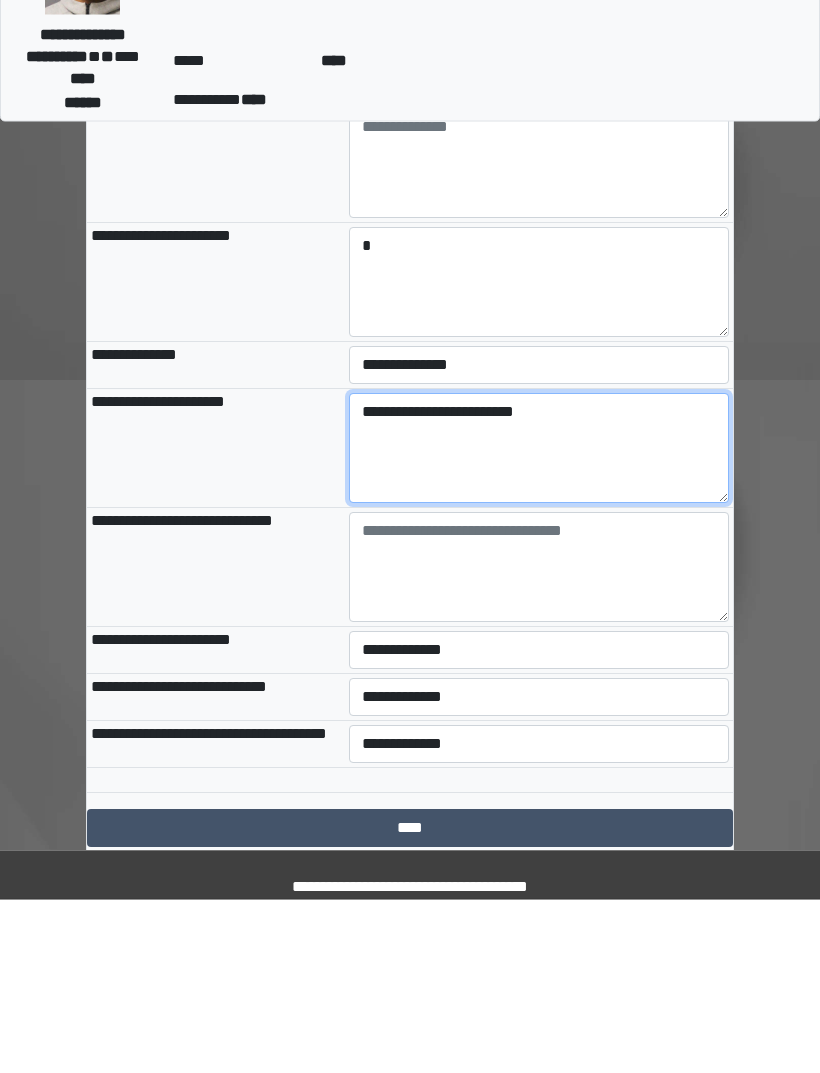 click on "**********" at bounding box center (539, 622) 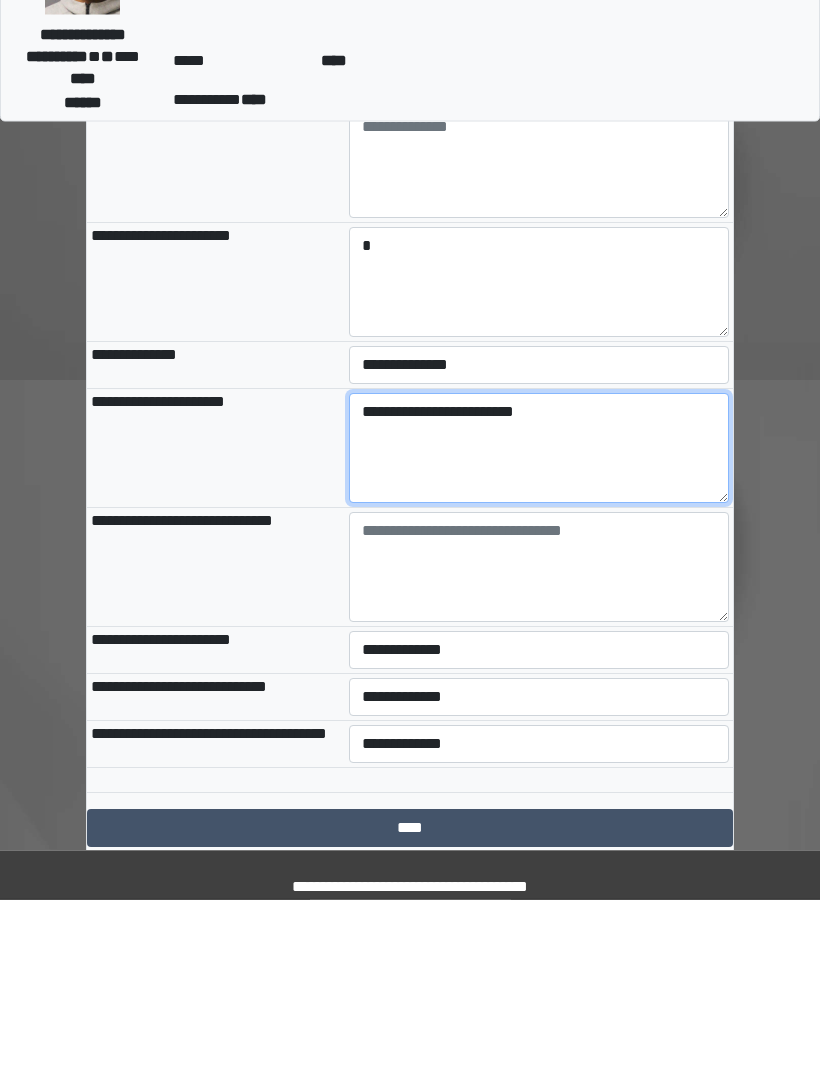 click on "**********" at bounding box center (539, 622) 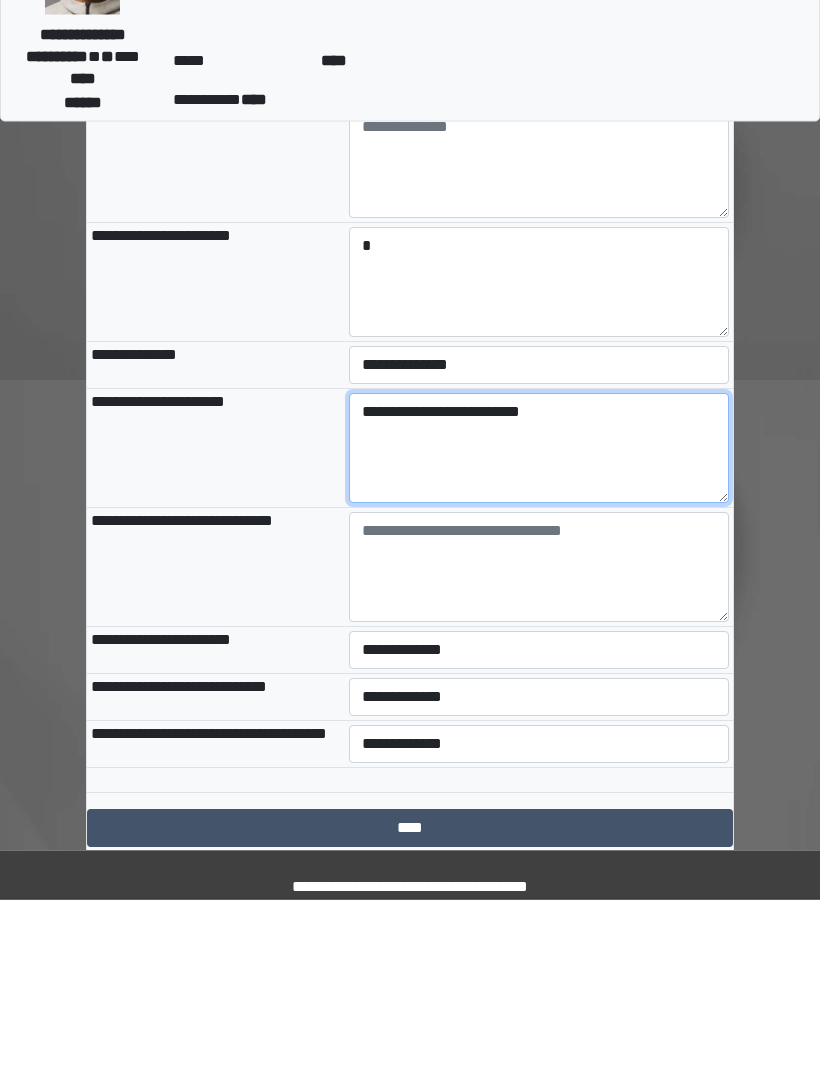 click on "**********" at bounding box center [539, 622] 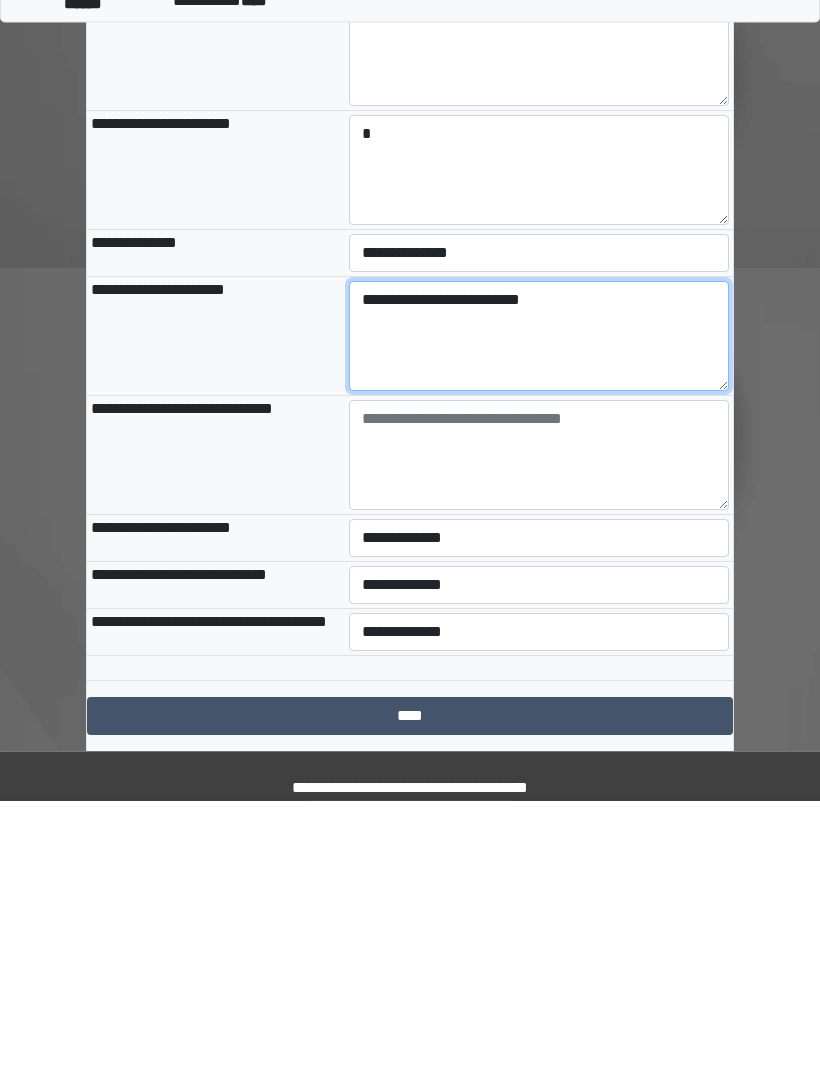 type on "**********" 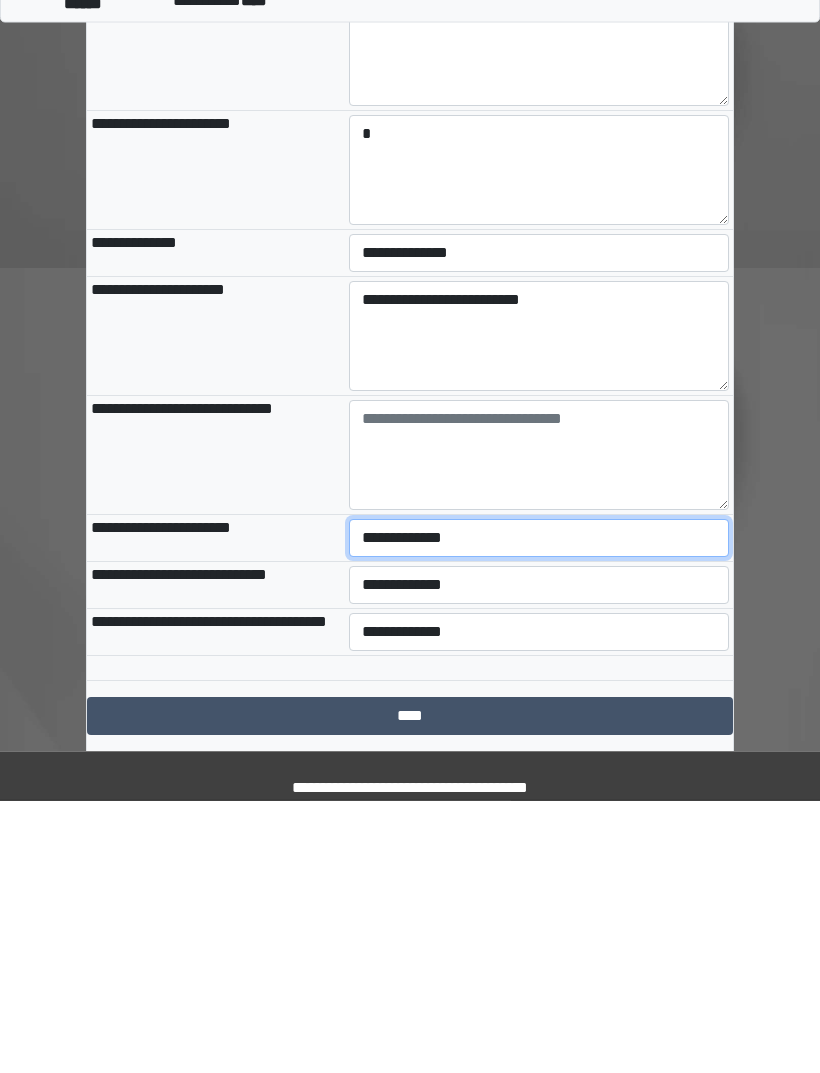click on "**********" at bounding box center (539, 811) 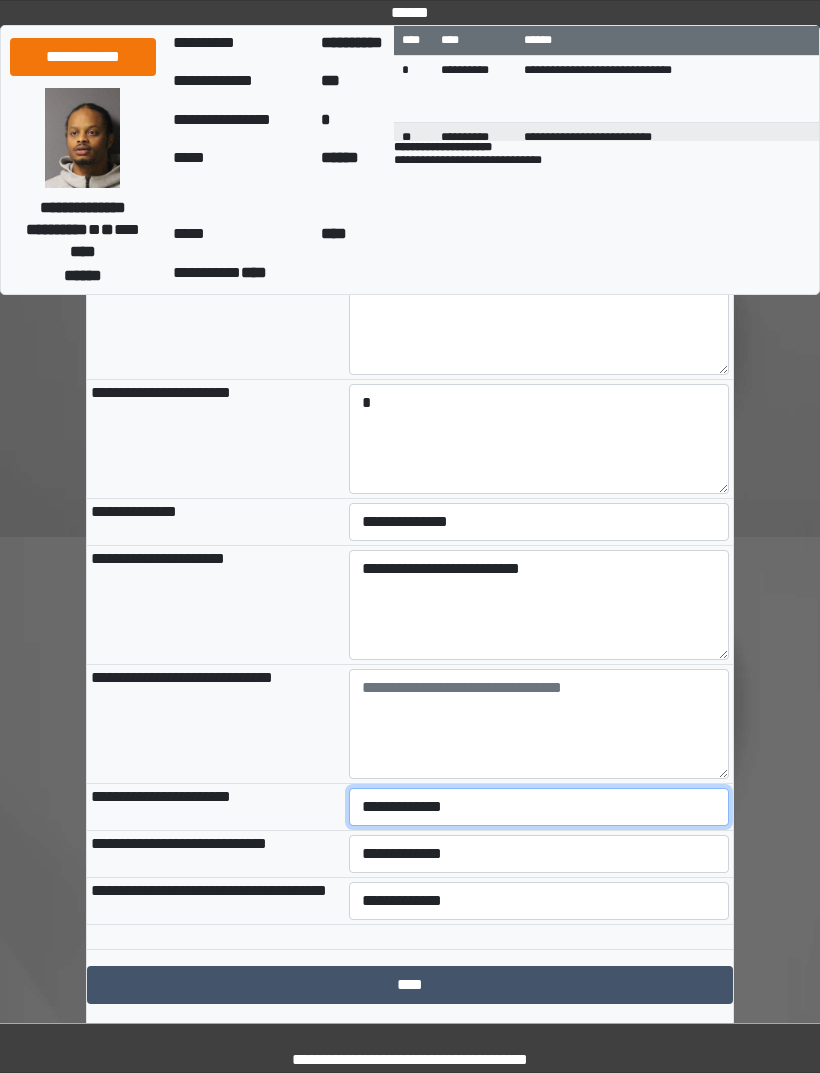select on "***" 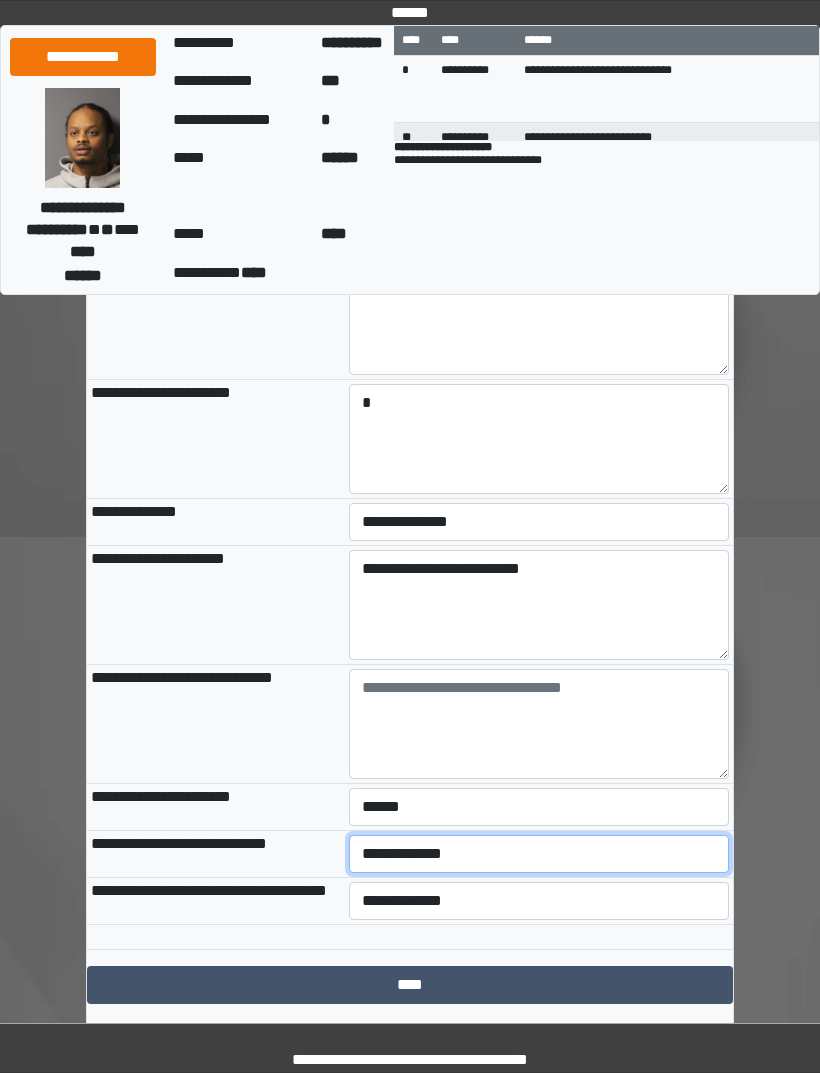 click on "**********" at bounding box center [539, 854] 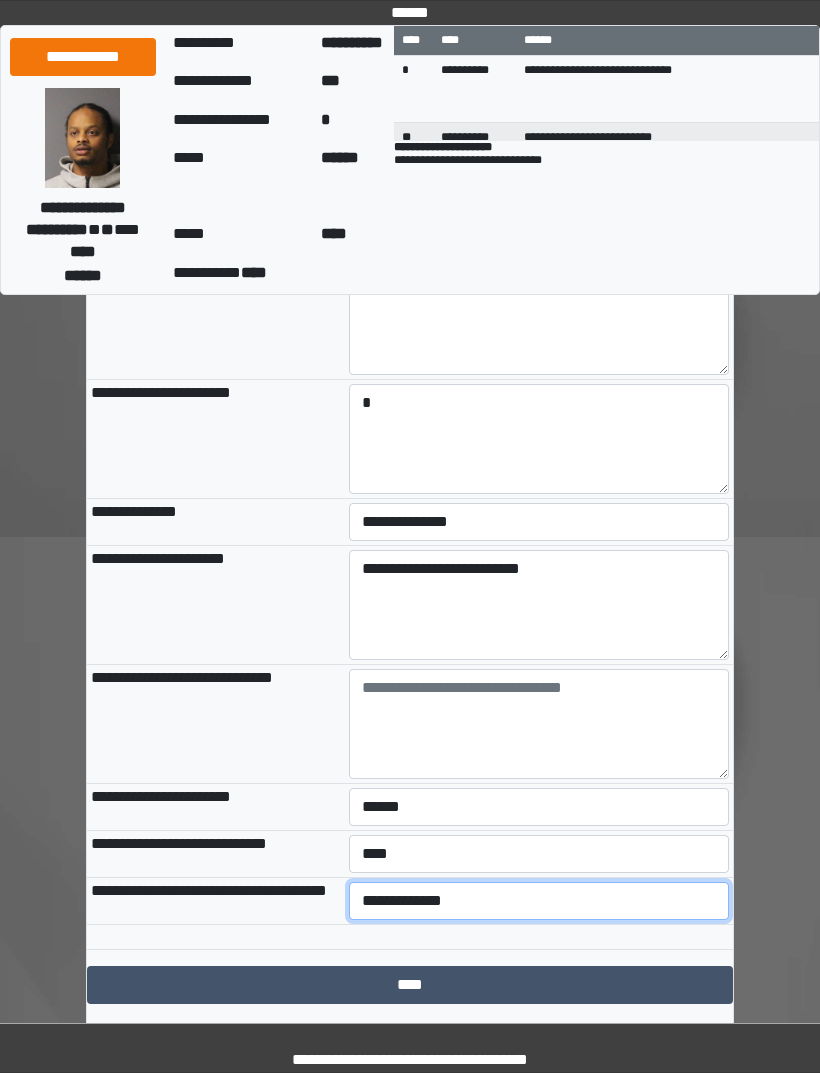 click on "**********" at bounding box center [539, 901] 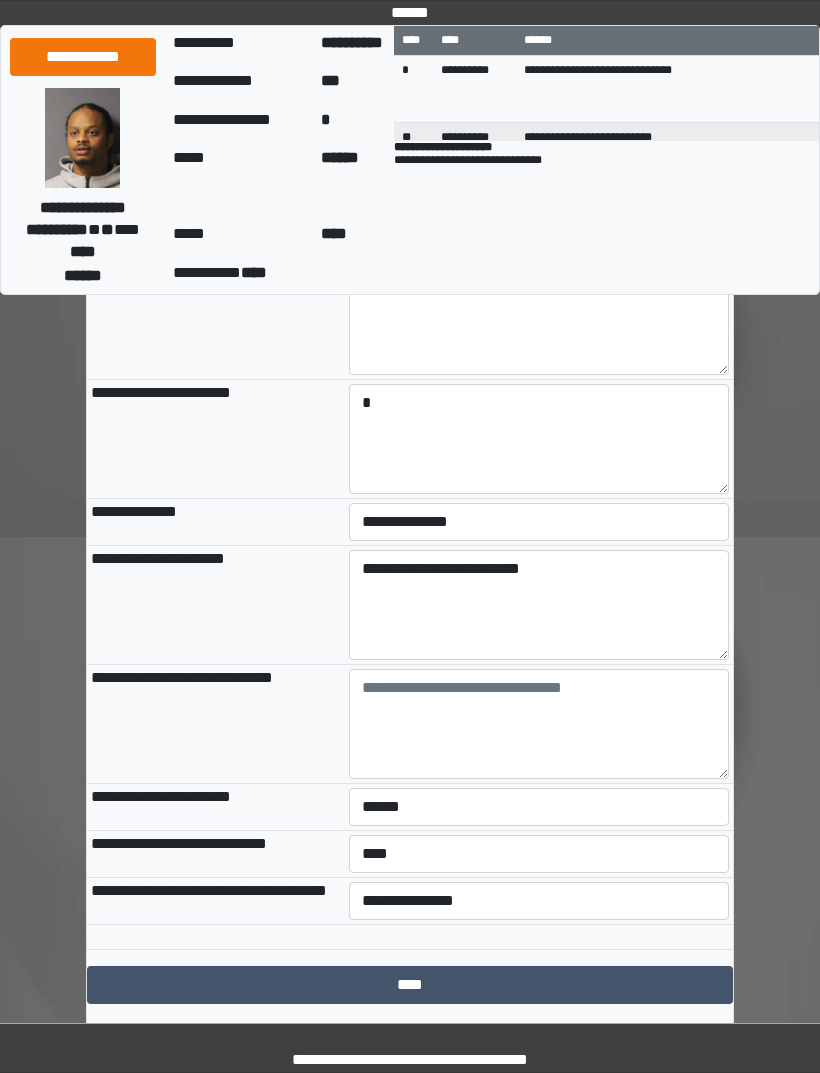 click on "****" at bounding box center (410, 985) 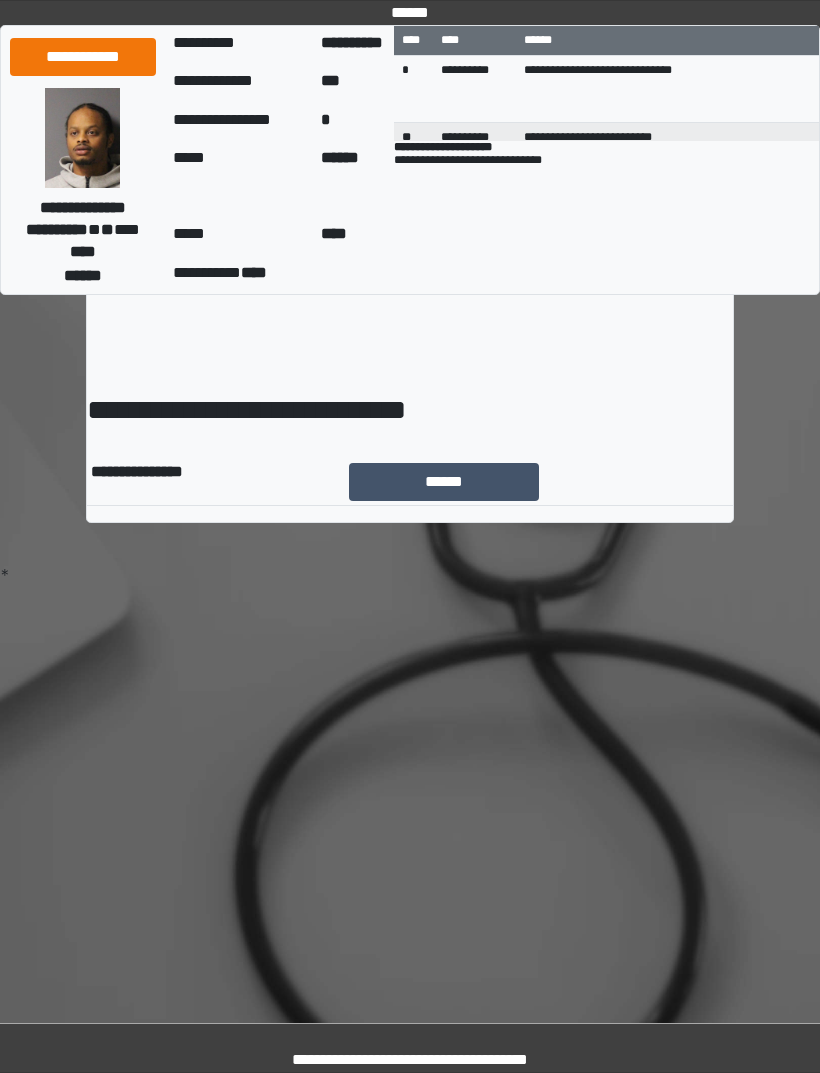 scroll, scrollTop: 0, scrollLeft: 0, axis: both 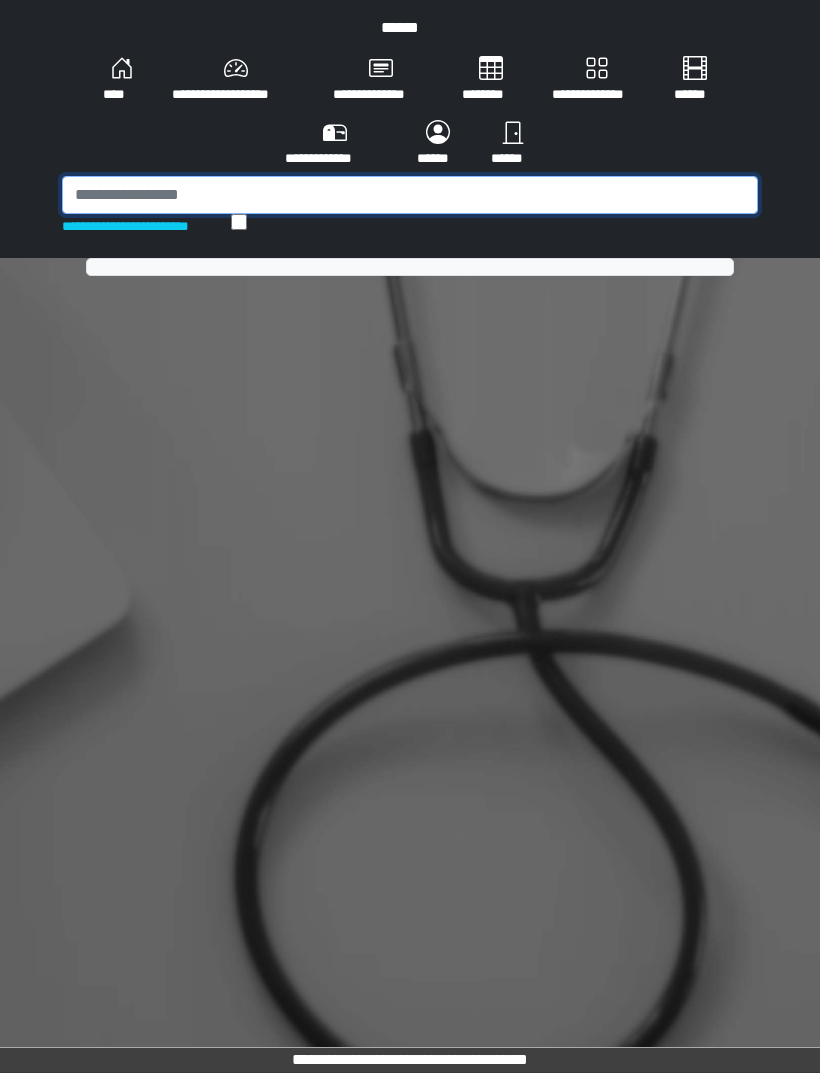 click at bounding box center [410, 195] 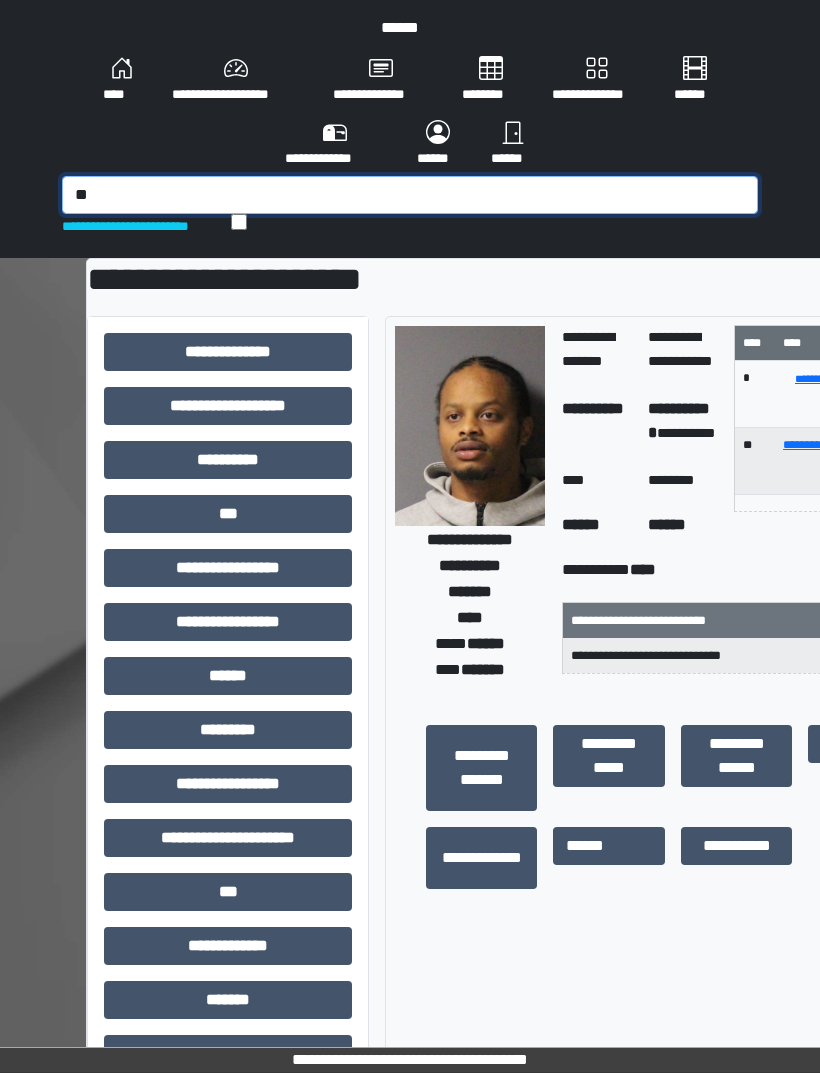 type on "*" 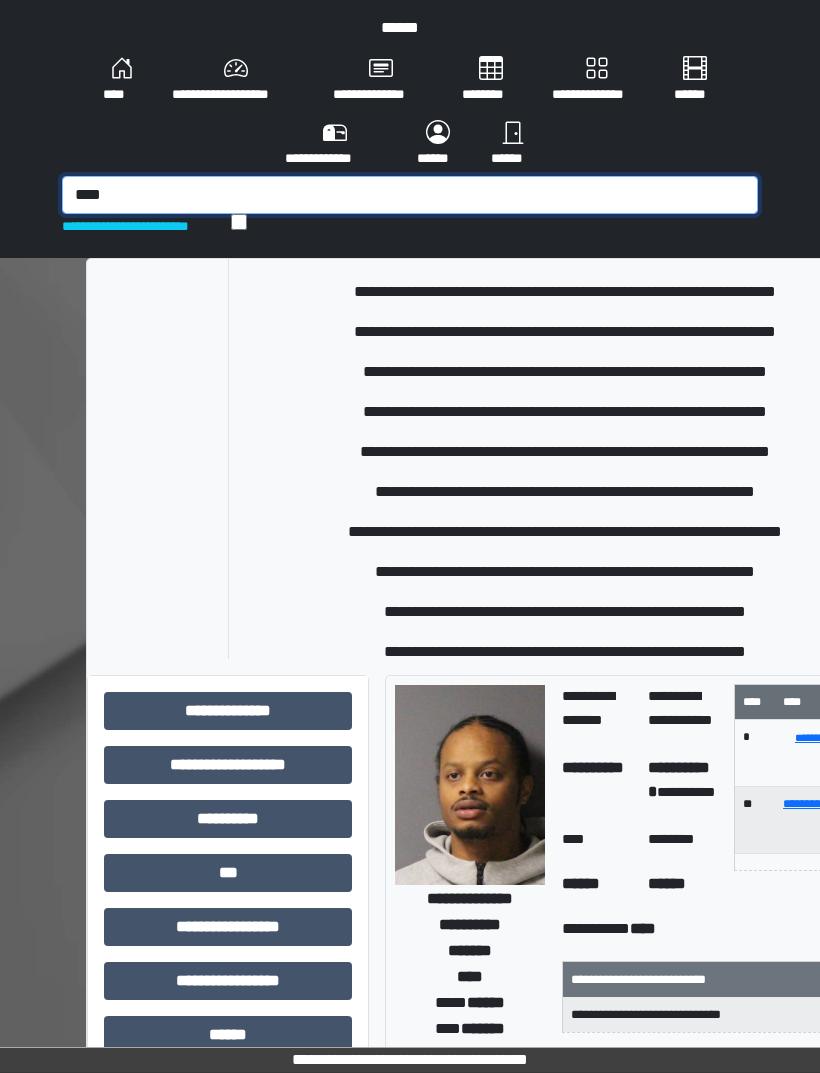 scroll, scrollTop: 473, scrollLeft: 0, axis: vertical 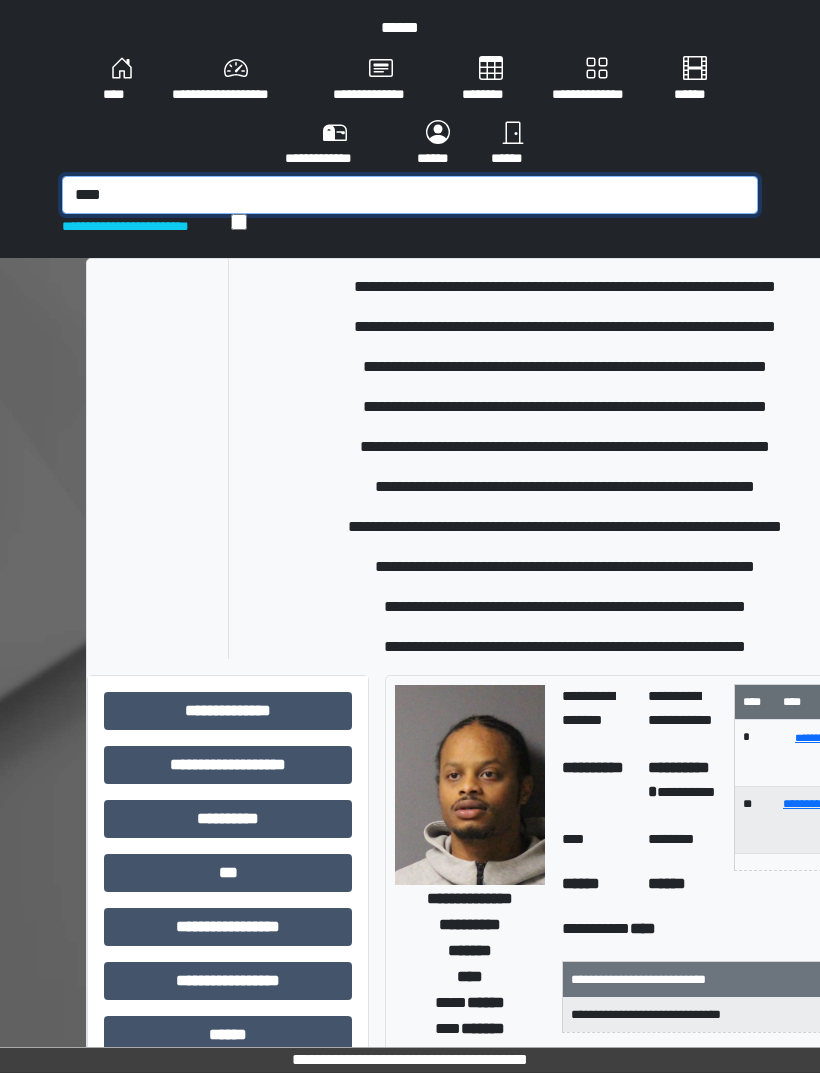 type on "****" 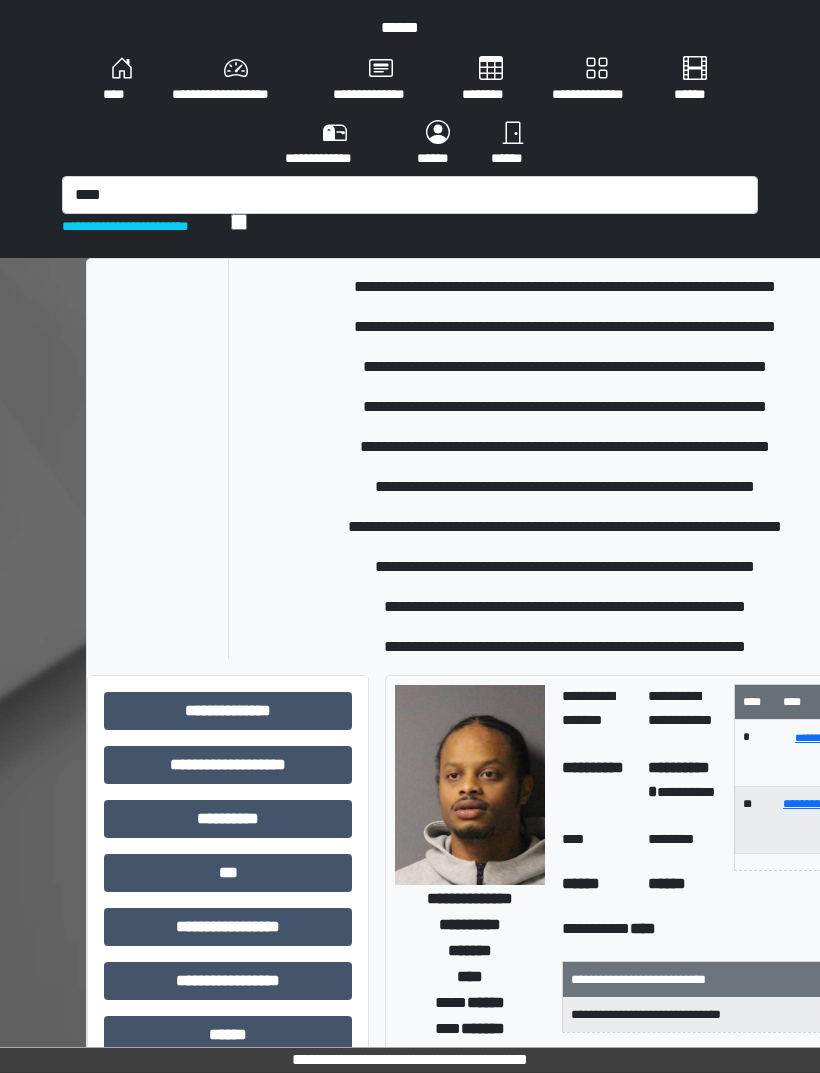 click on "**********" at bounding box center [565, 487] 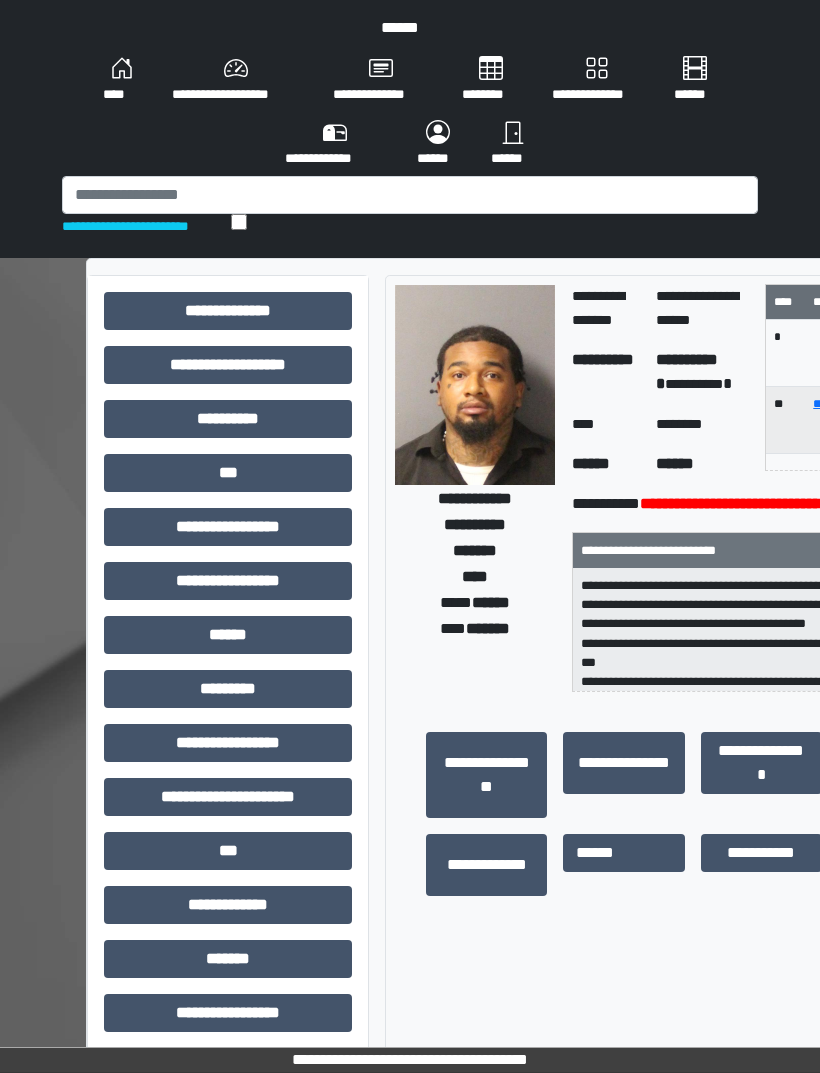 click on "***" at bounding box center (228, 473) 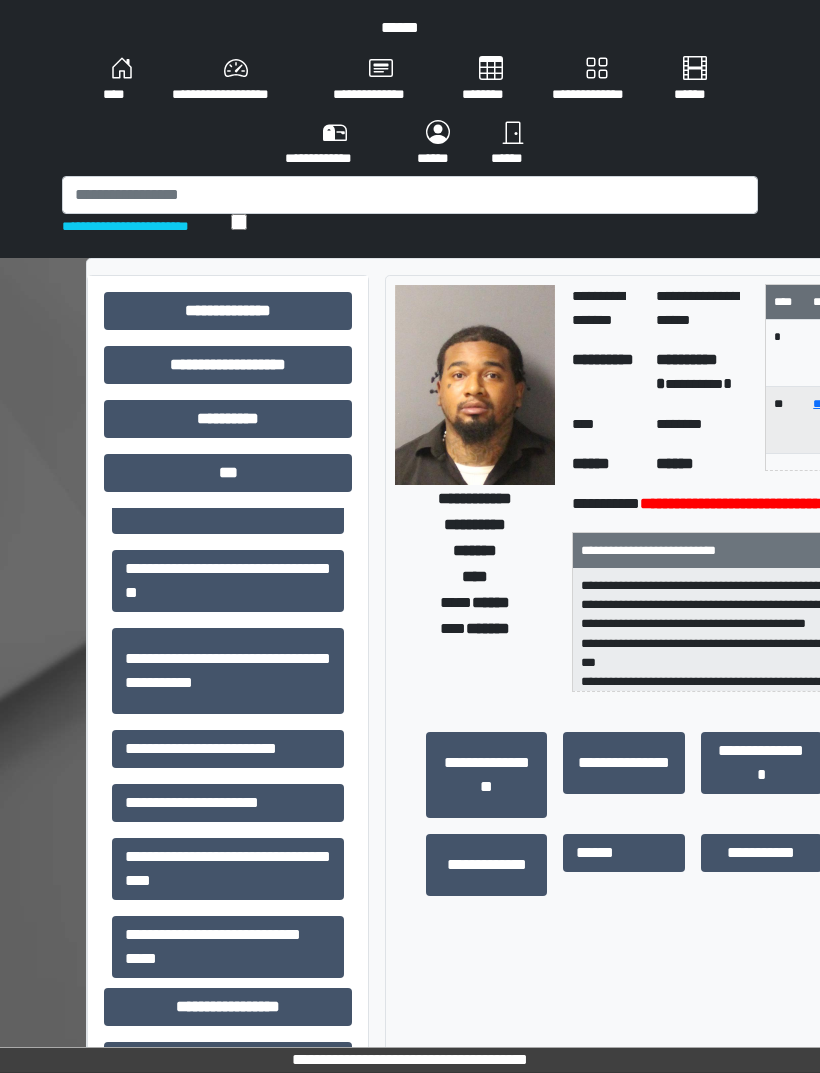 scroll, scrollTop: 167, scrollLeft: 0, axis: vertical 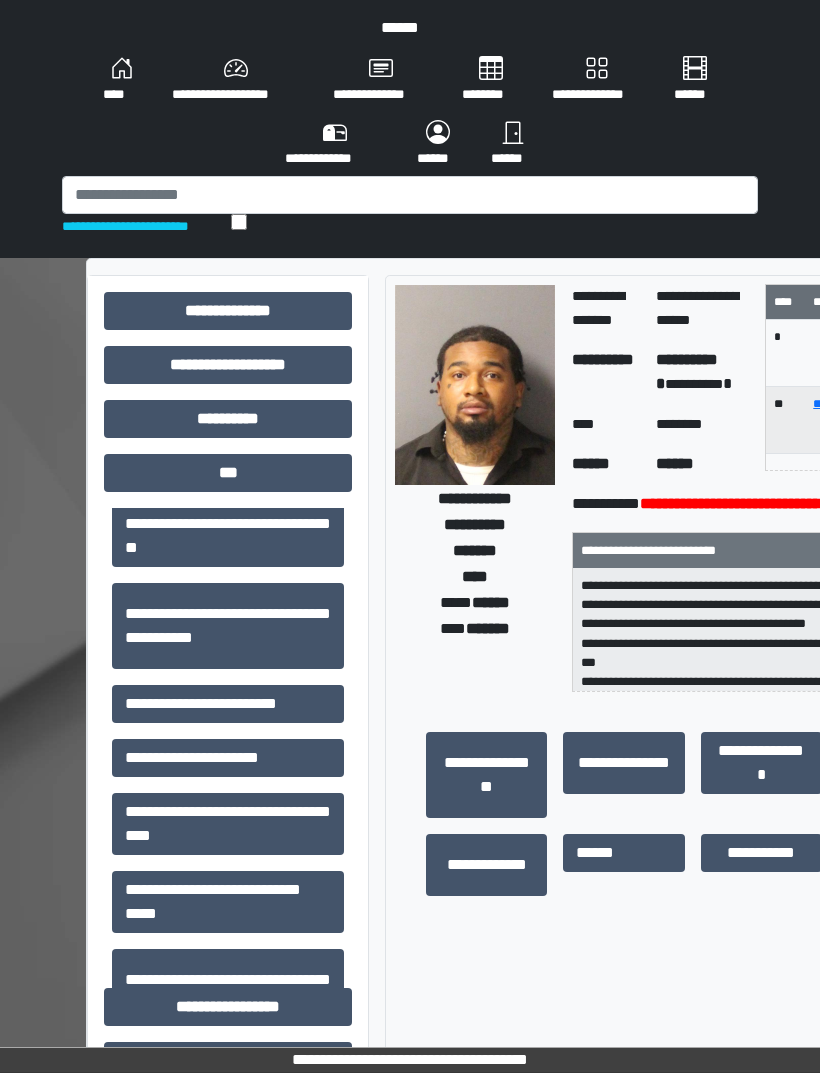 click on "**********" at bounding box center [228, 704] 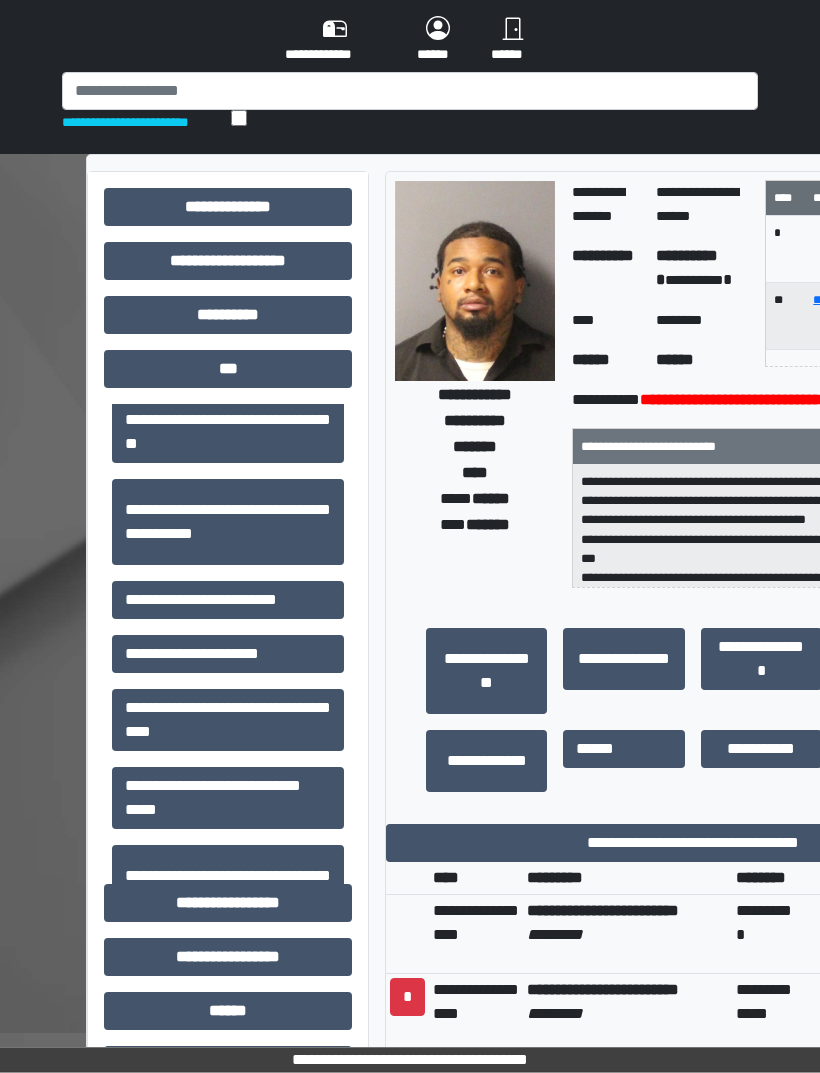 scroll, scrollTop: 104, scrollLeft: 0, axis: vertical 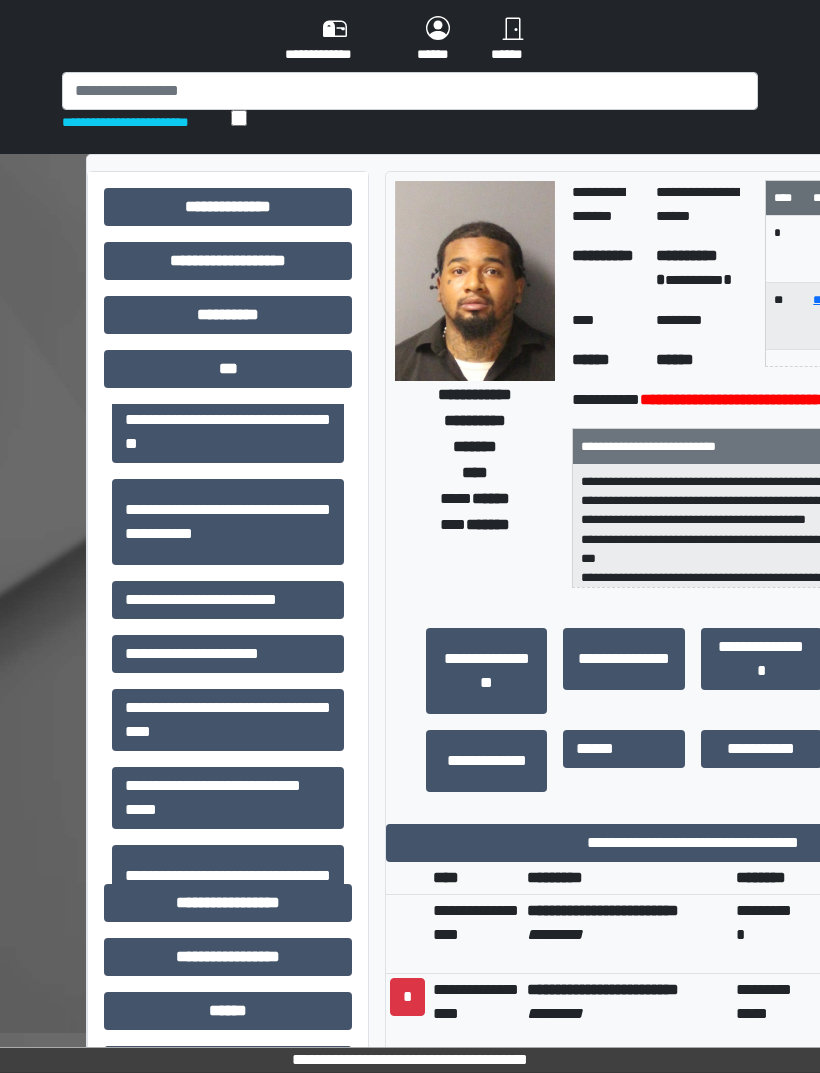 click on "**********" at bounding box center (692, 843) 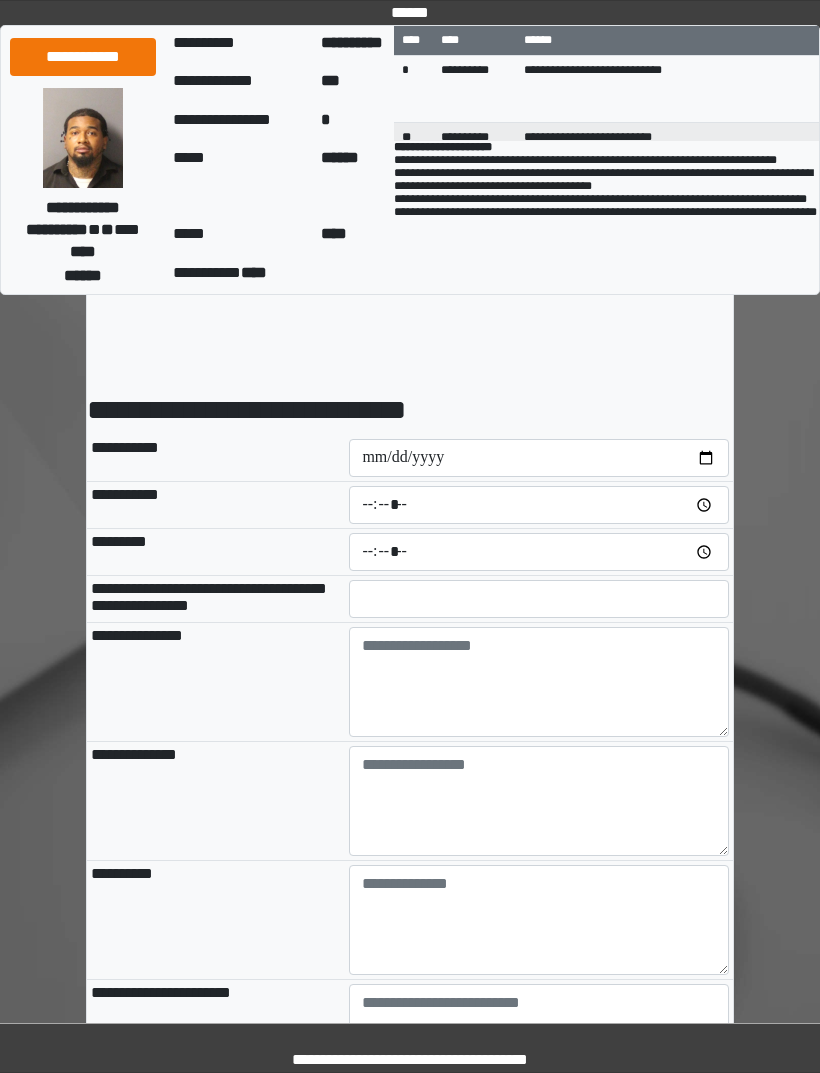 scroll, scrollTop: 0, scrollLeft: 0, axis: both 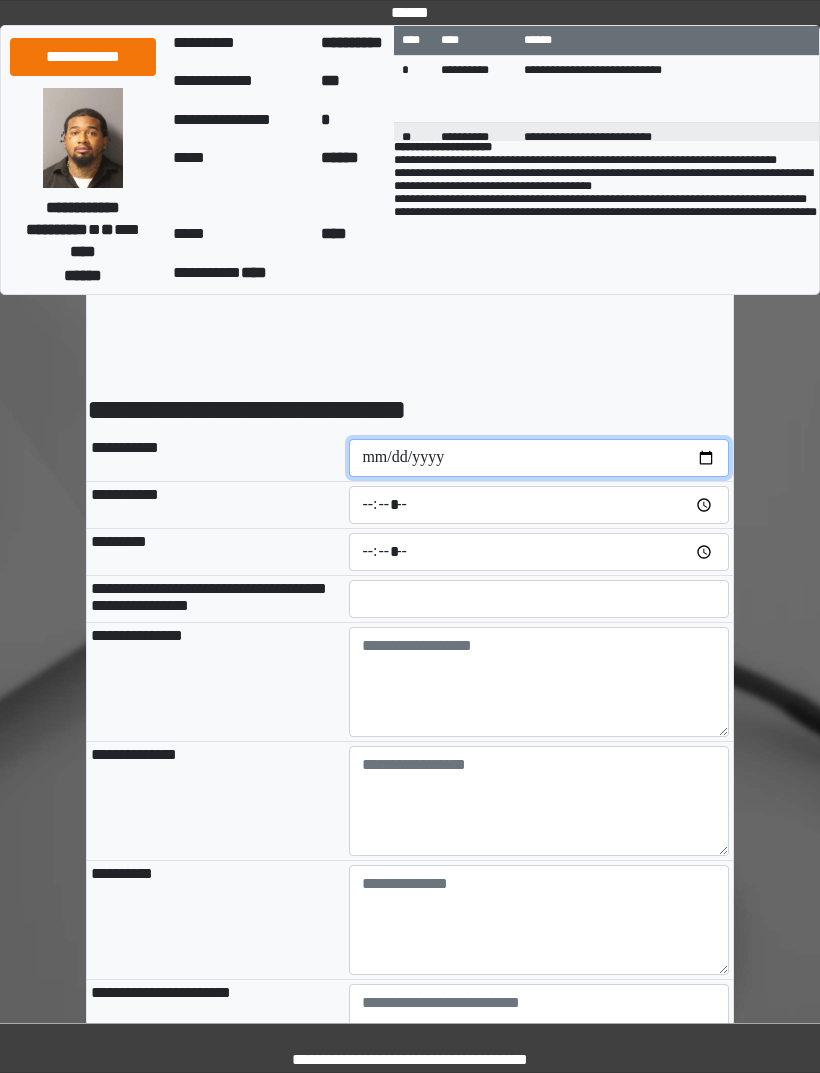 click at bounding box center (539, 458) 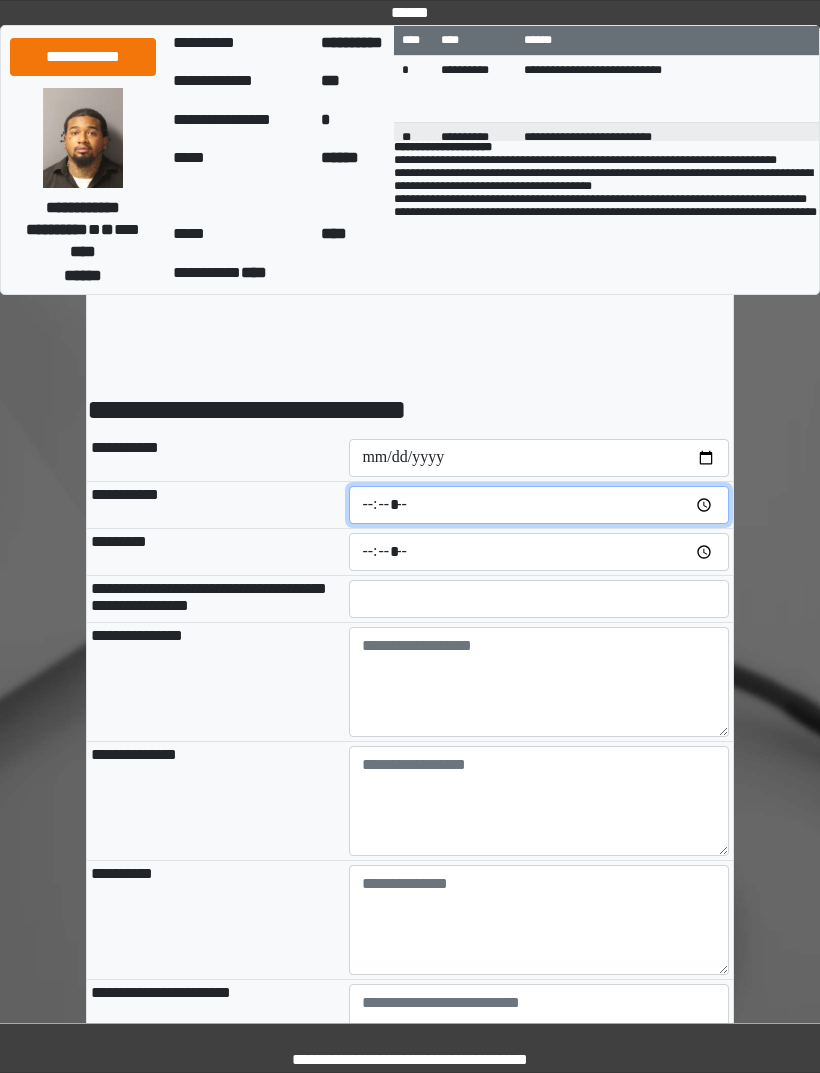 click at bounding box center (539, 505) 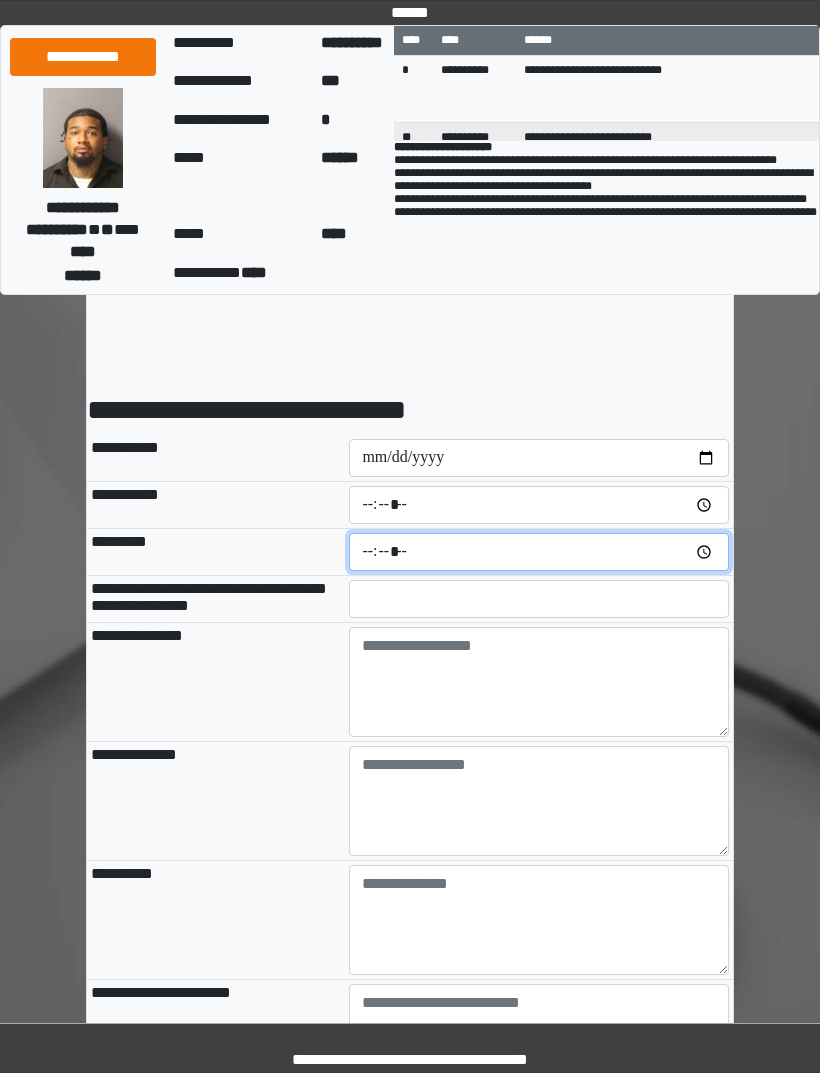 click at bounding box center (539, 552) 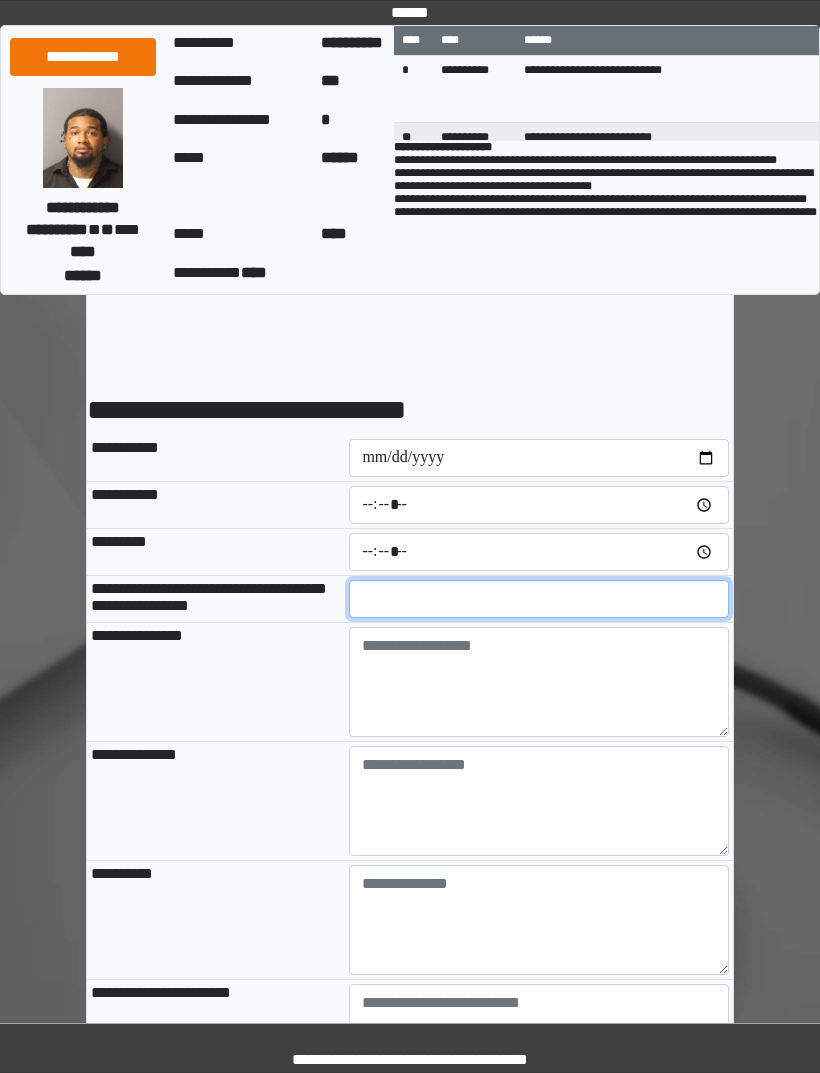 click at bounding box center [539, 599] 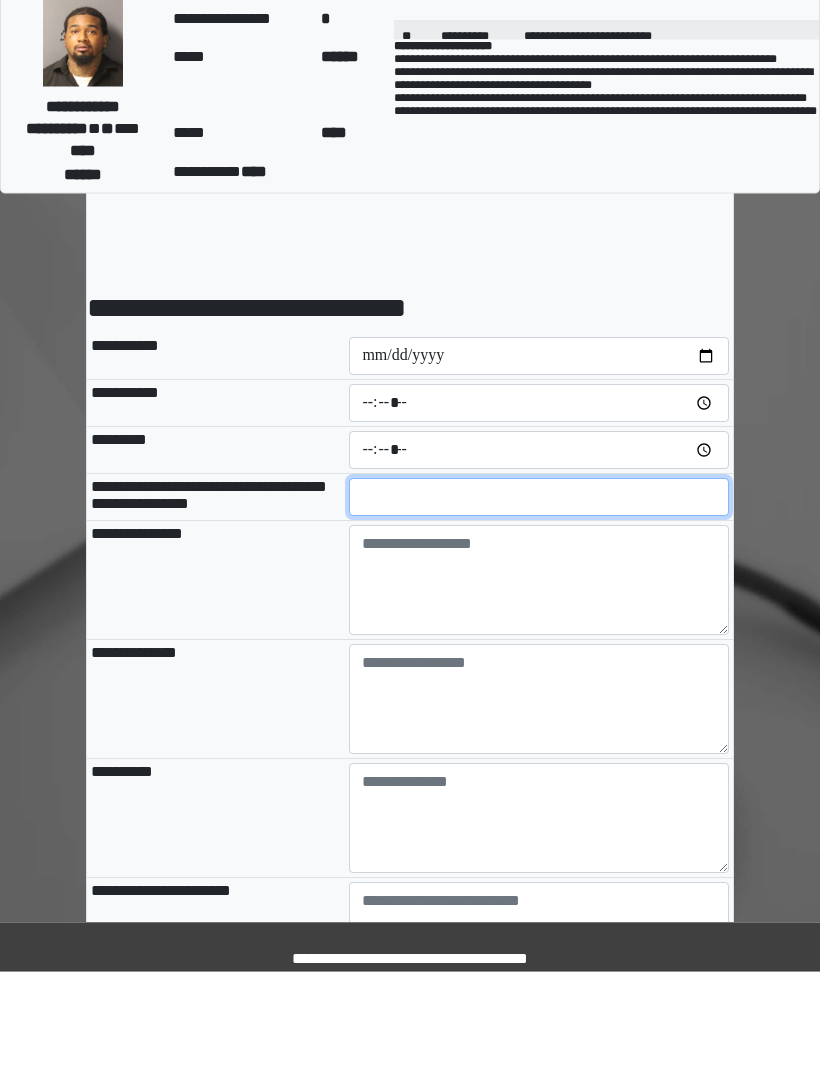 type on "**" 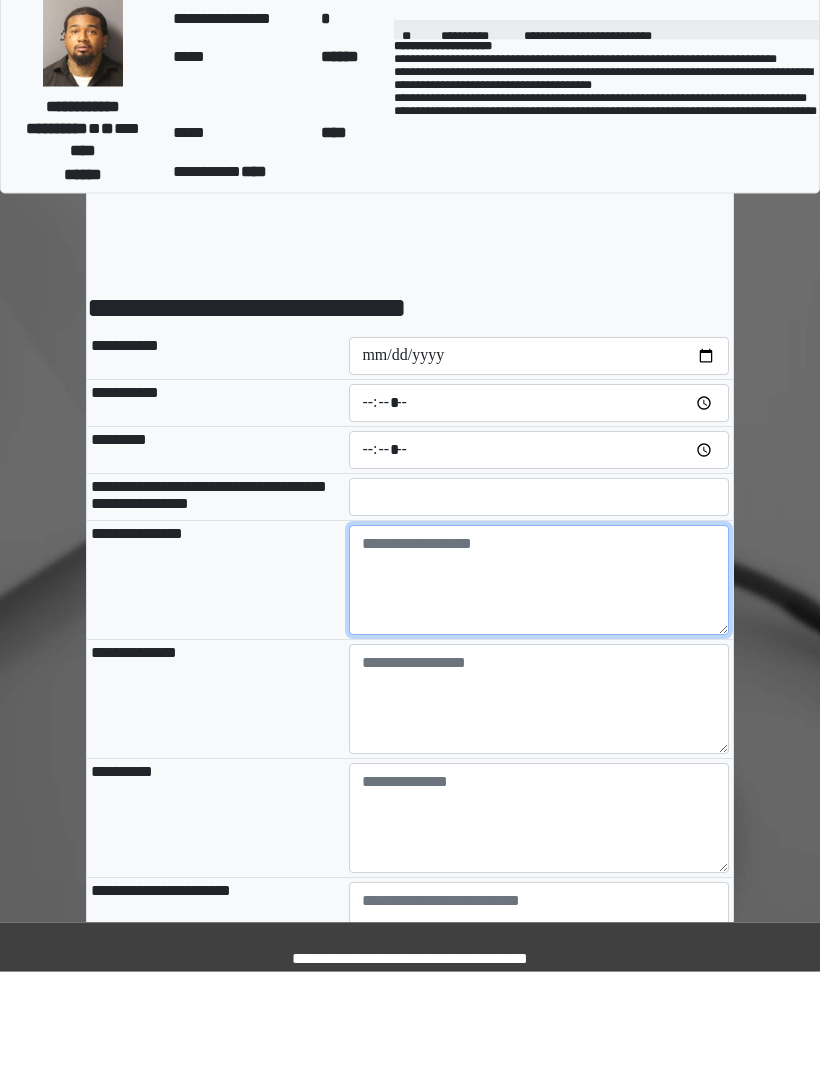 click at bounding box center (539, 682) 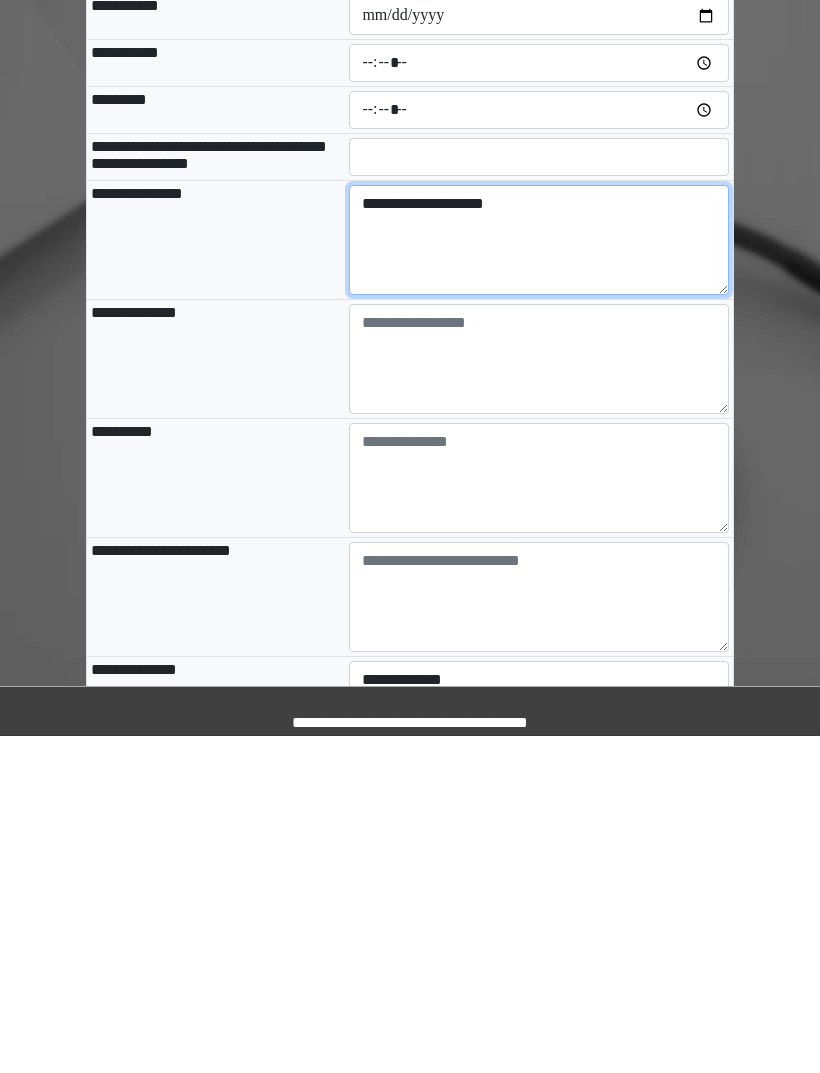 scroll, scrollTop: 105, scrollLeft: 0, axis: vertical 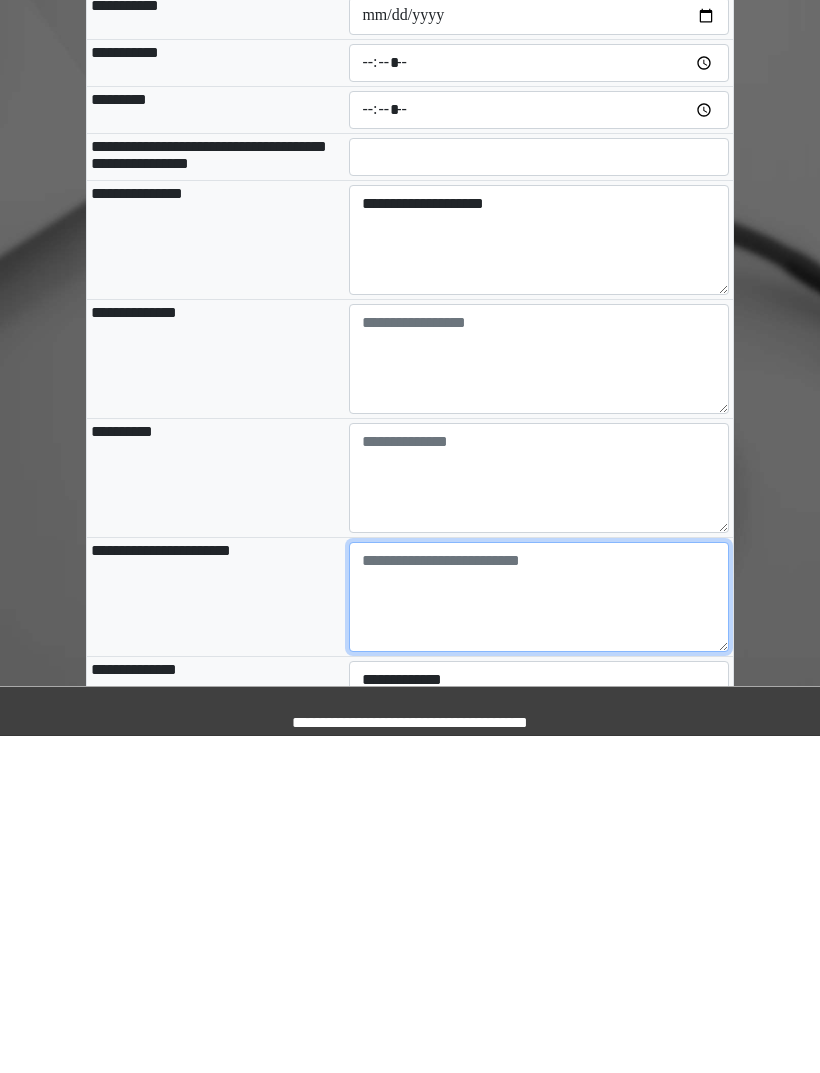 click at bounding box center [539, 934] 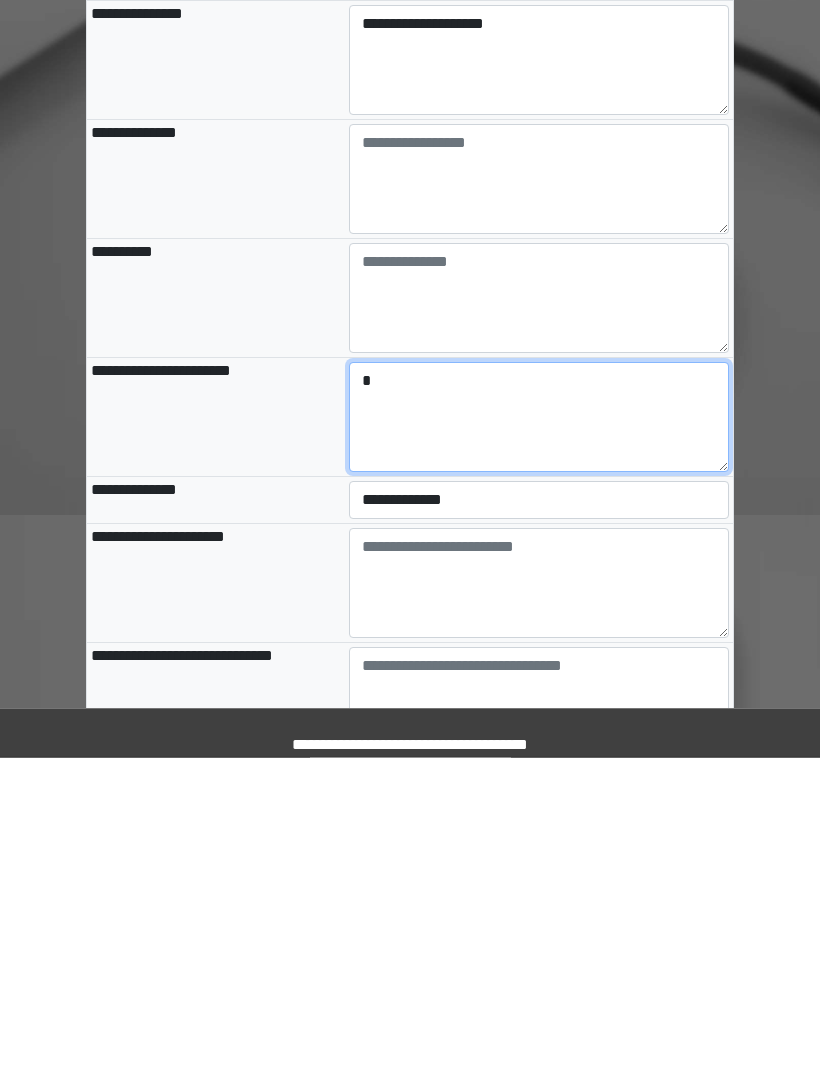 type on "*" 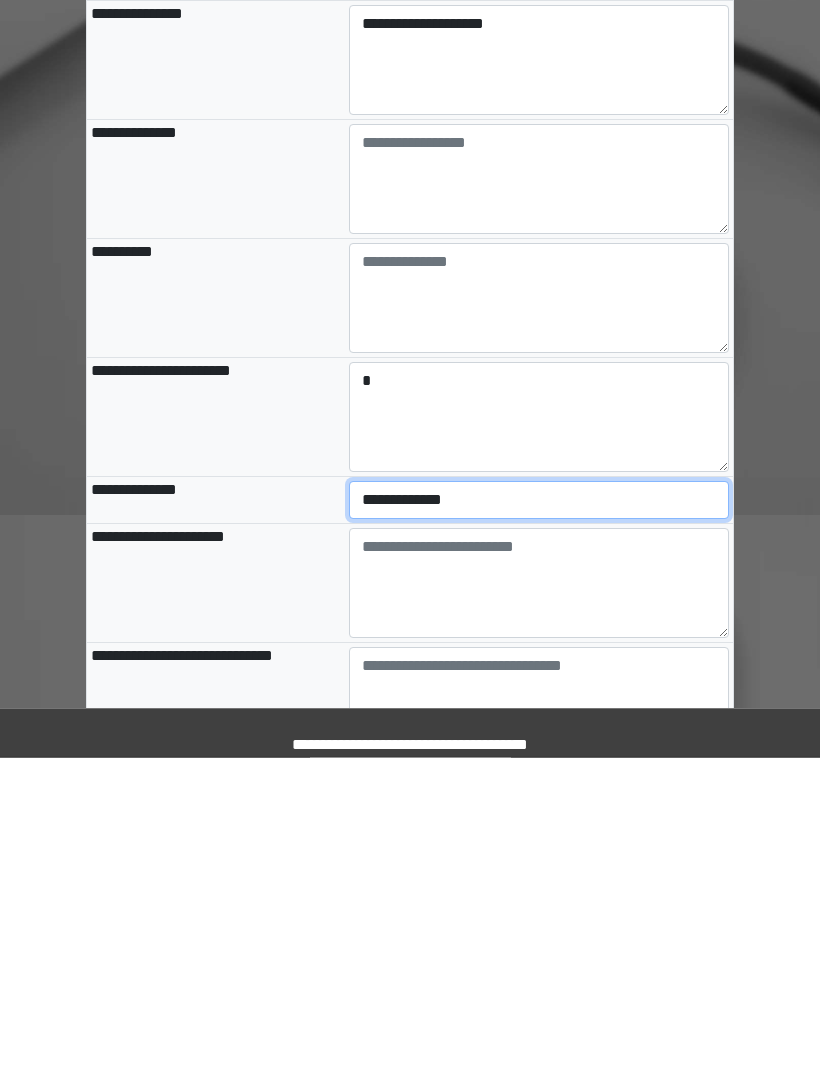 click on "**********" at bounding box center (539, 816) 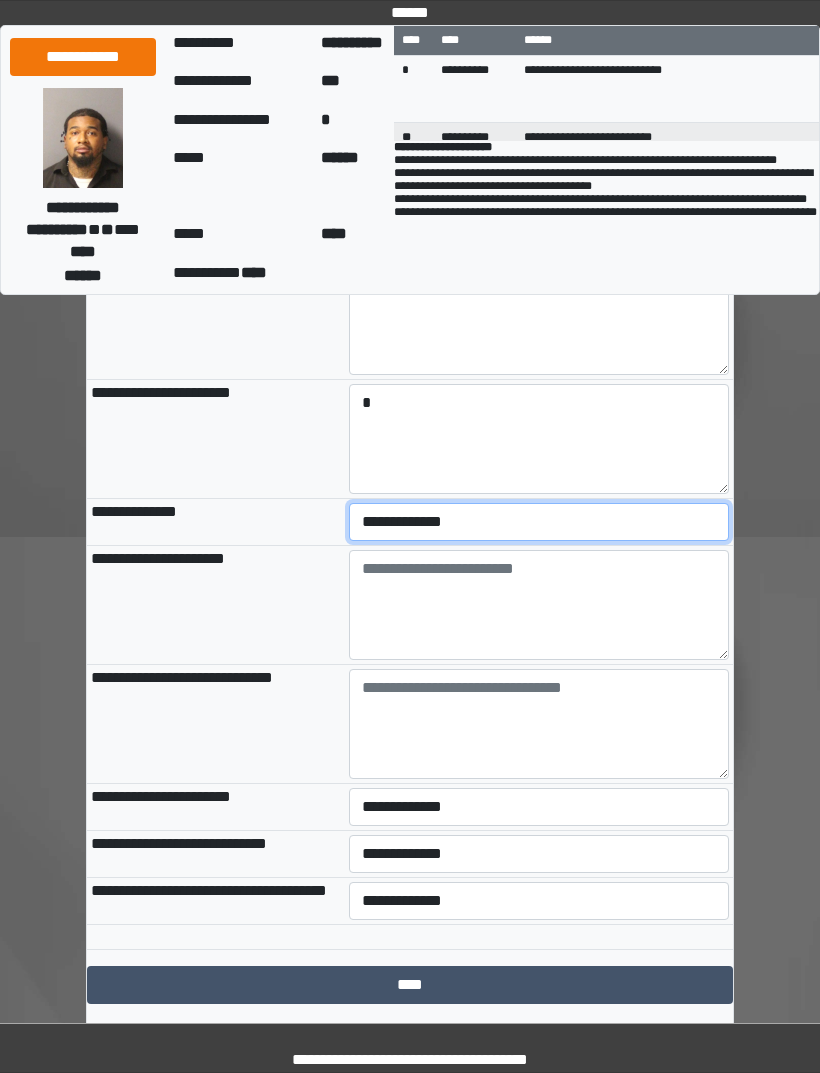 select on "***" 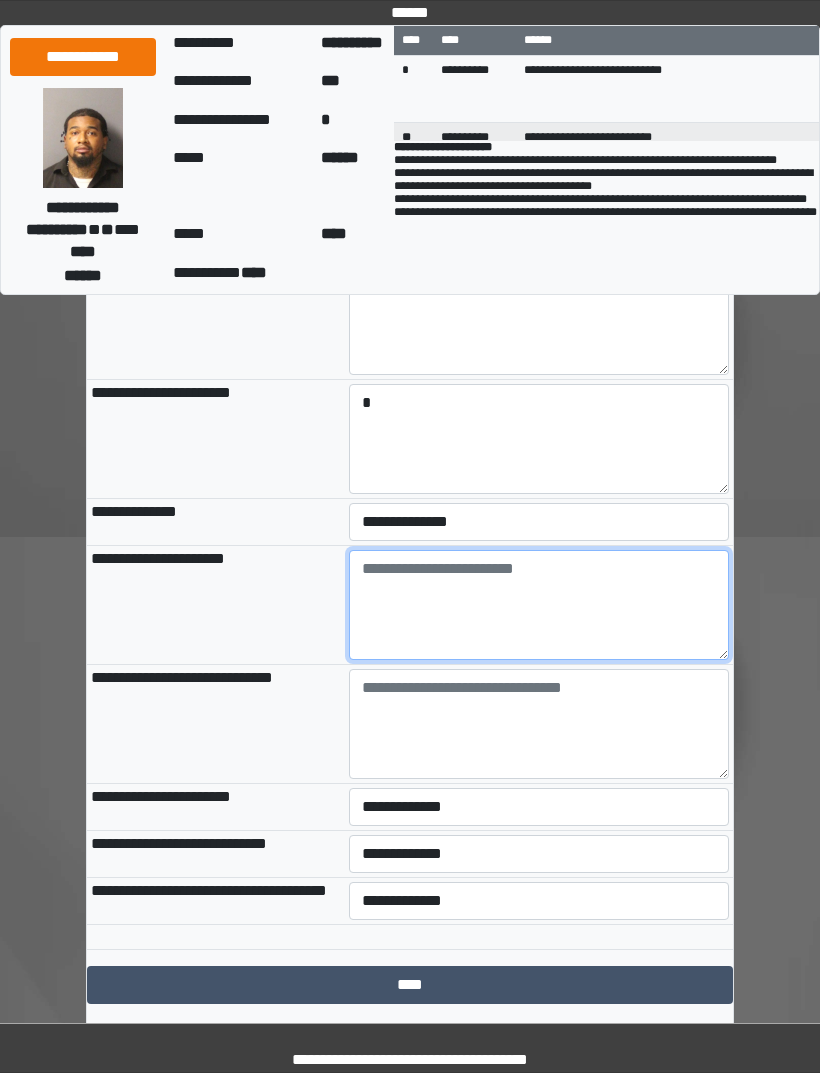 click at bounding box center (539, 605) 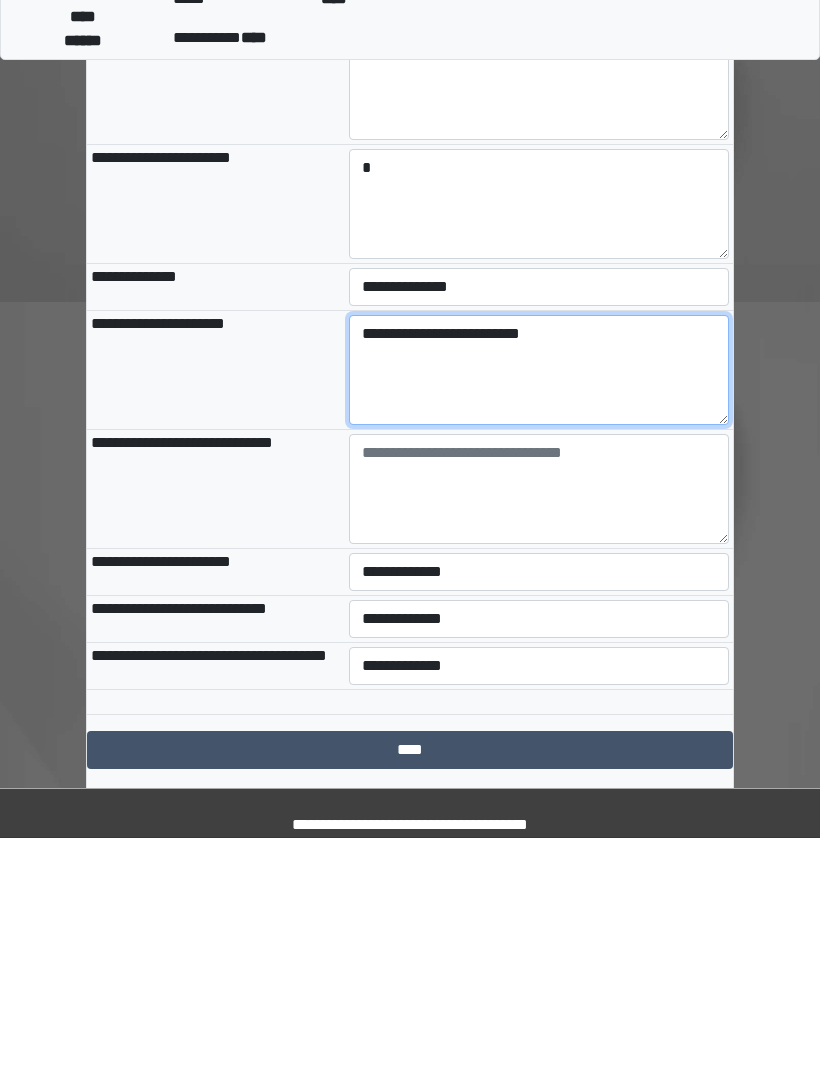 type on "**********" 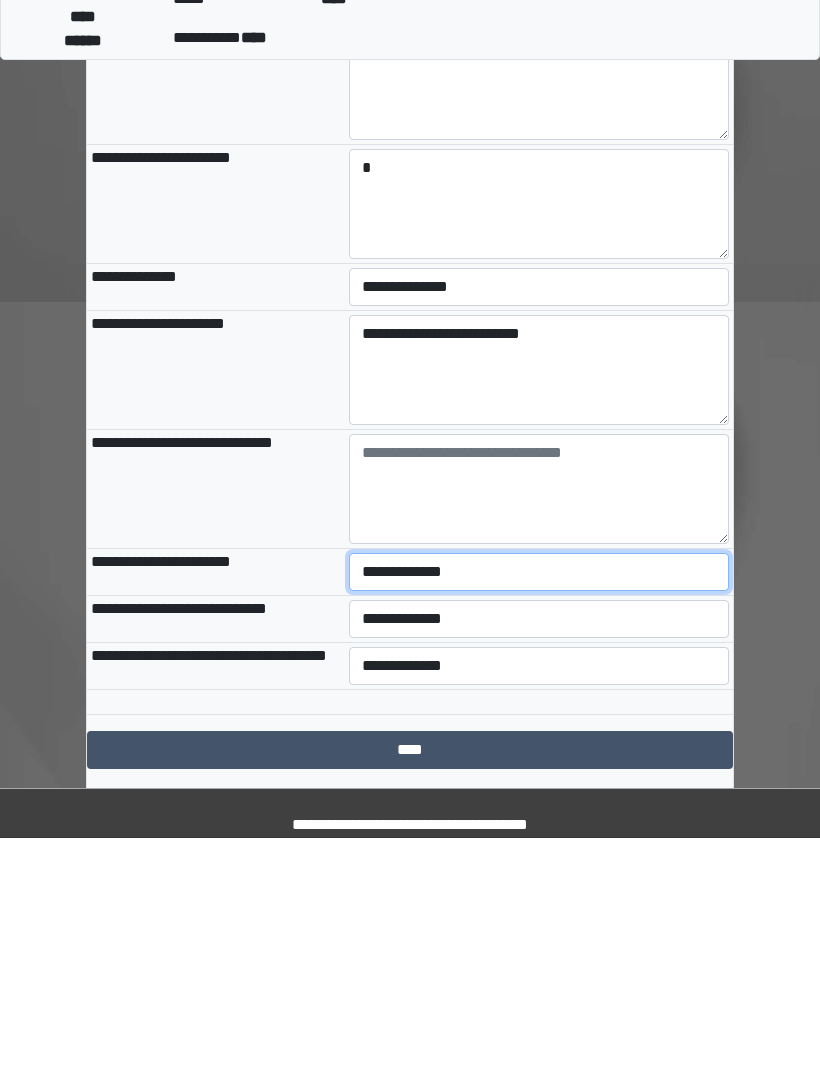 click on "**********" at bounding box center (539, 807) 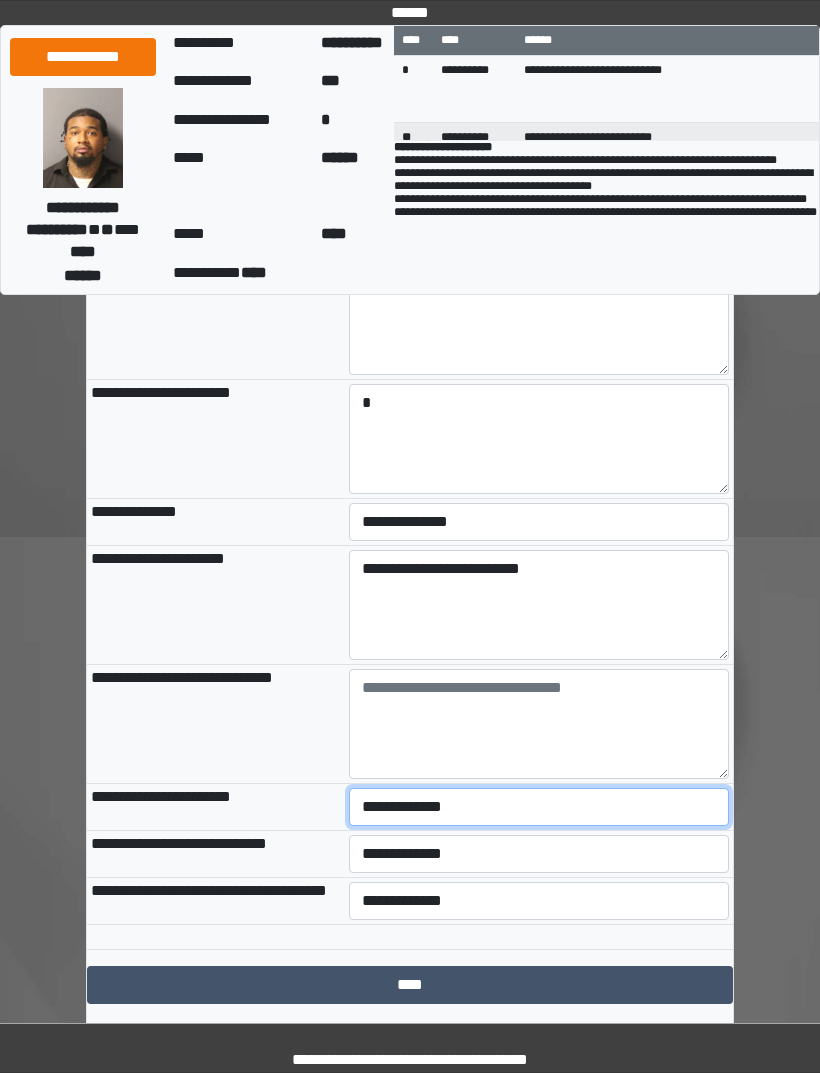 select on "***" 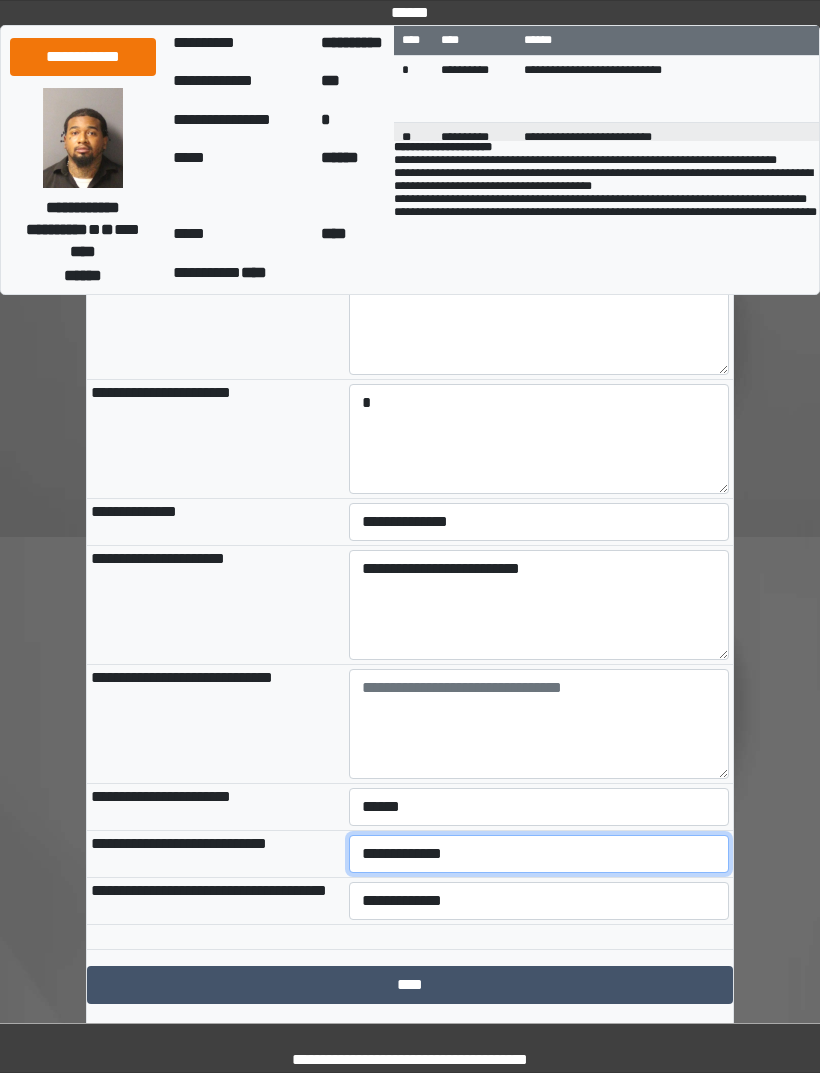 click on "**********" at bounding box center [539, 854] 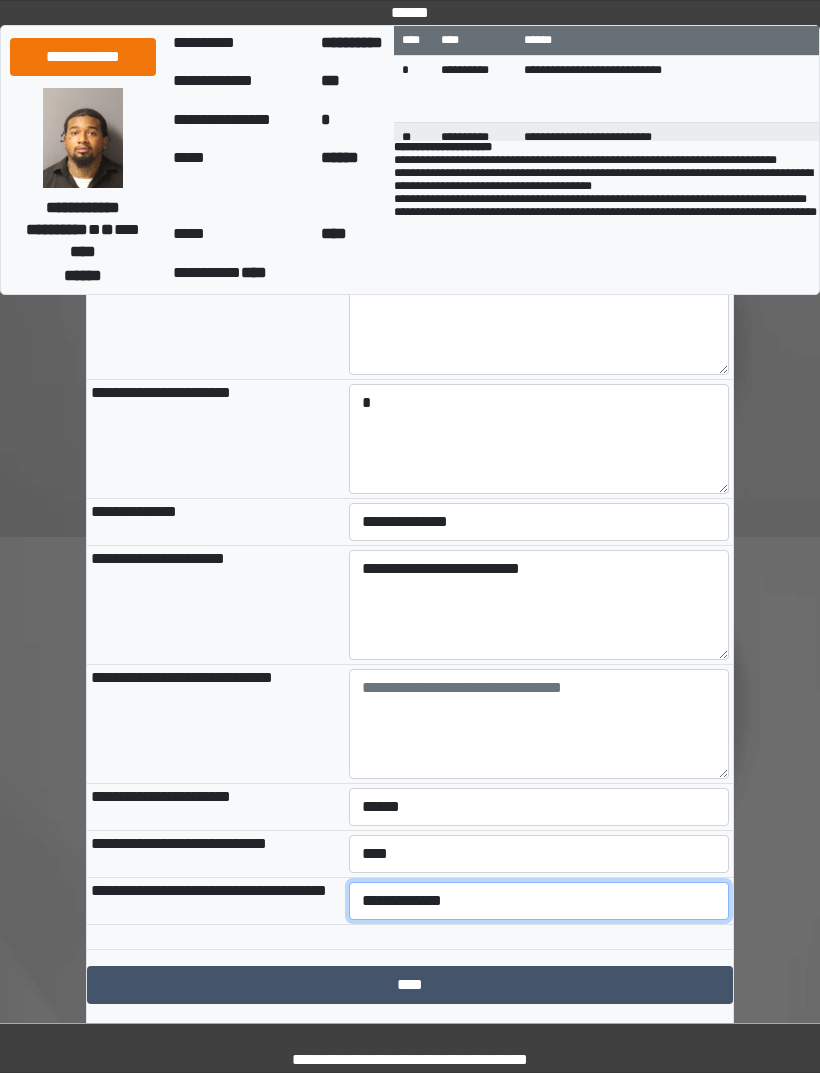 click on "**********" at bounding box center (539, 901) 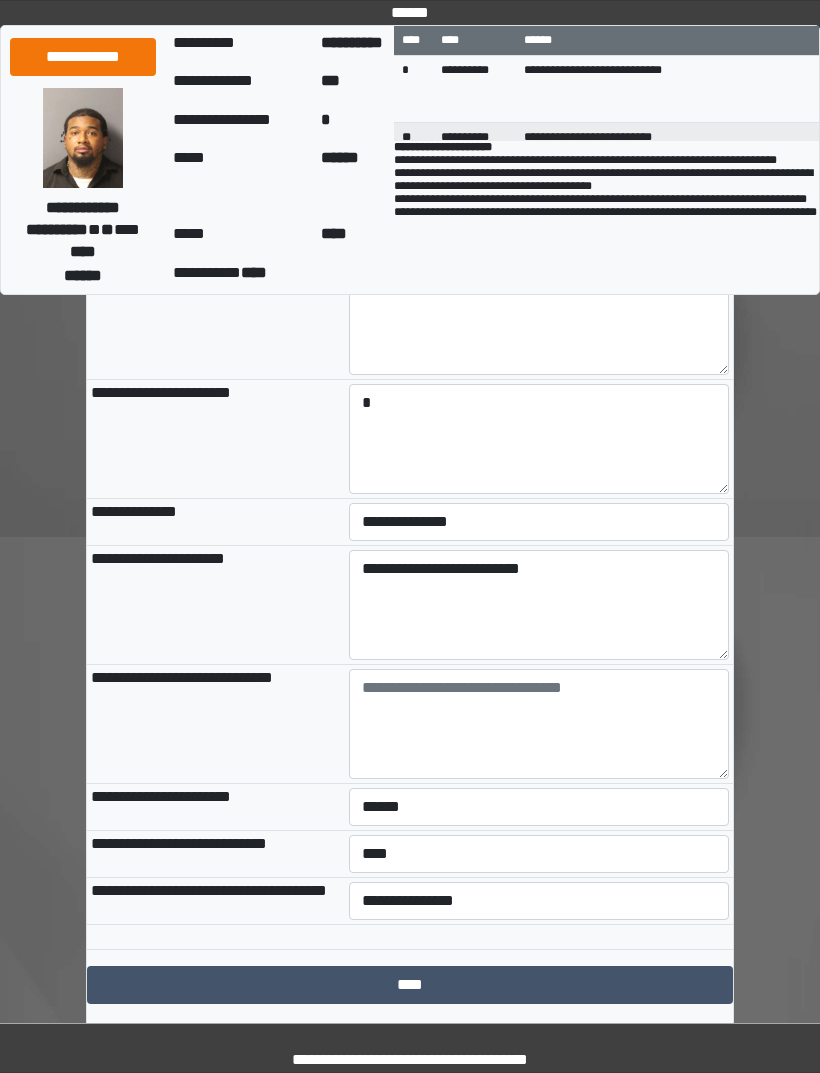 click on "****" at bounding box center [410, 985] 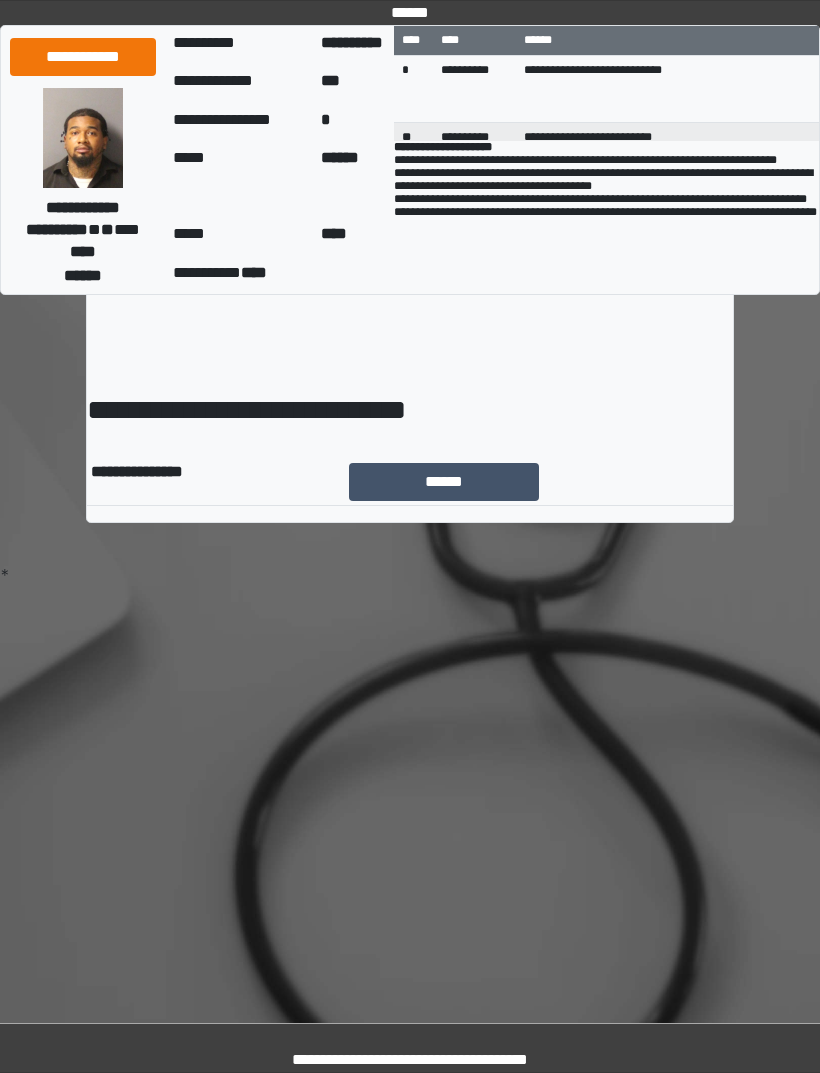 scroll, scrollTop: 0, scrollLeft: 0, axis: both 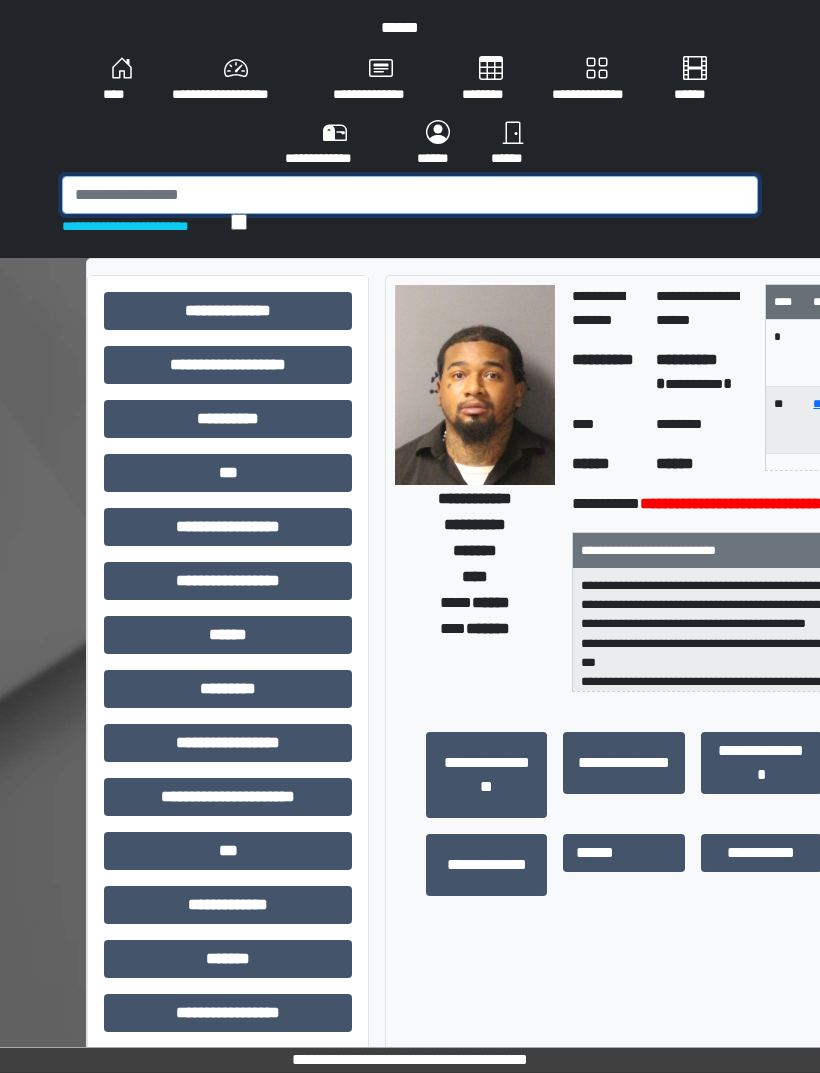 click at bounding box center [410, 195] 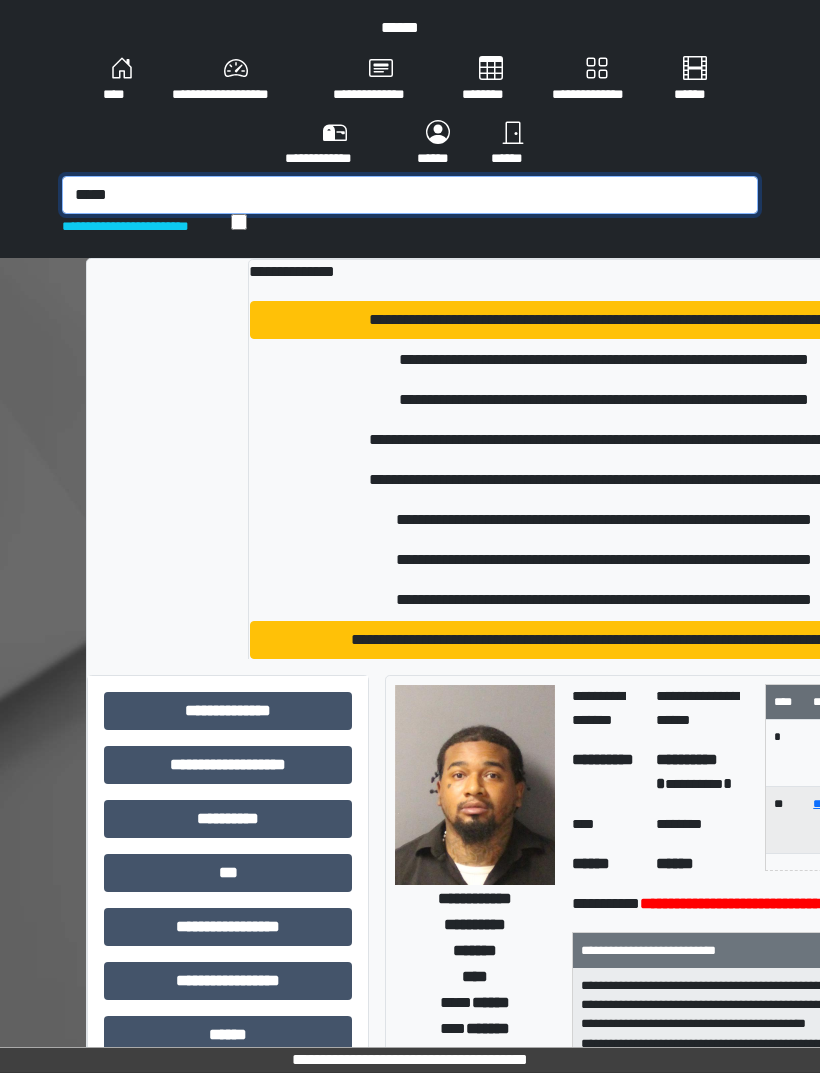 type on "*****" 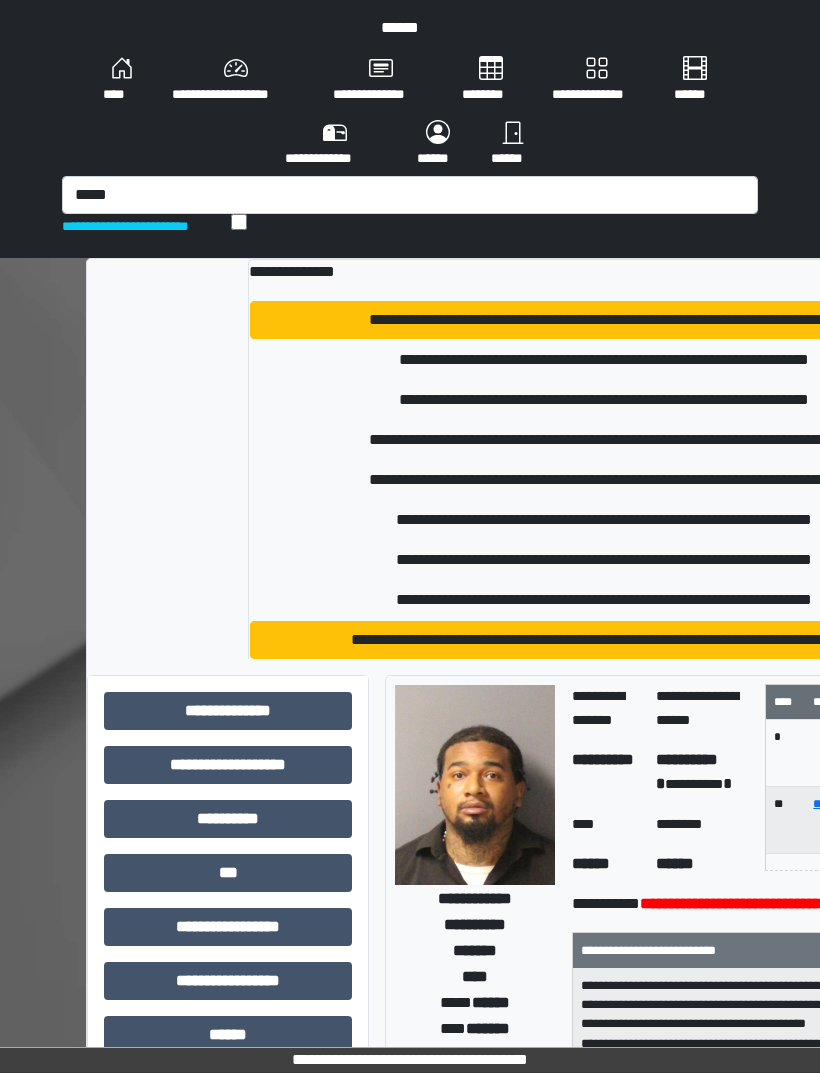click on "**********" at bounding box center (605, 320) 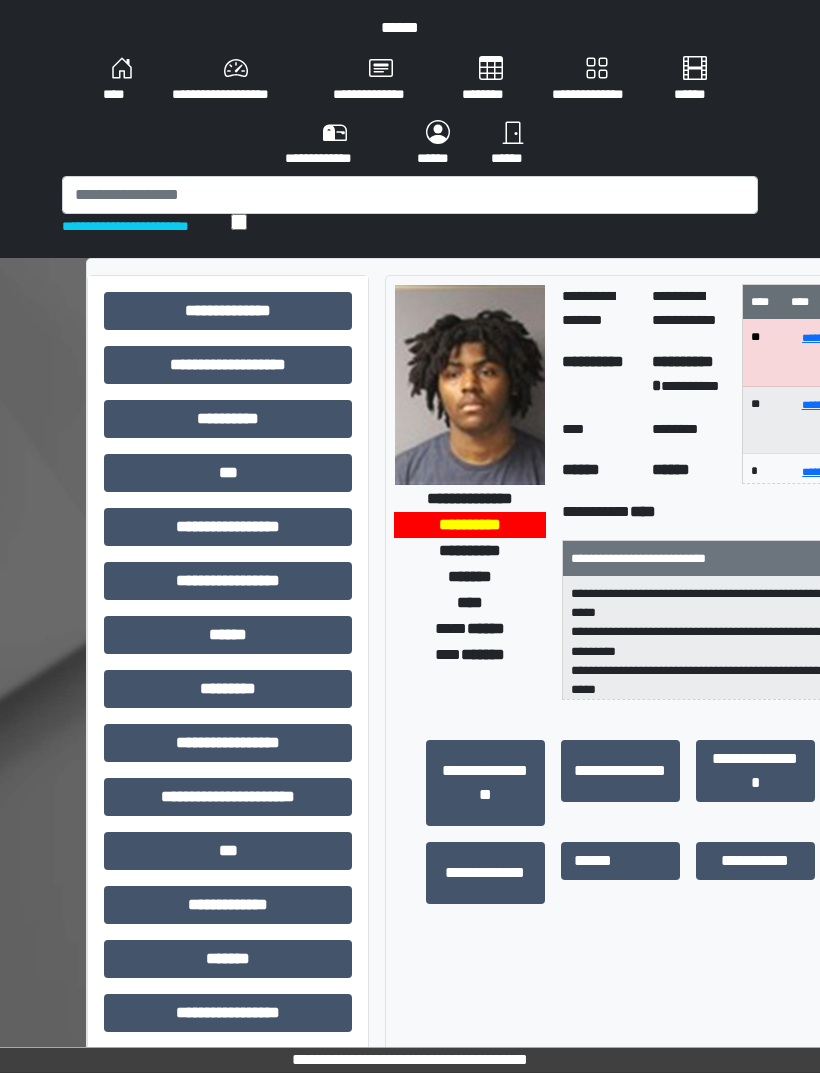click on "***" at bounding box center (228, 473) 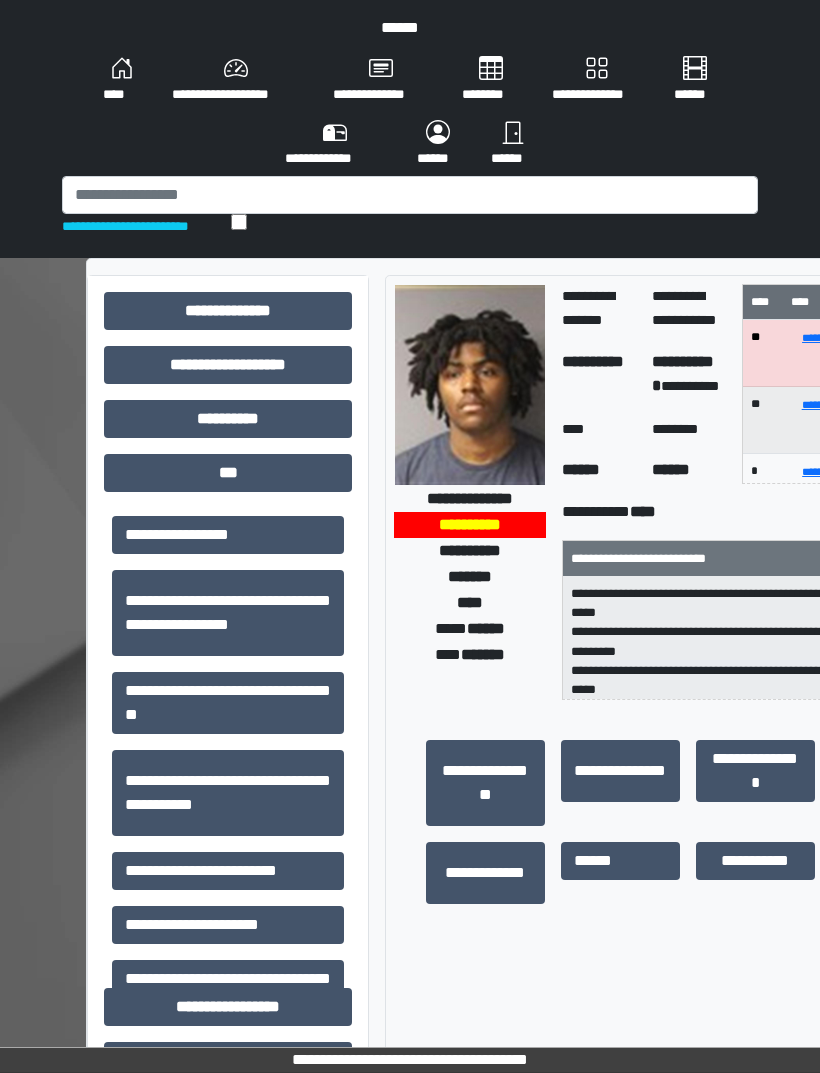 click on "**********" at bounding box center [228, 871] 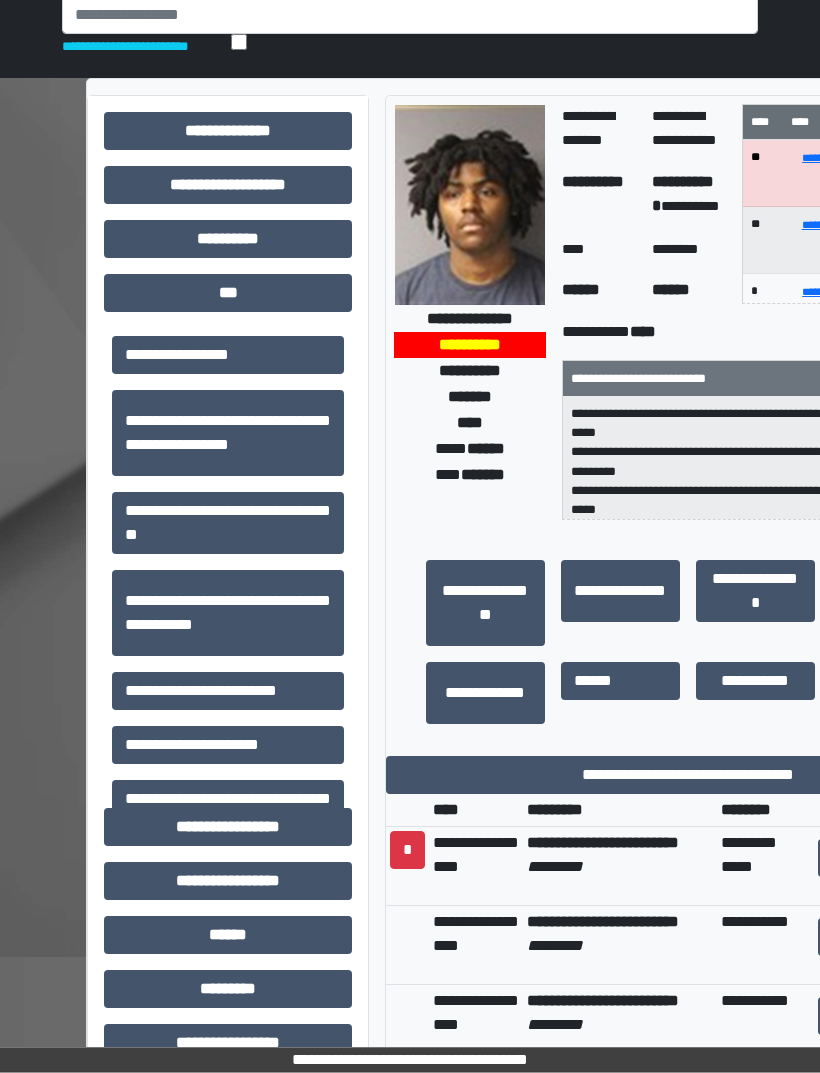 scroll, scrollTop: 185, scrollLeft: 0, axis: vertical 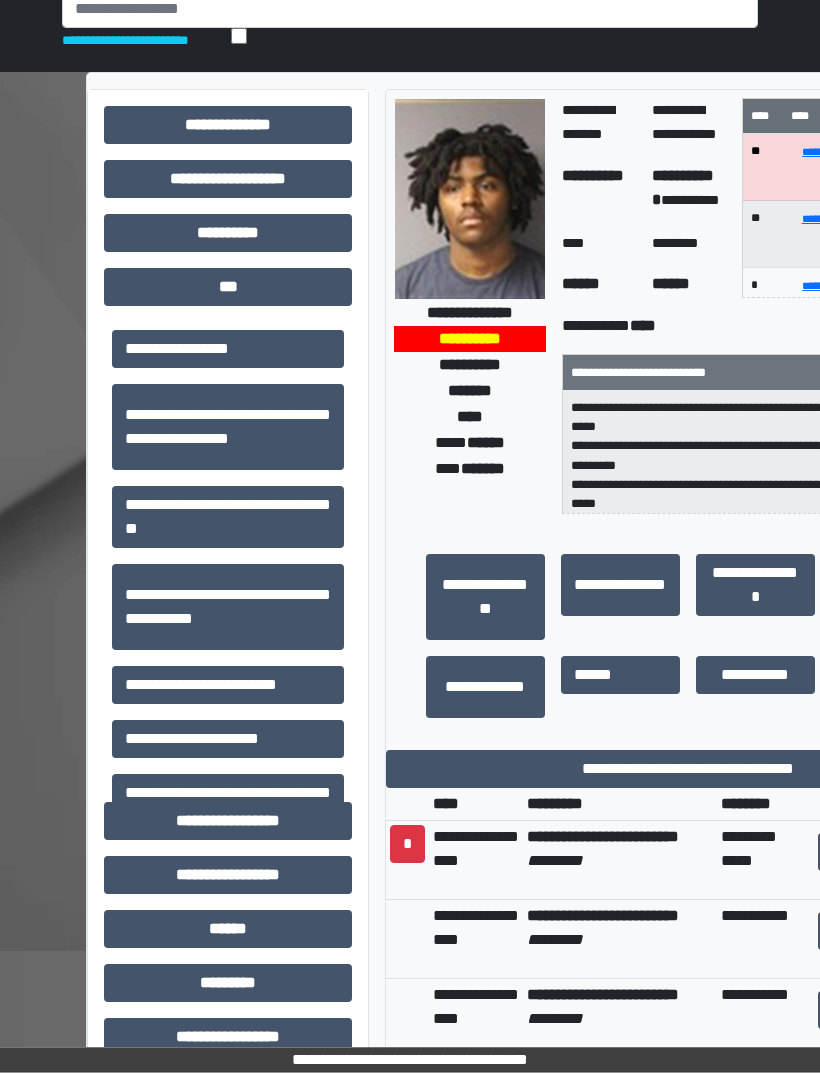 click on "**********" at bounding box center (688, 770) 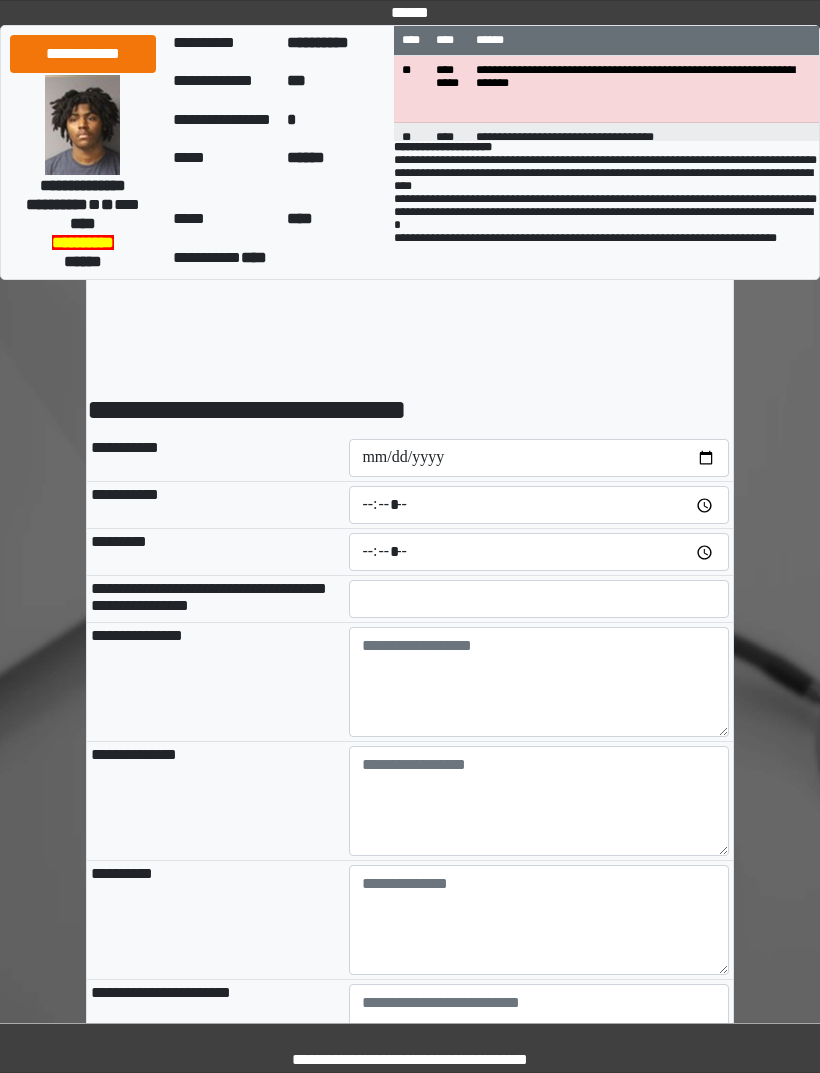 scroll, scrollTop: 0, scrollLeft: 0, axis: both 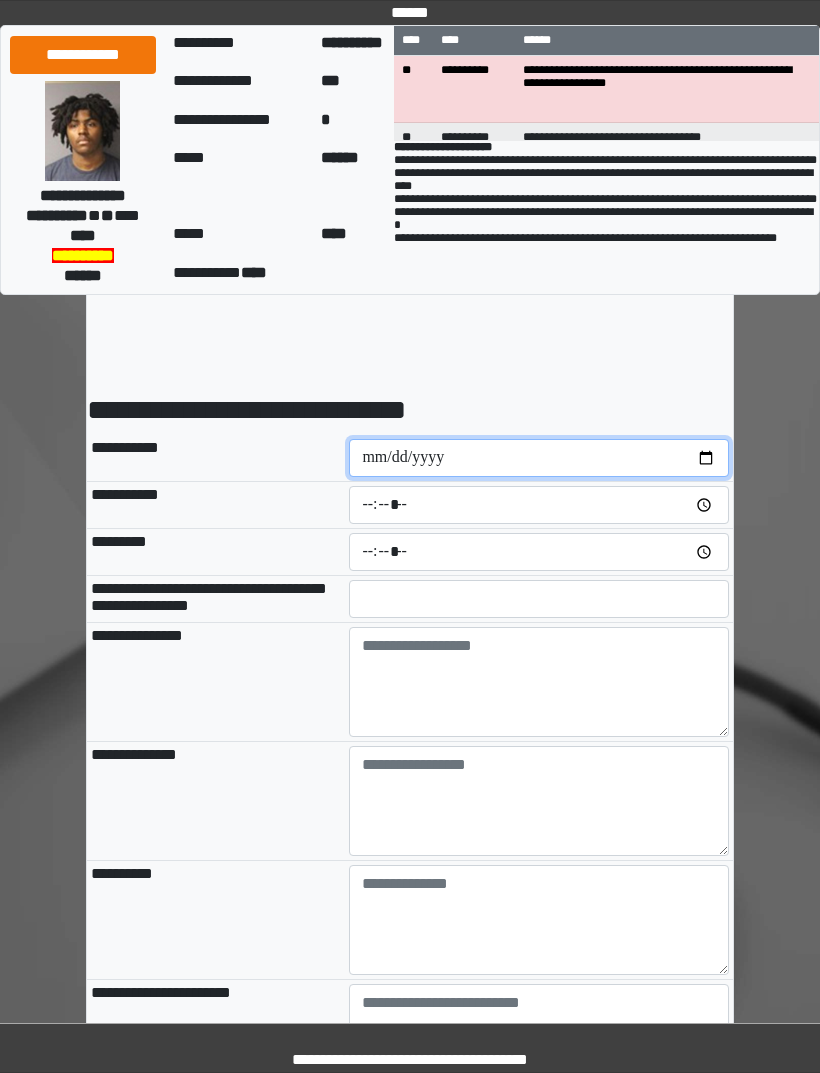 click at bounding box center (539, 458) 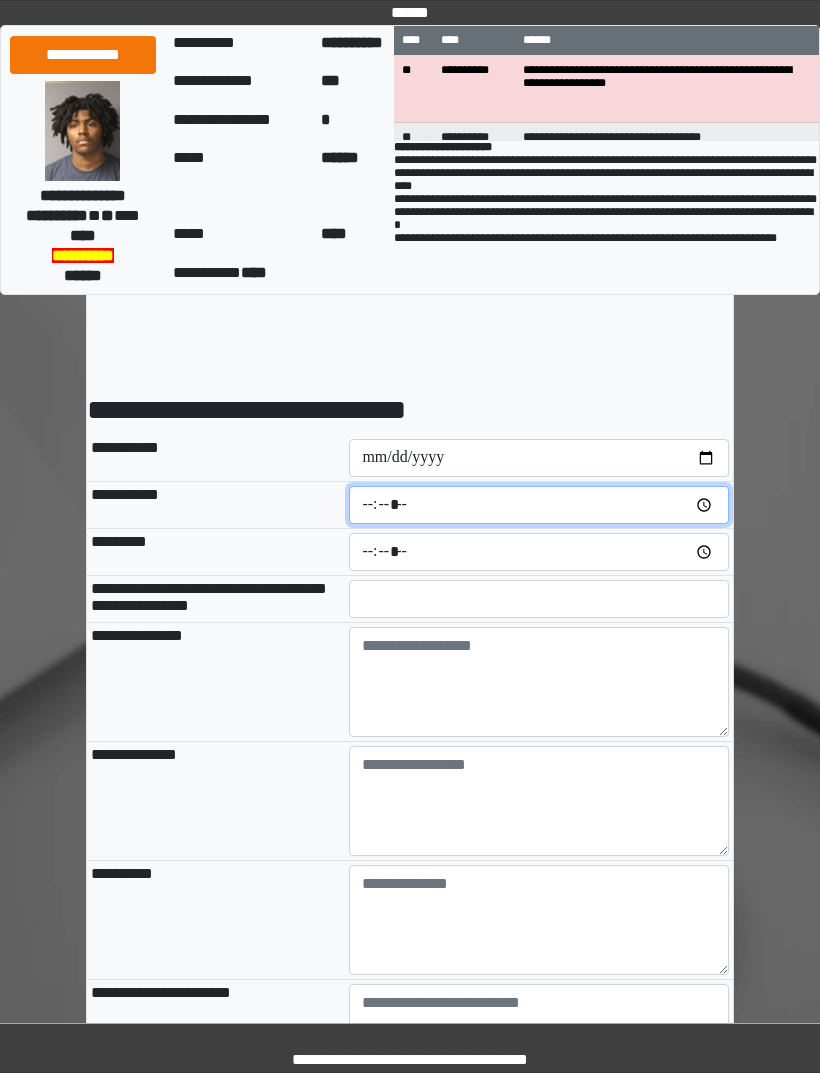 click at bounding box center [539, 505] 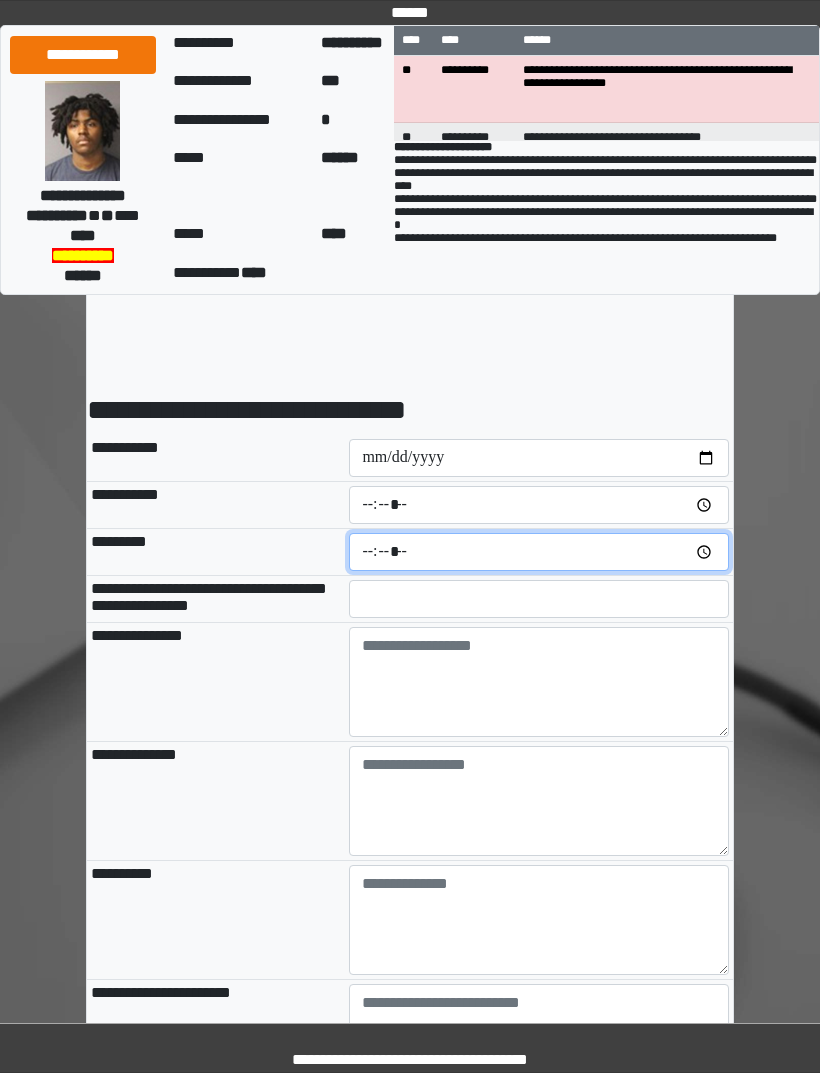 click at bounding box center (539, 552) 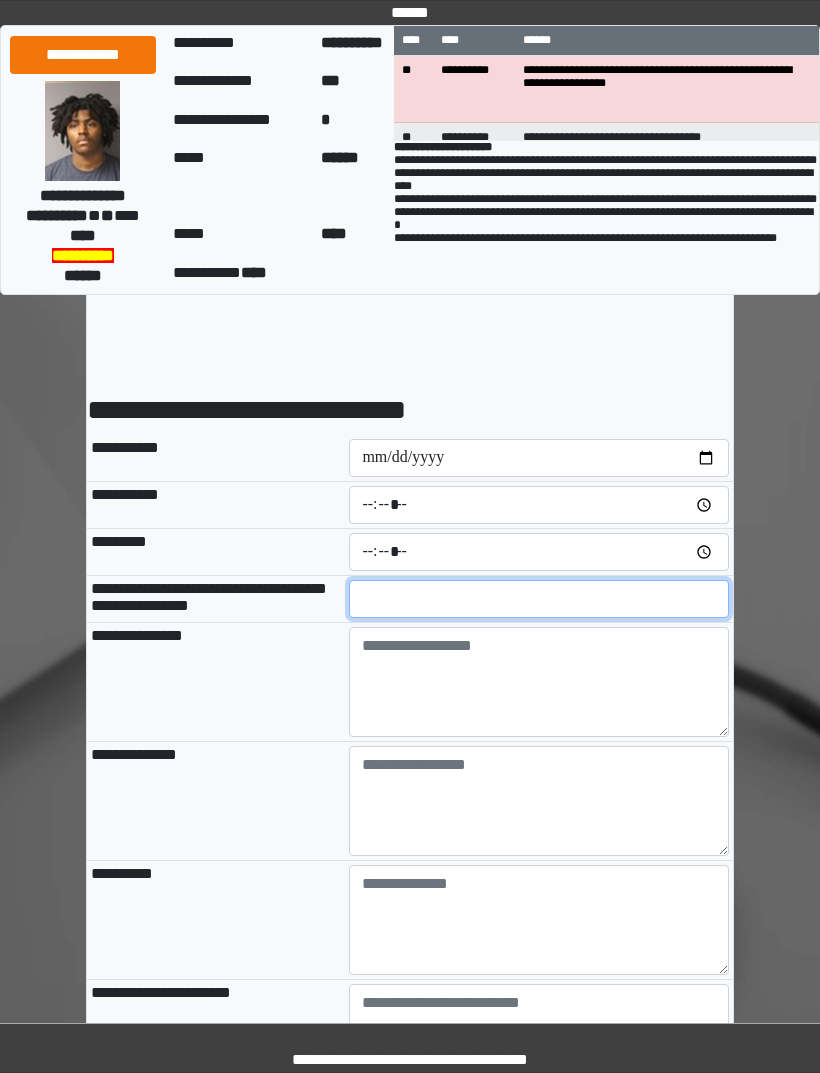 click at bounding box center (539, 599) 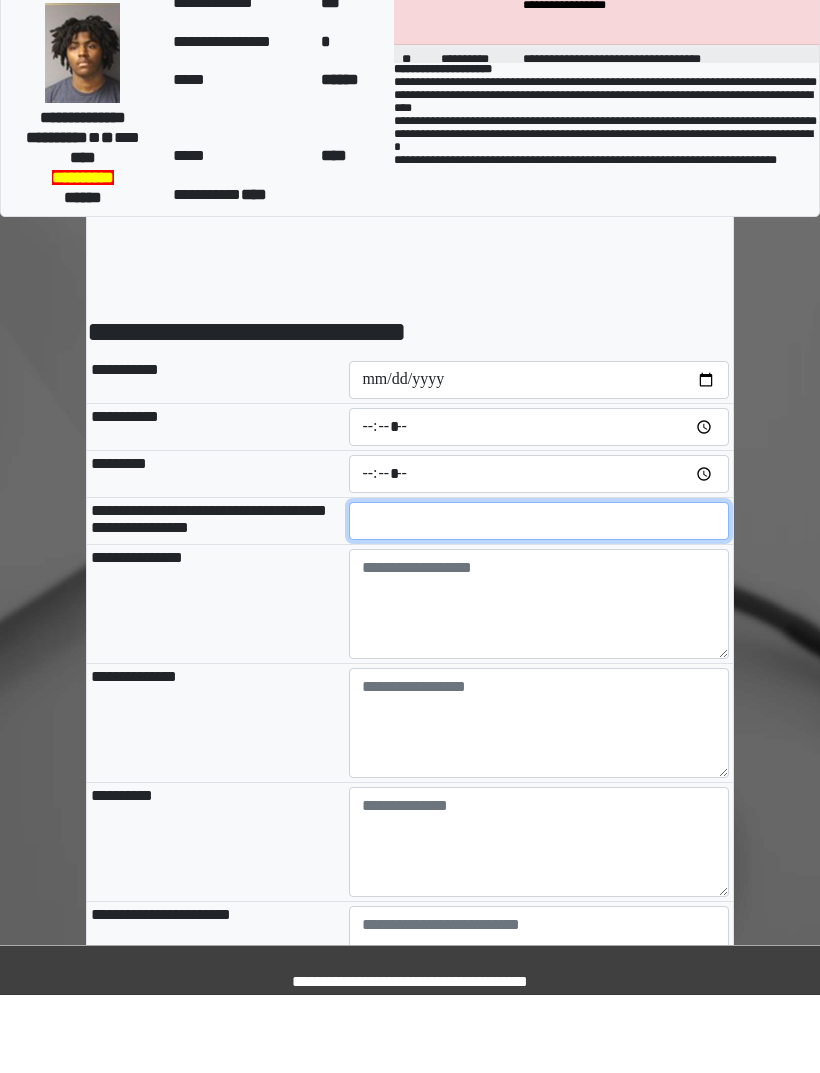 type on "**" 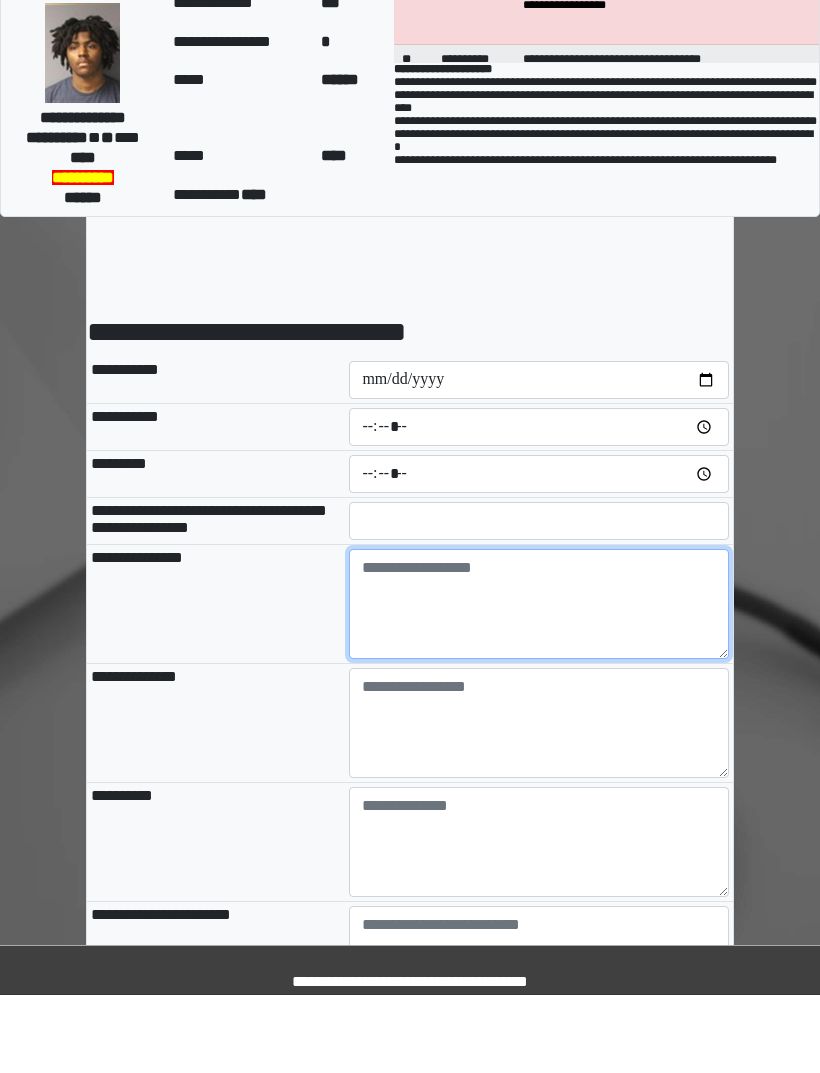 click at bounding box center (539, 682) 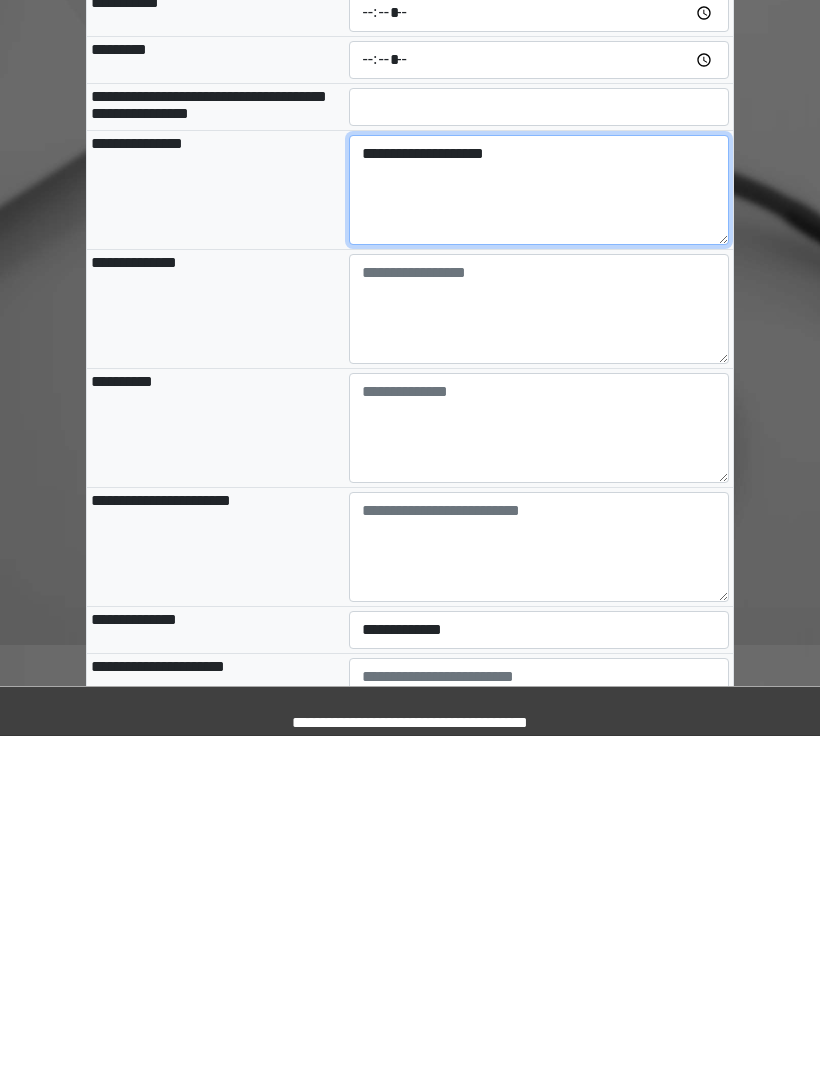 scroll, scrollTop: 158, scrollLeft: 0, axis: vertical 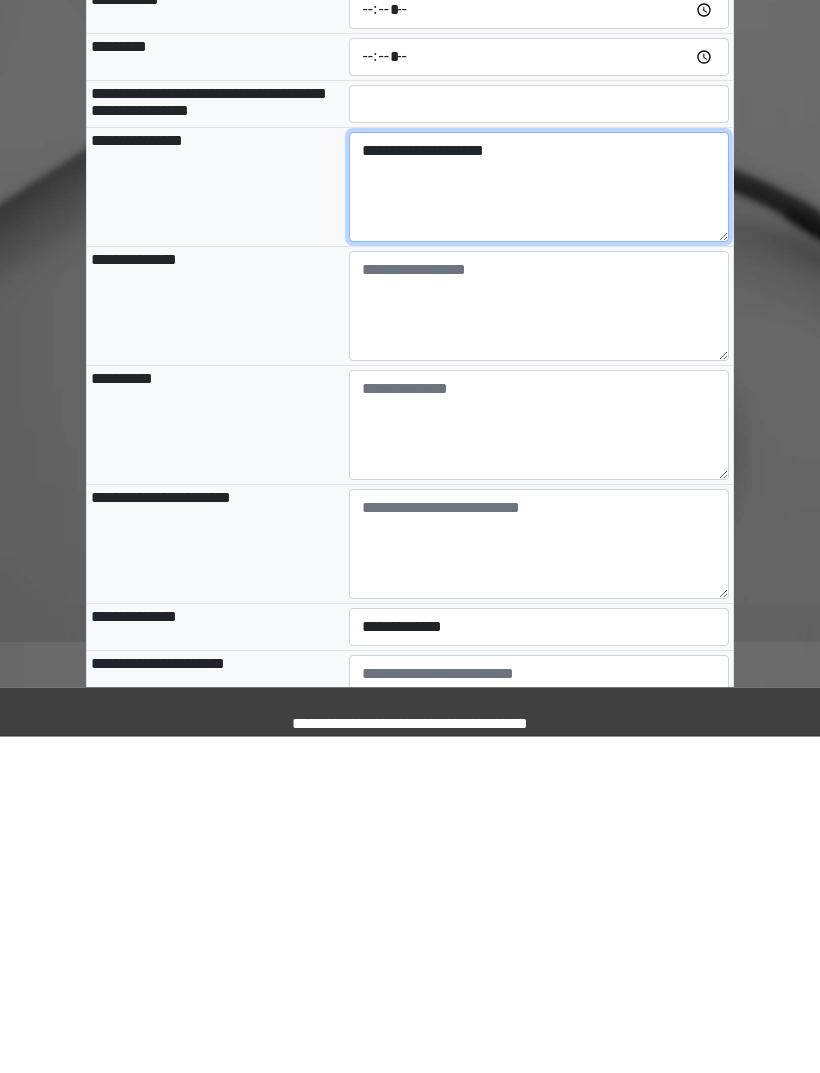 type on "**********" 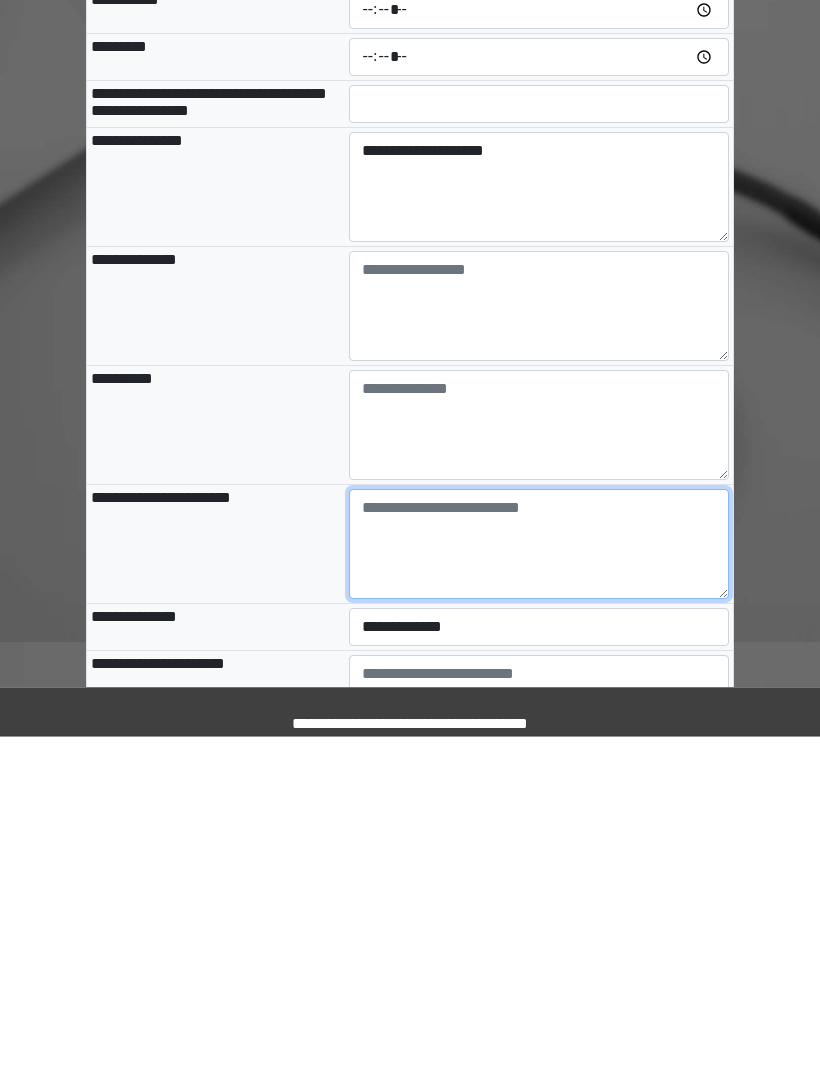 click at bounding box center (539, 881) 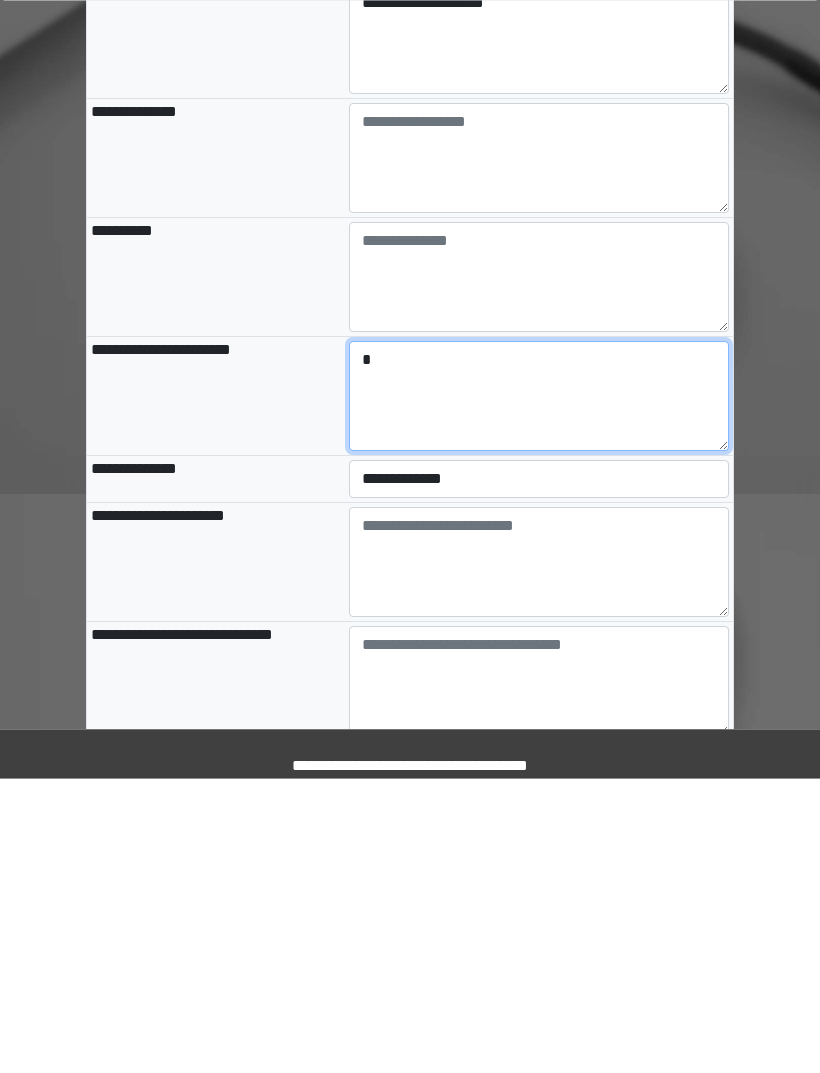 type on "*" 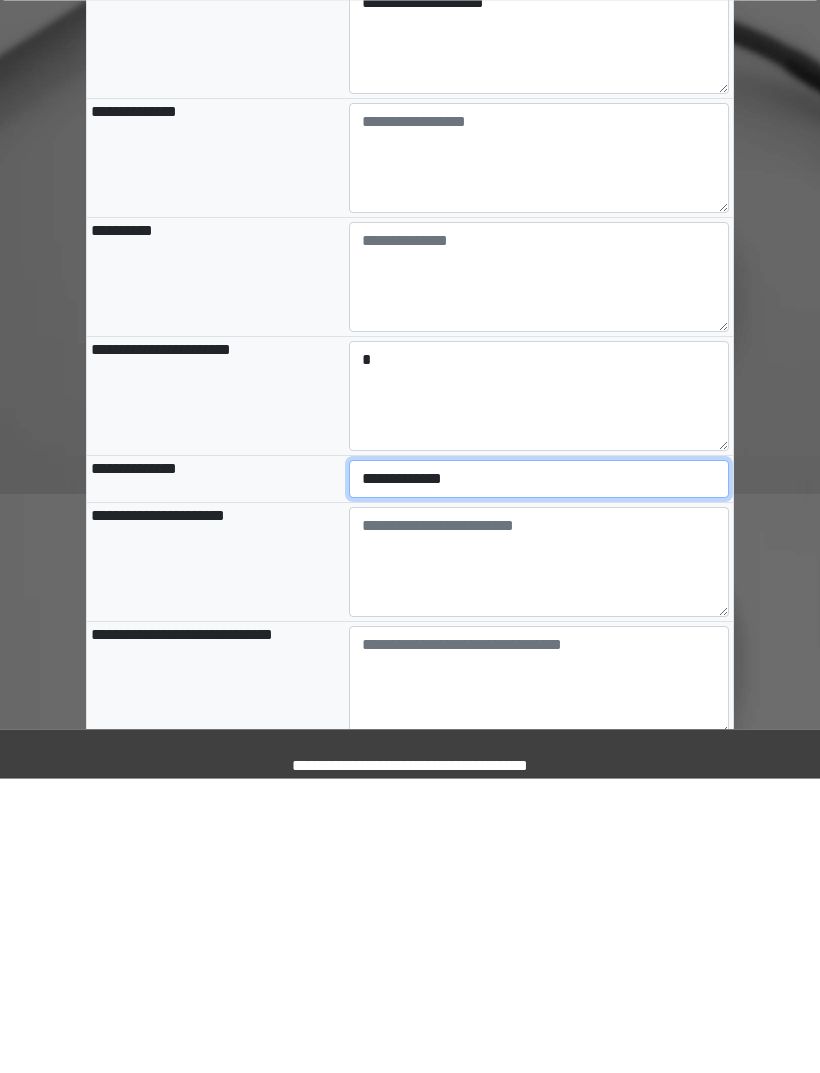 click on "**********" at bounding box center (539, 774) 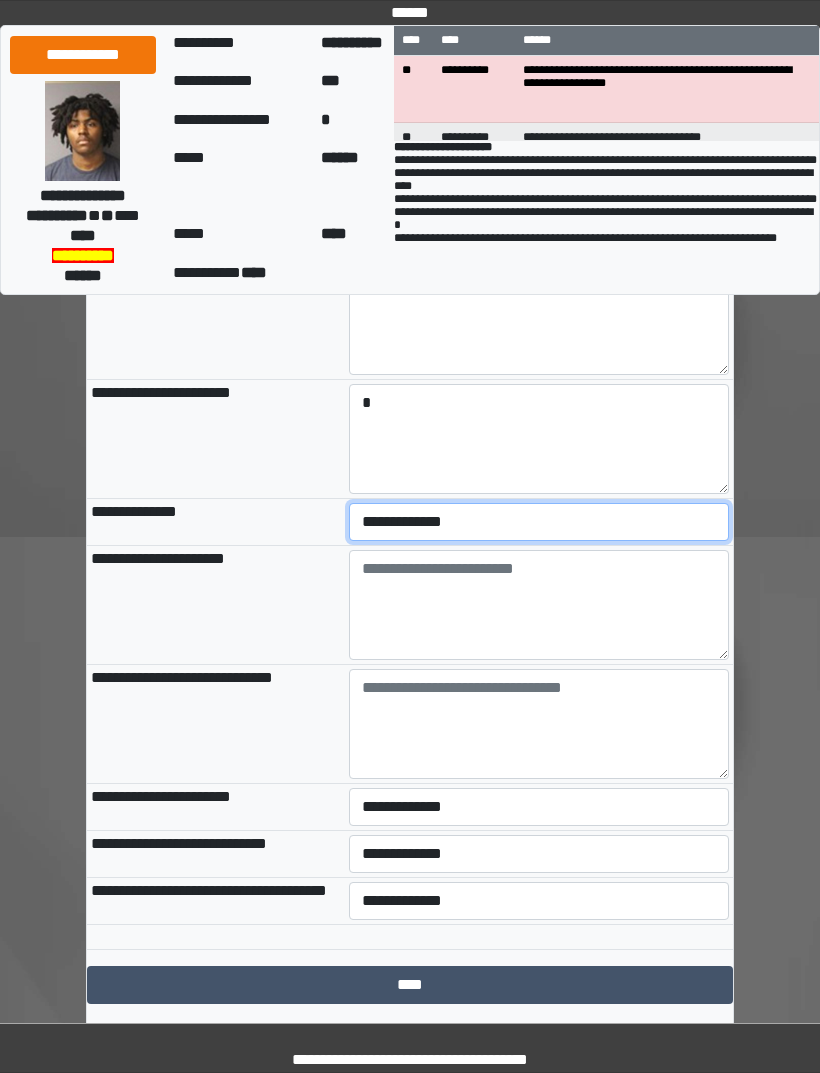select on "***" 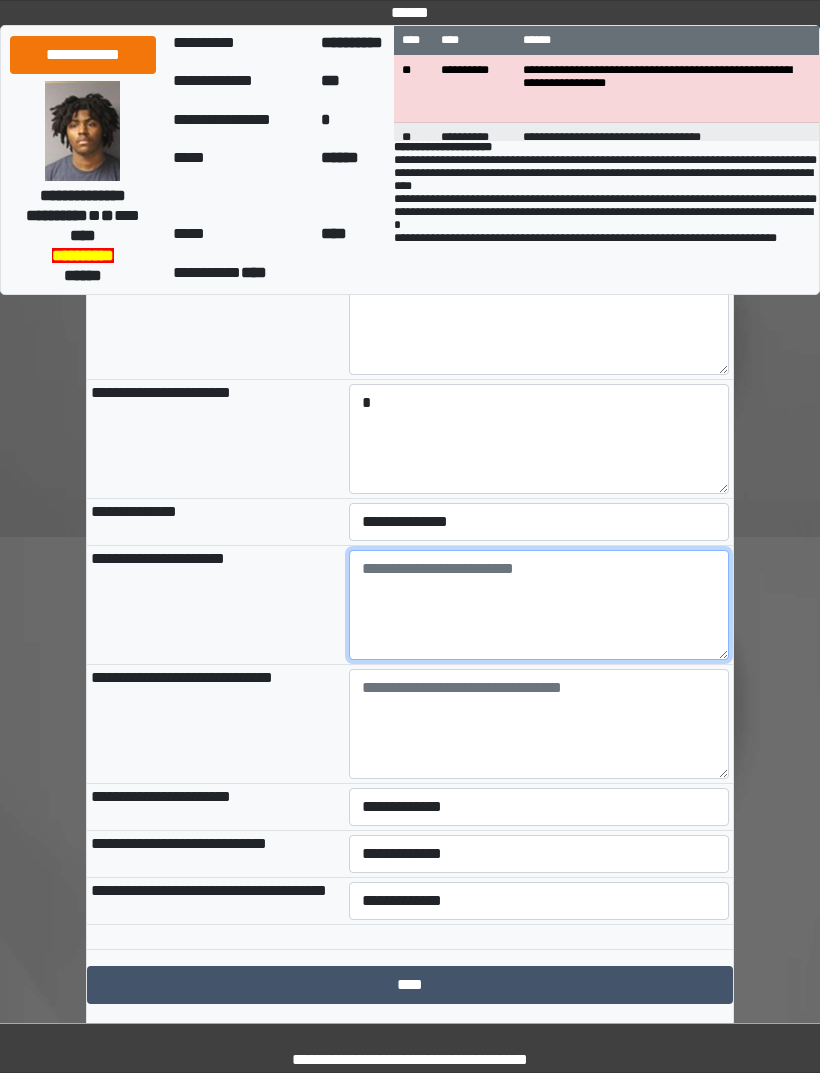 click at bounding box center (539, 605) 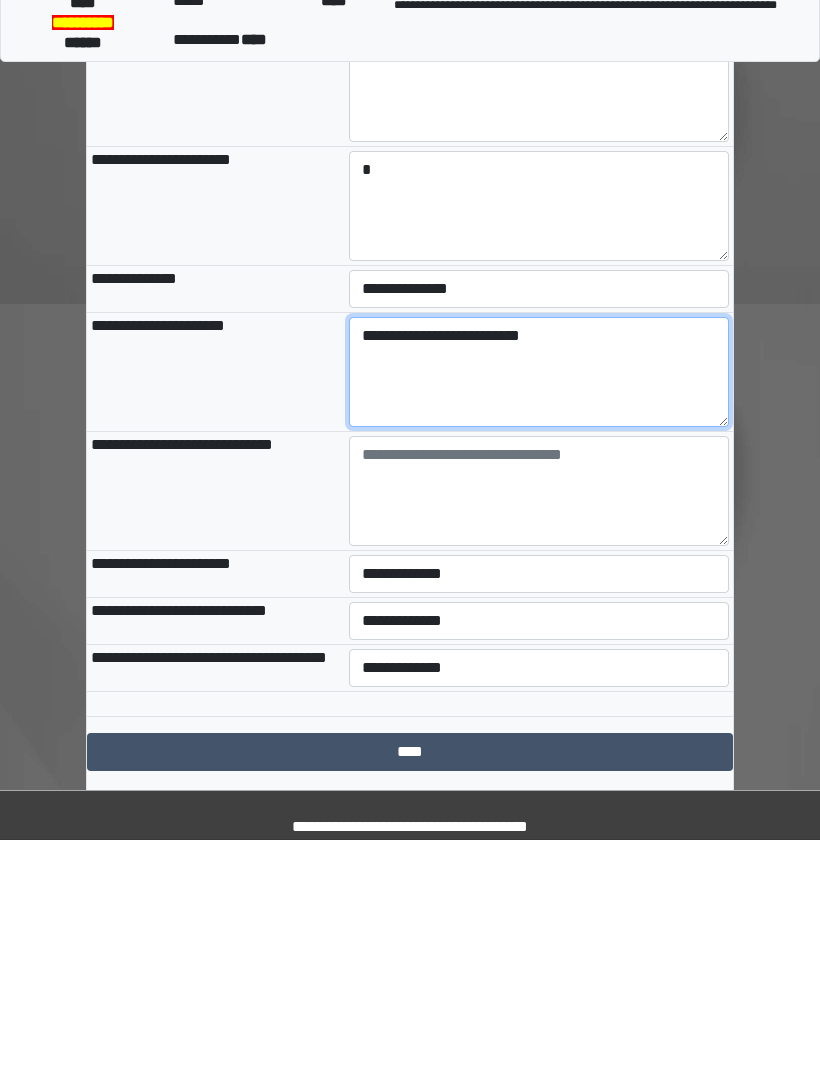 type on "**********" 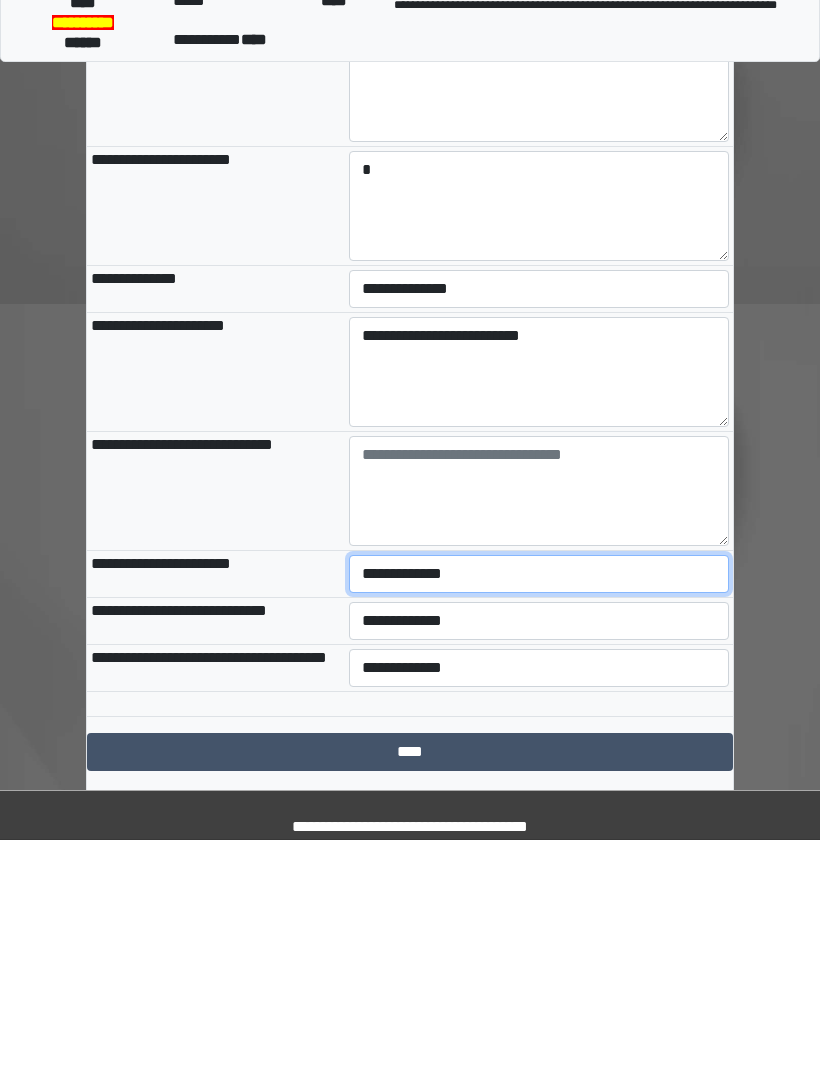 click on "**********" at bounding box center [539, 807] 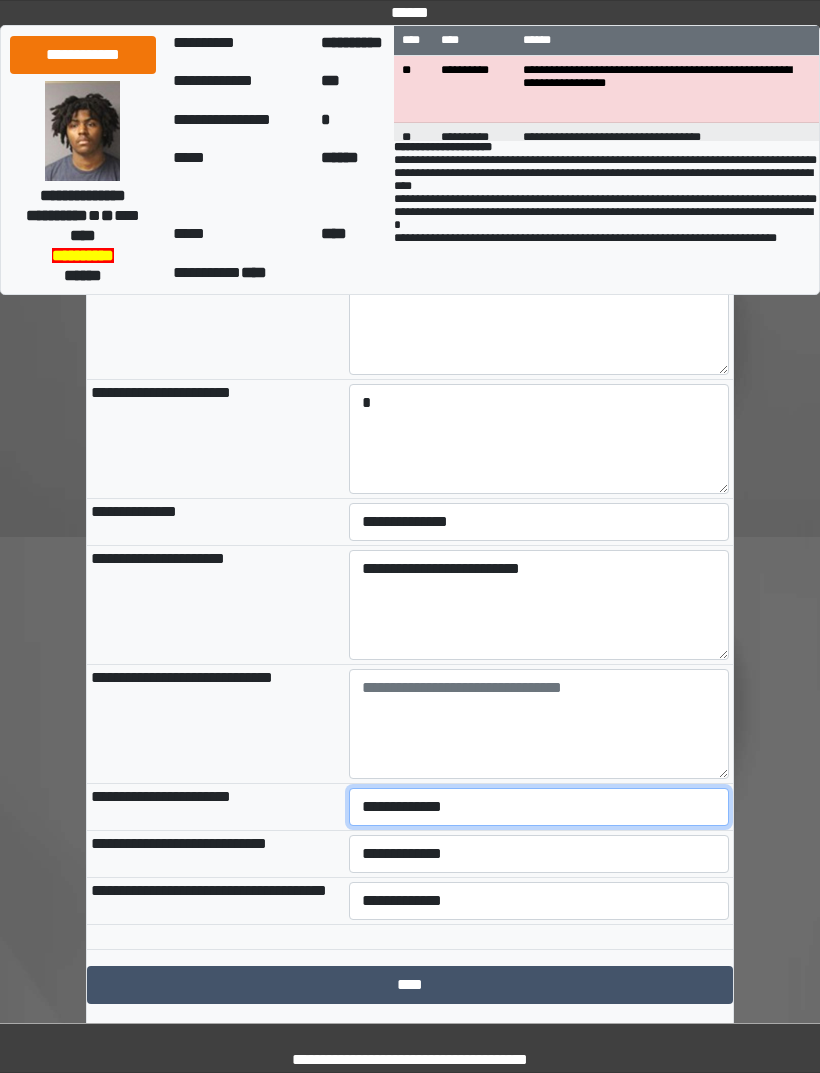 select on "***" 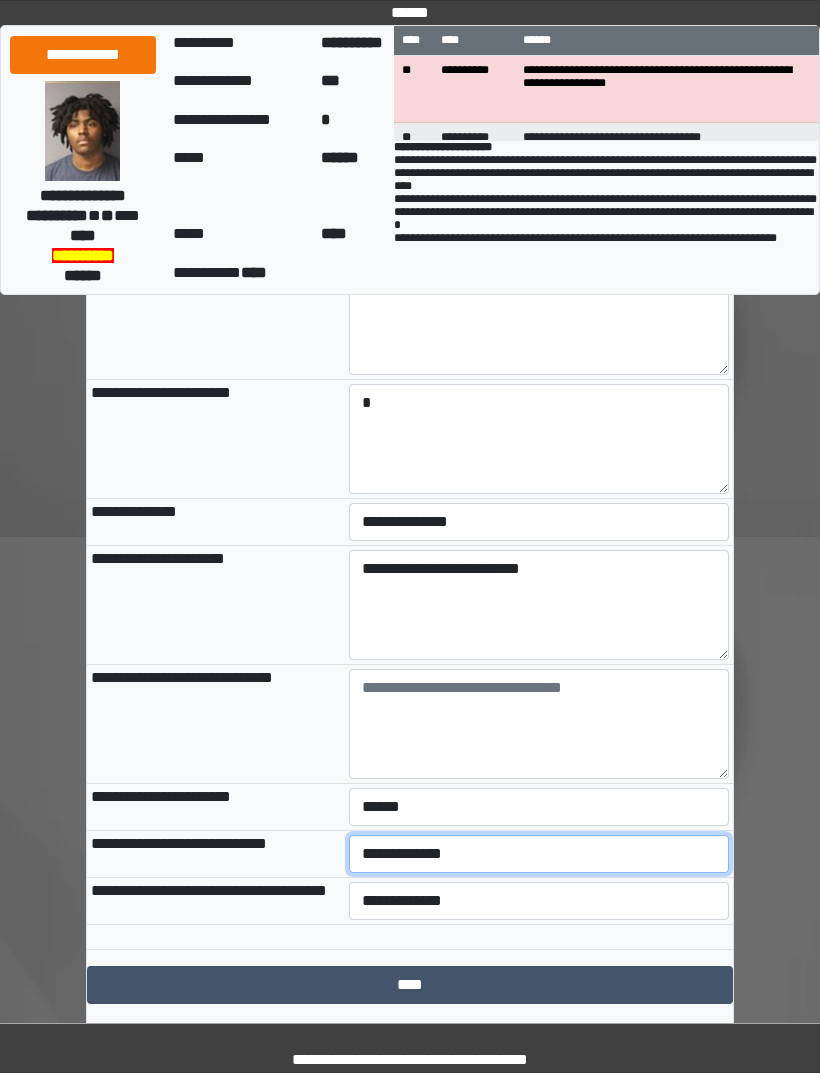 click on "**********" at bounding box center [539, 854] 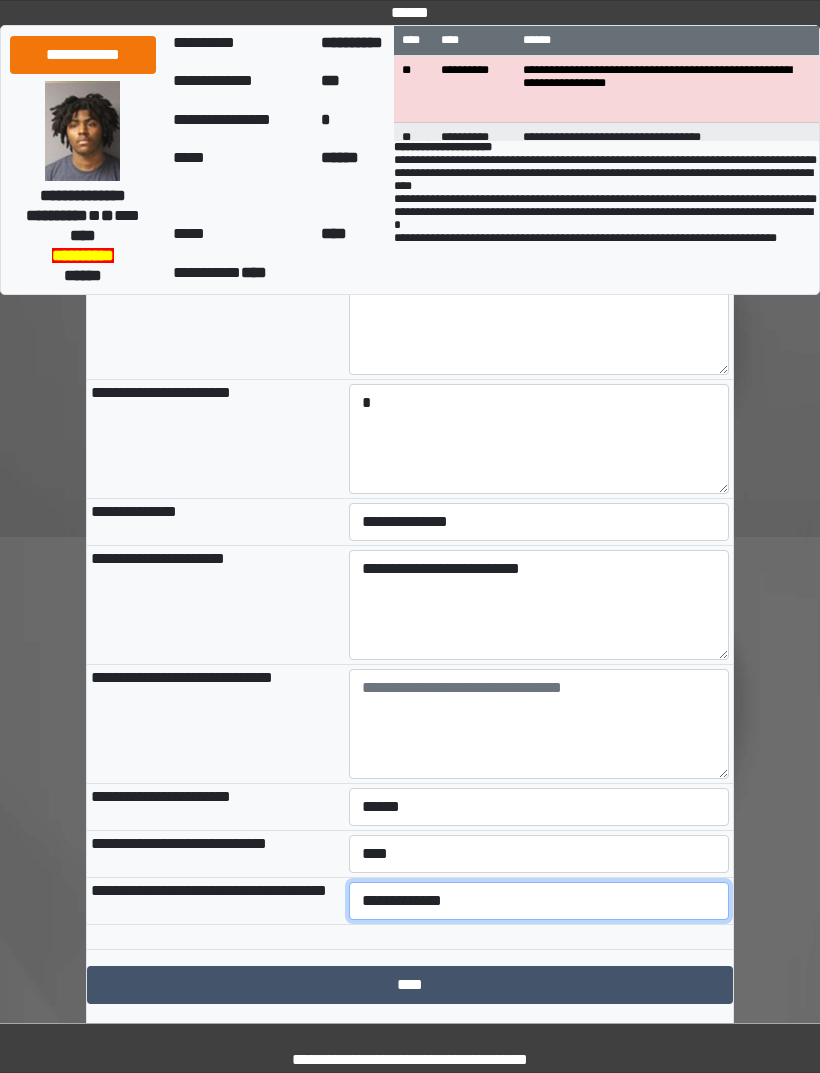 click on "**********" at bounding box center [539, 901] 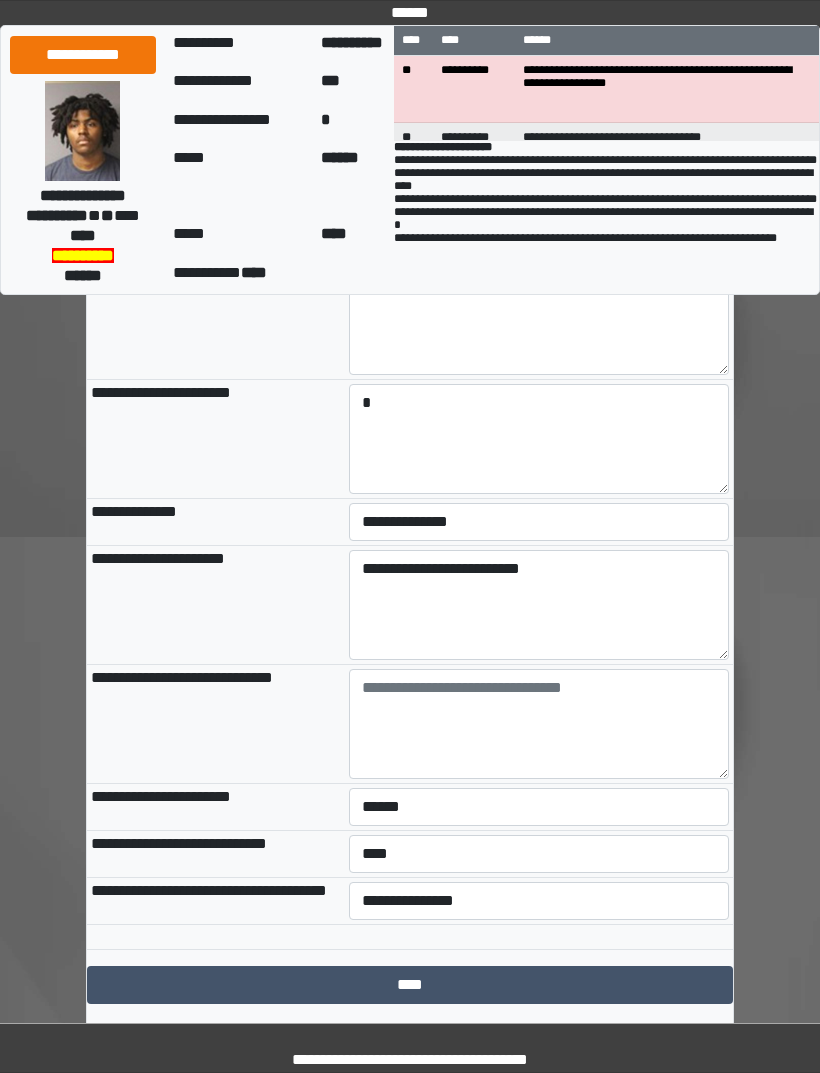 click on "****" at bounding box center (410, 985) 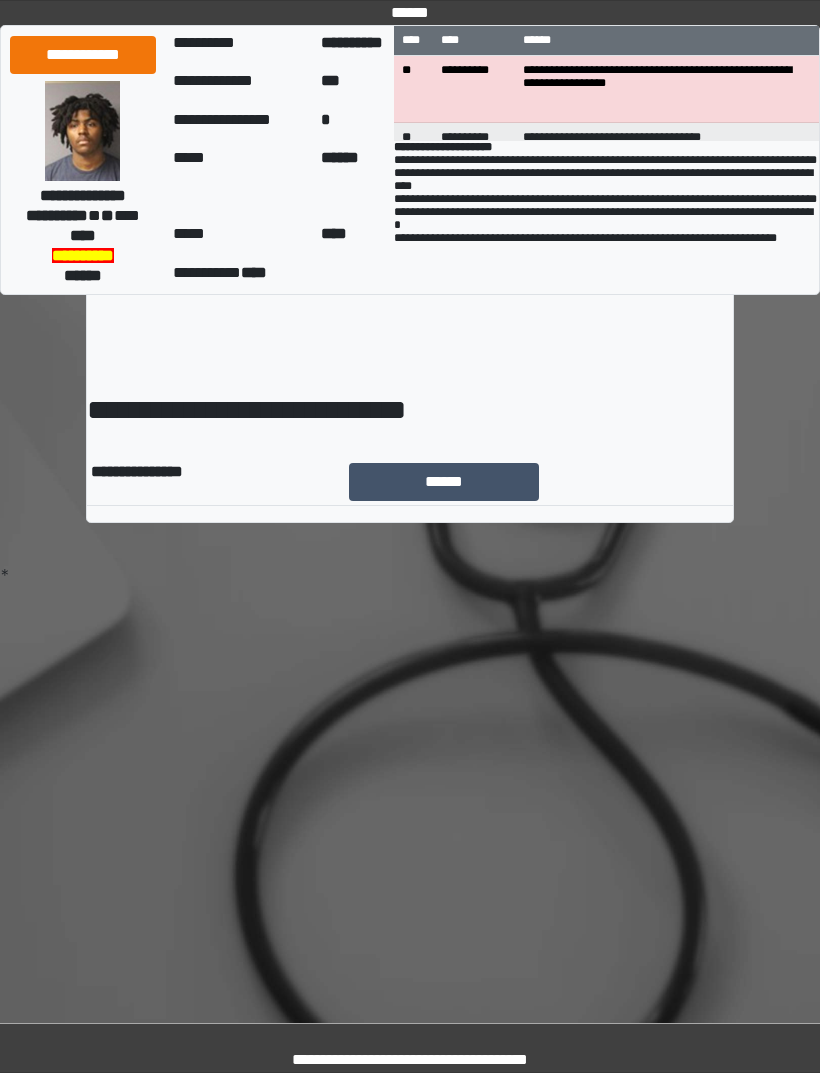 scroll, scrollTop: 0, scrollLeft: 0, axis: both 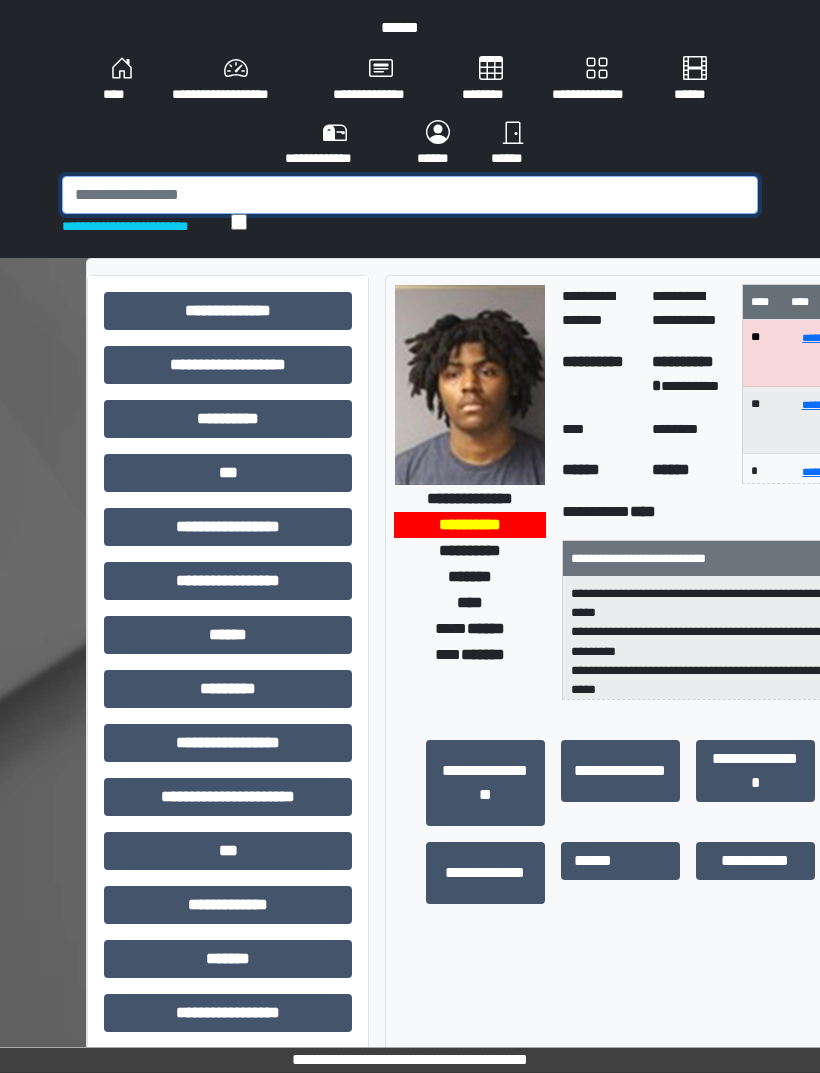 click at bounding box center (410, 195) 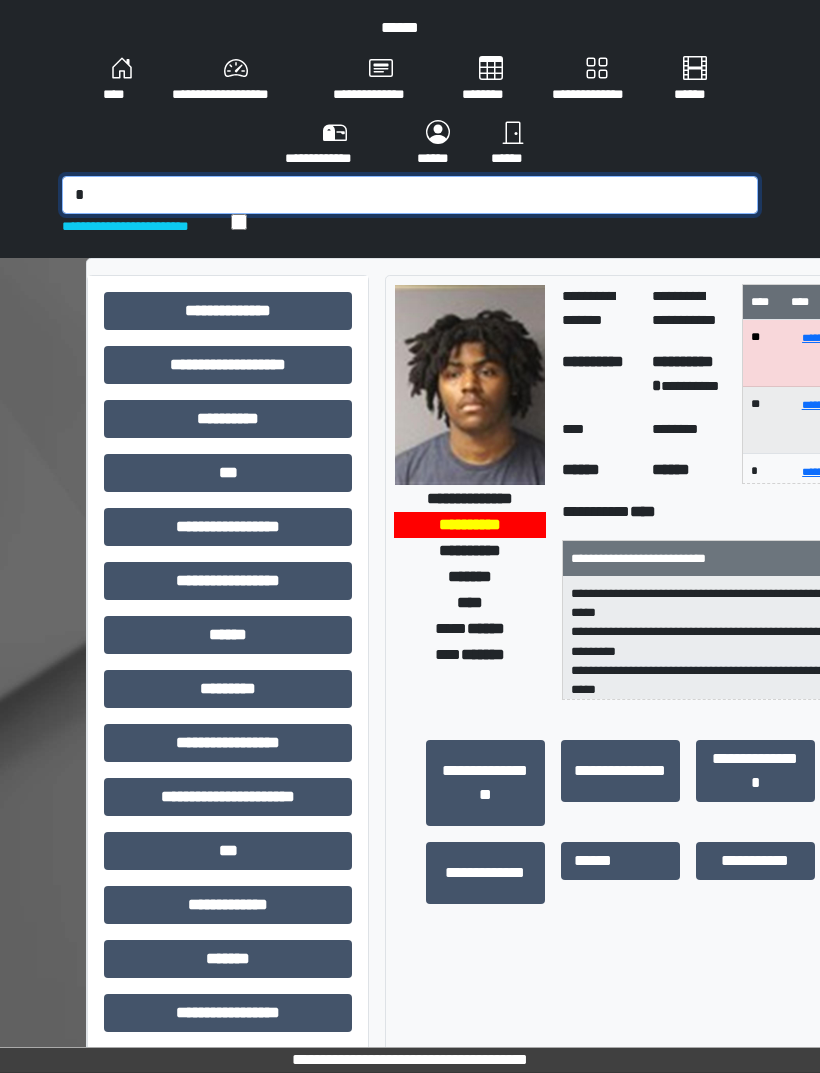 click on "*" at bounding box center [410, 195] 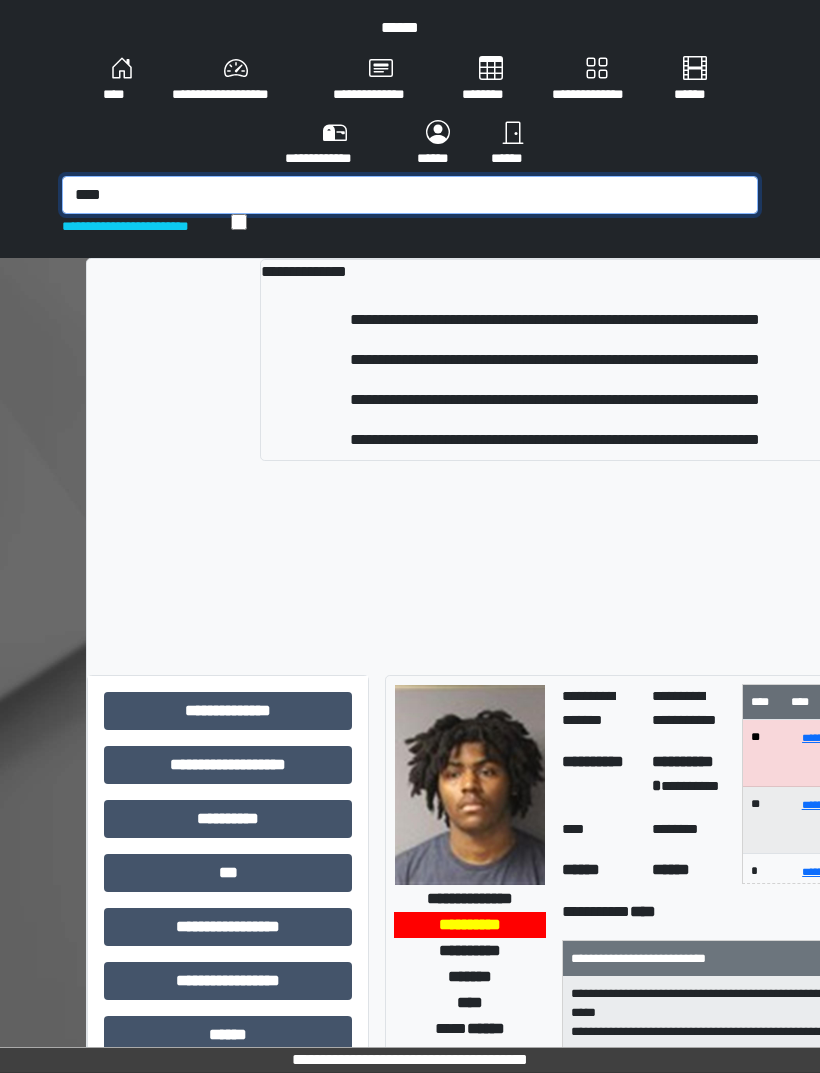 type on "****" 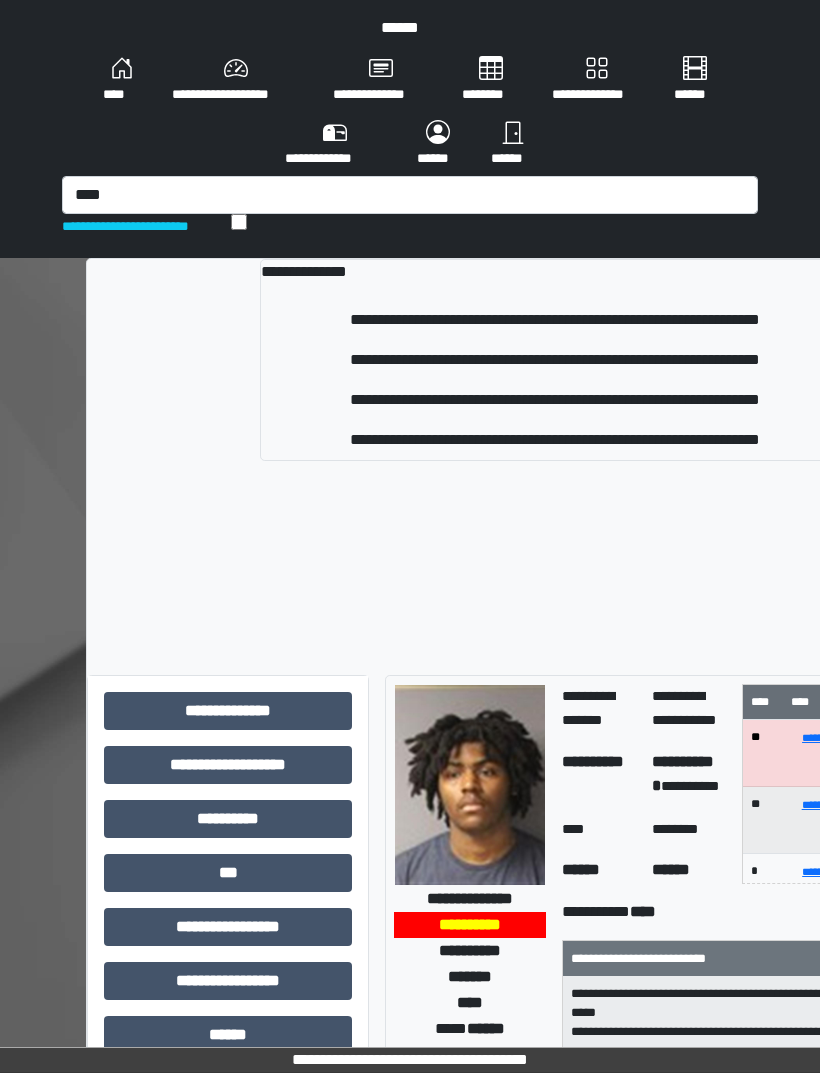 type 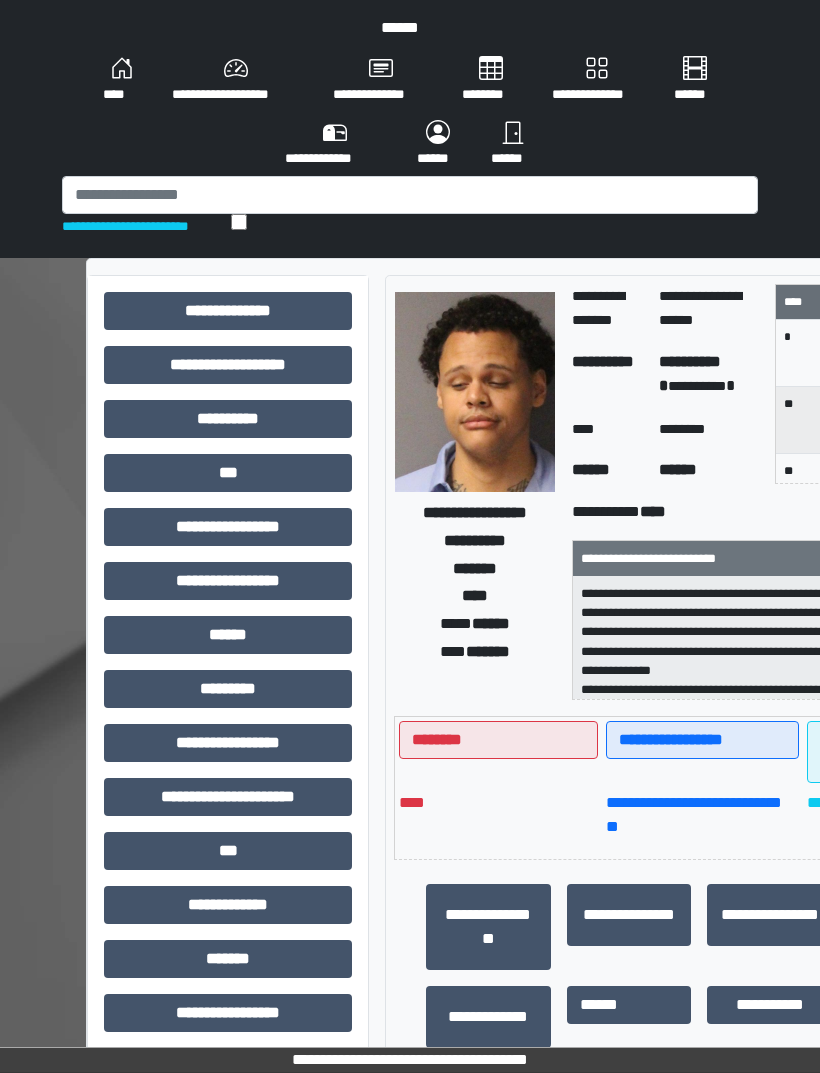 click on "***" at bounding box center [228, 473] 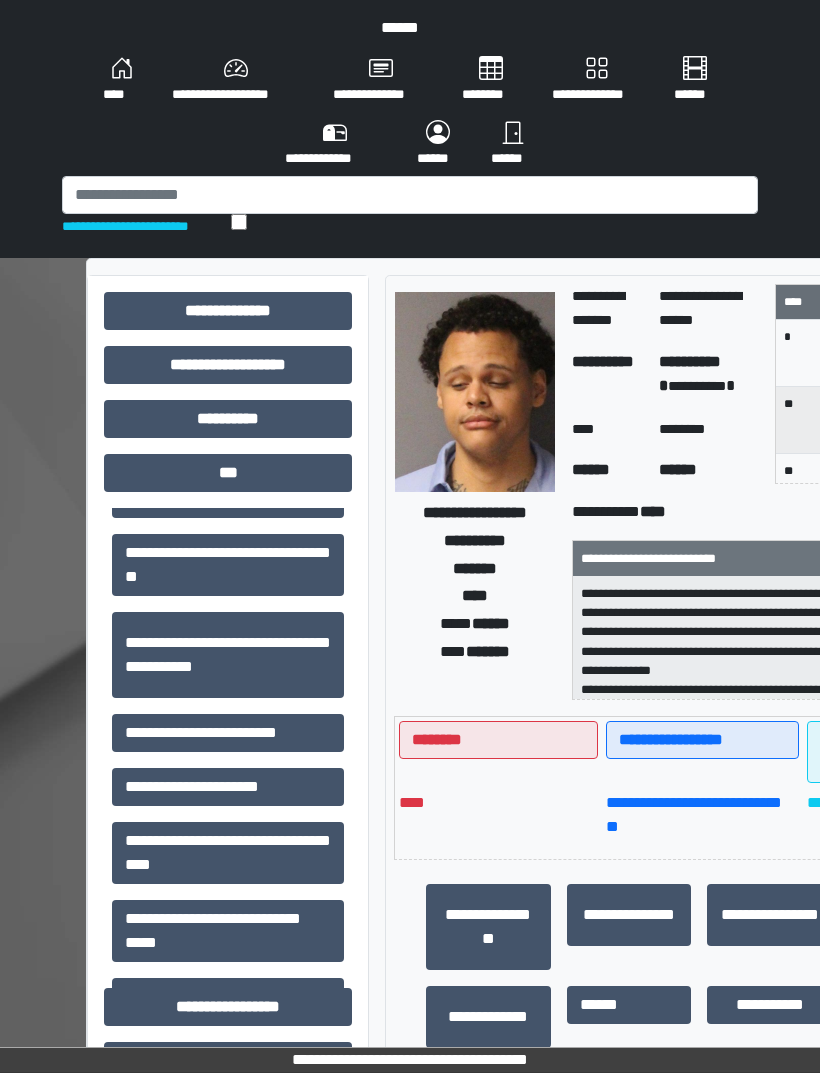 scroll, scrollTop: 265, scrollLeft: 0, axis: vertical 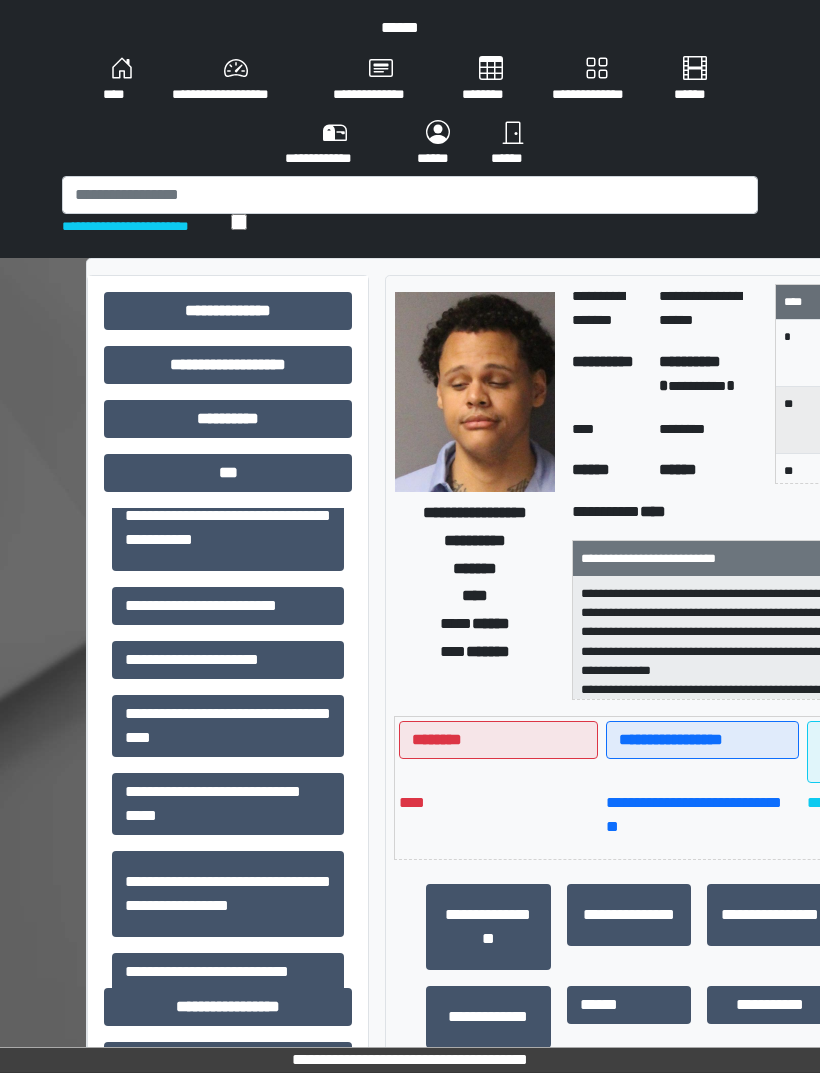 click on "**********" at bounding box center [228, 606] 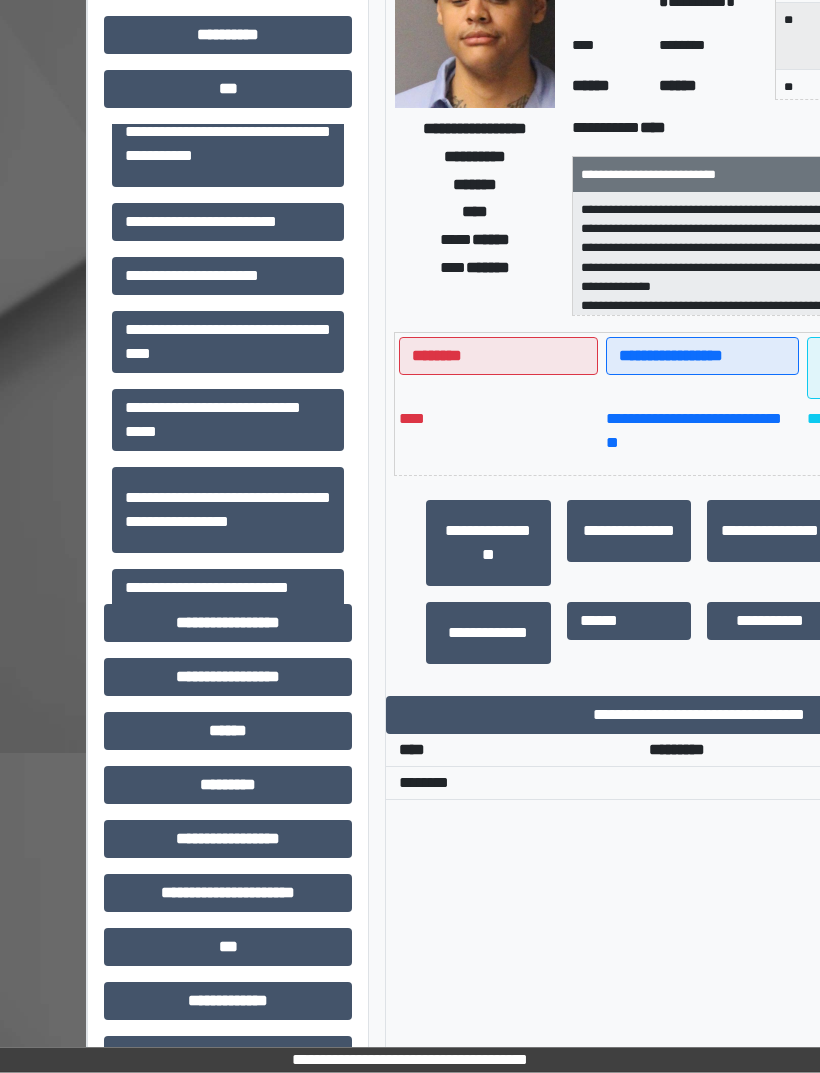 scroll, scrollTop: 393, scrollLeft: 0, axis: vertical 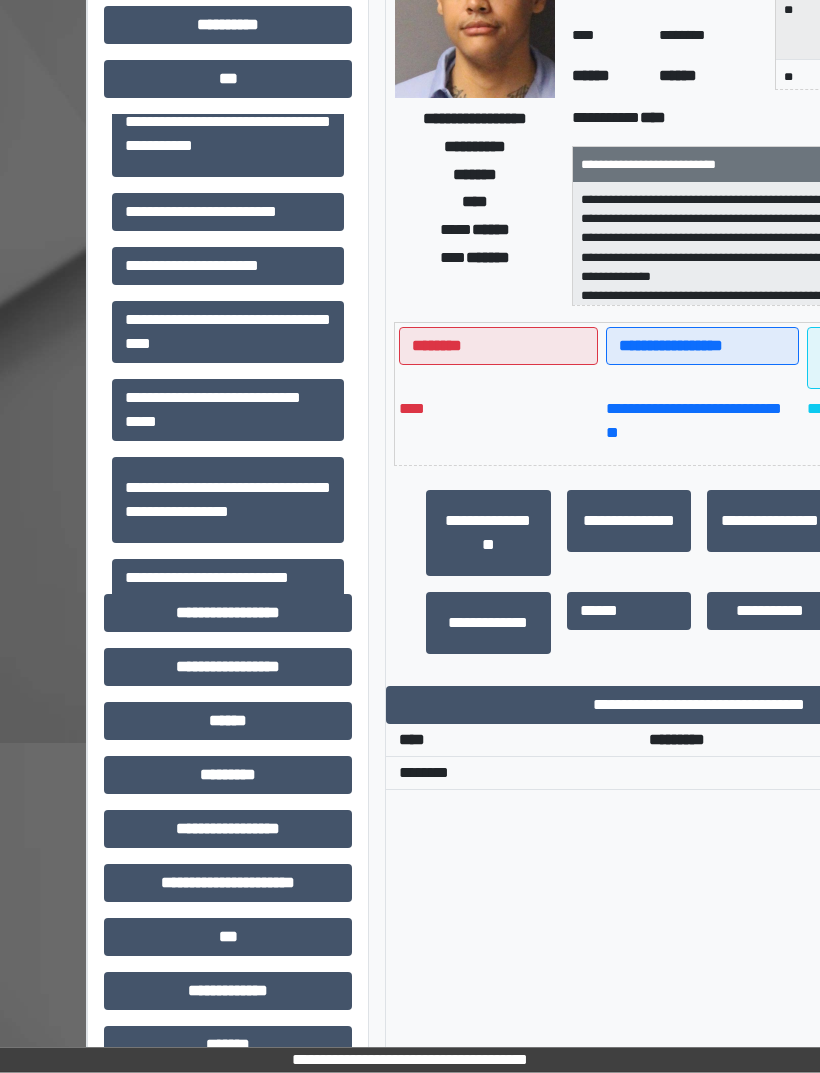 click on "**********" at bounding box center [699, 706] 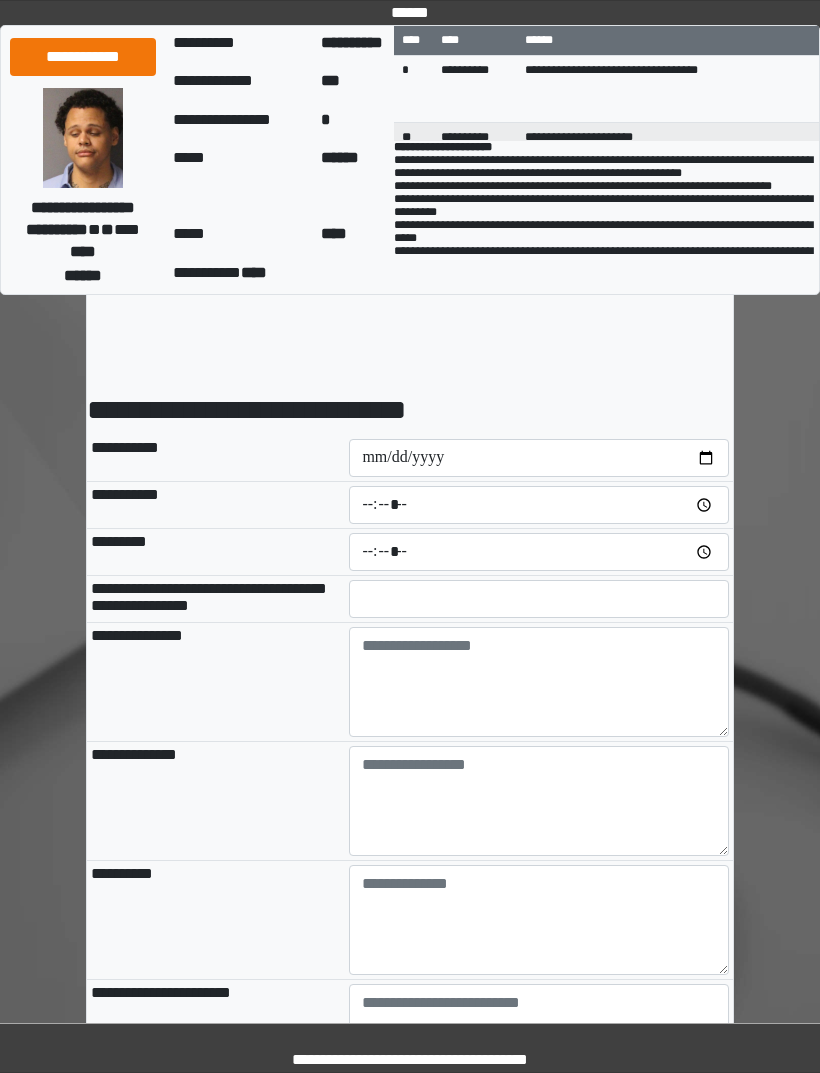 scroll, scrollTop: 0, scrollLeft: 0, axis: both 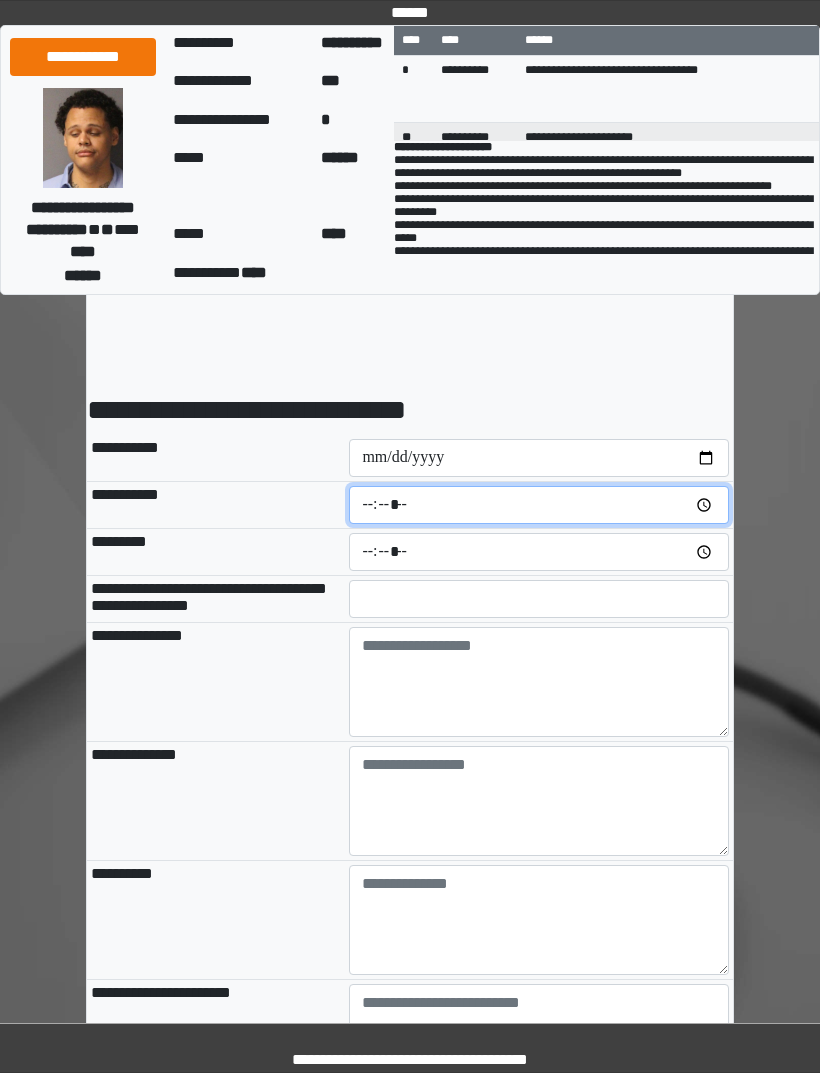 click at bounding box center (539, 505) 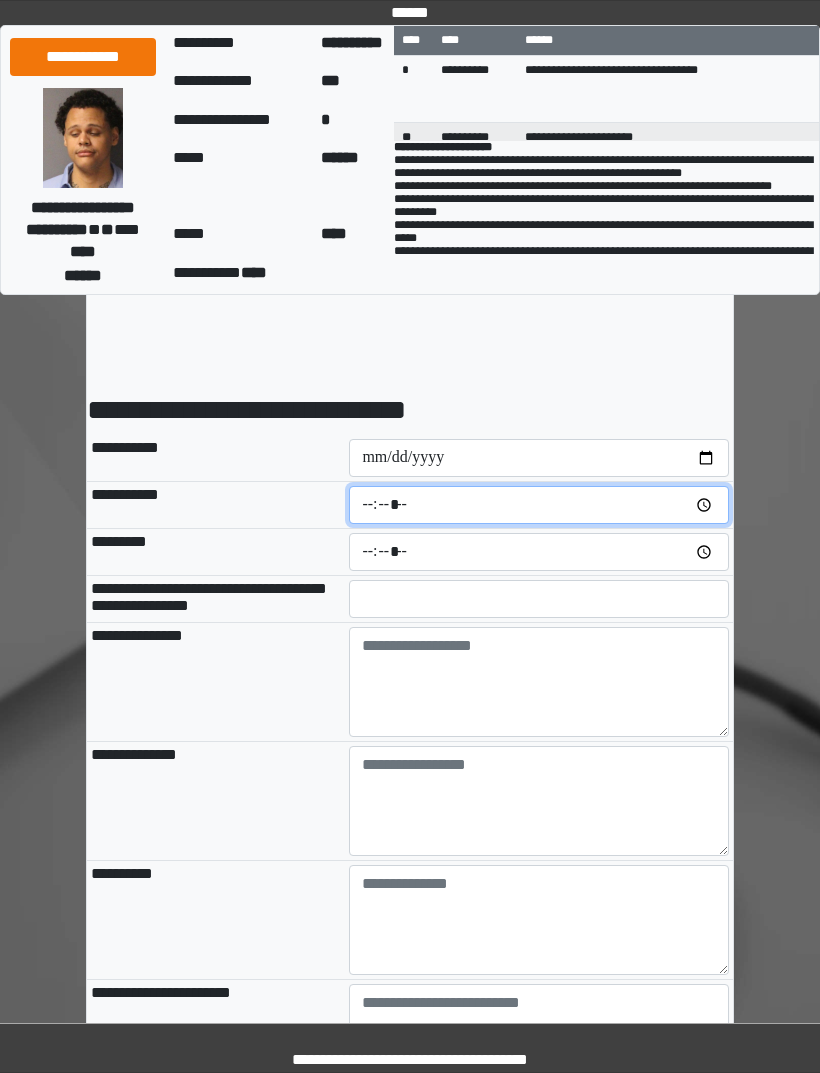 type on "*****" 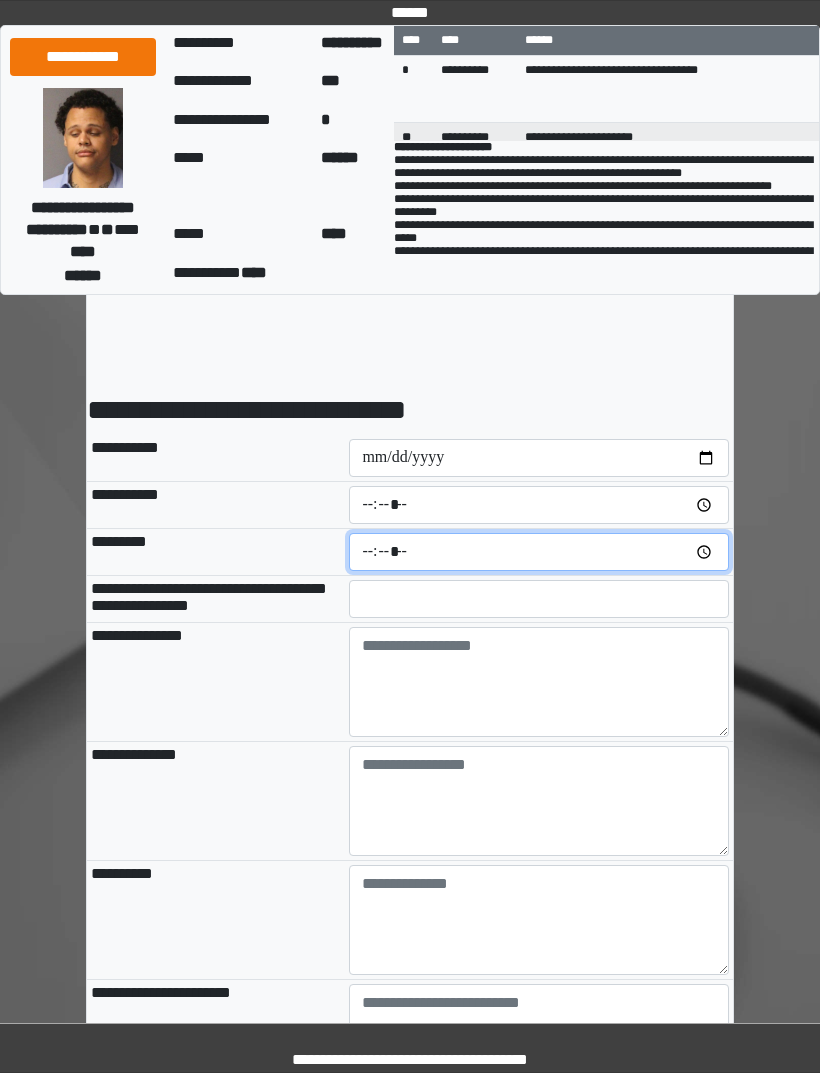 click at bounding box center [539, 552] 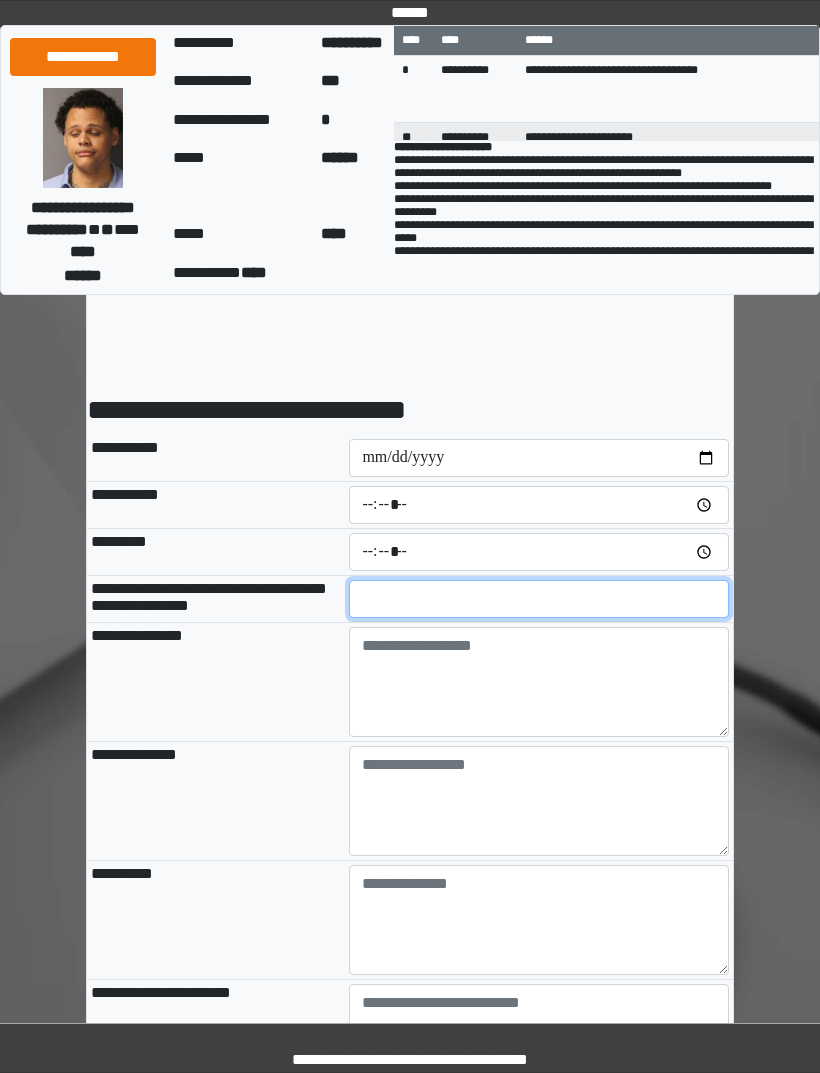 click at bounding box center [539, 599] 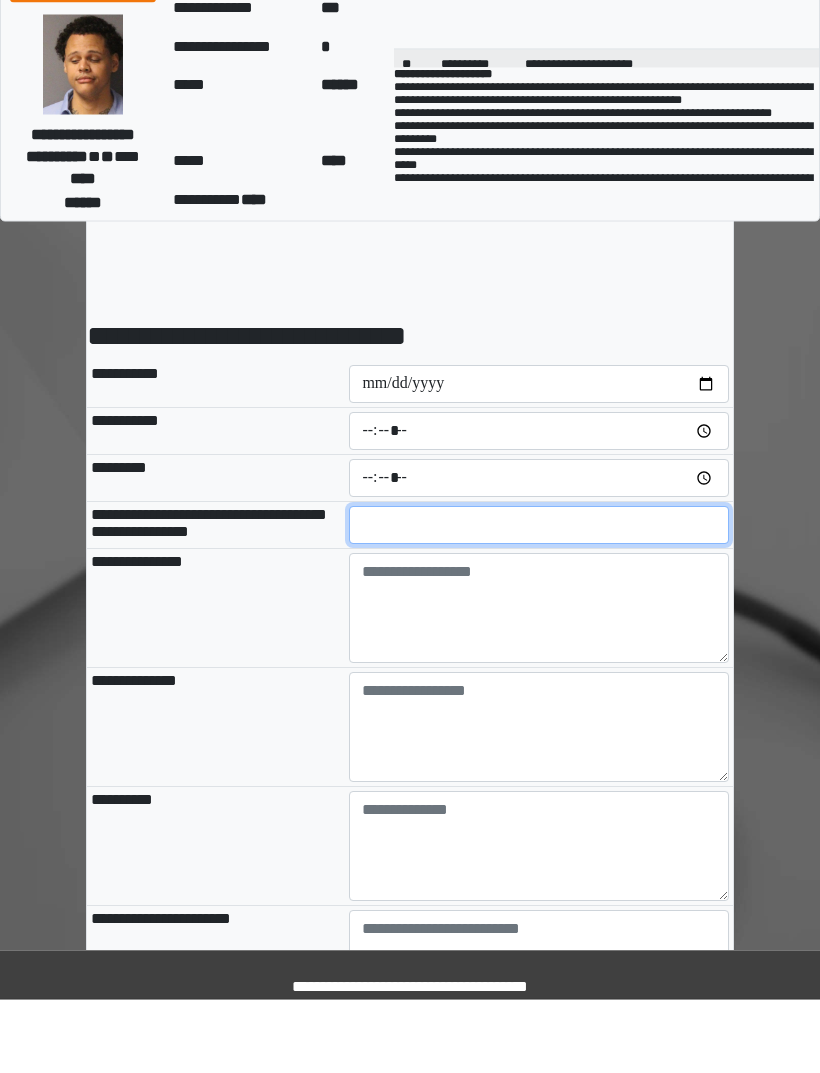 type on "**" 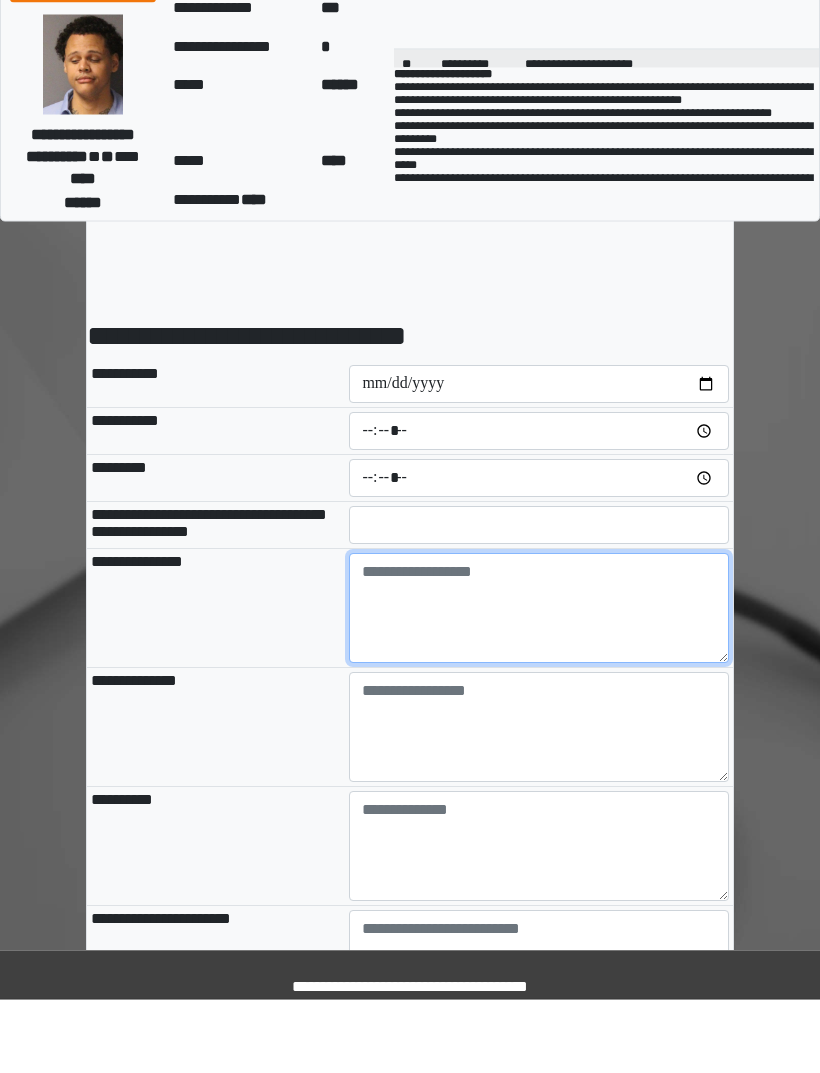 click at bounding box center [539, 682] 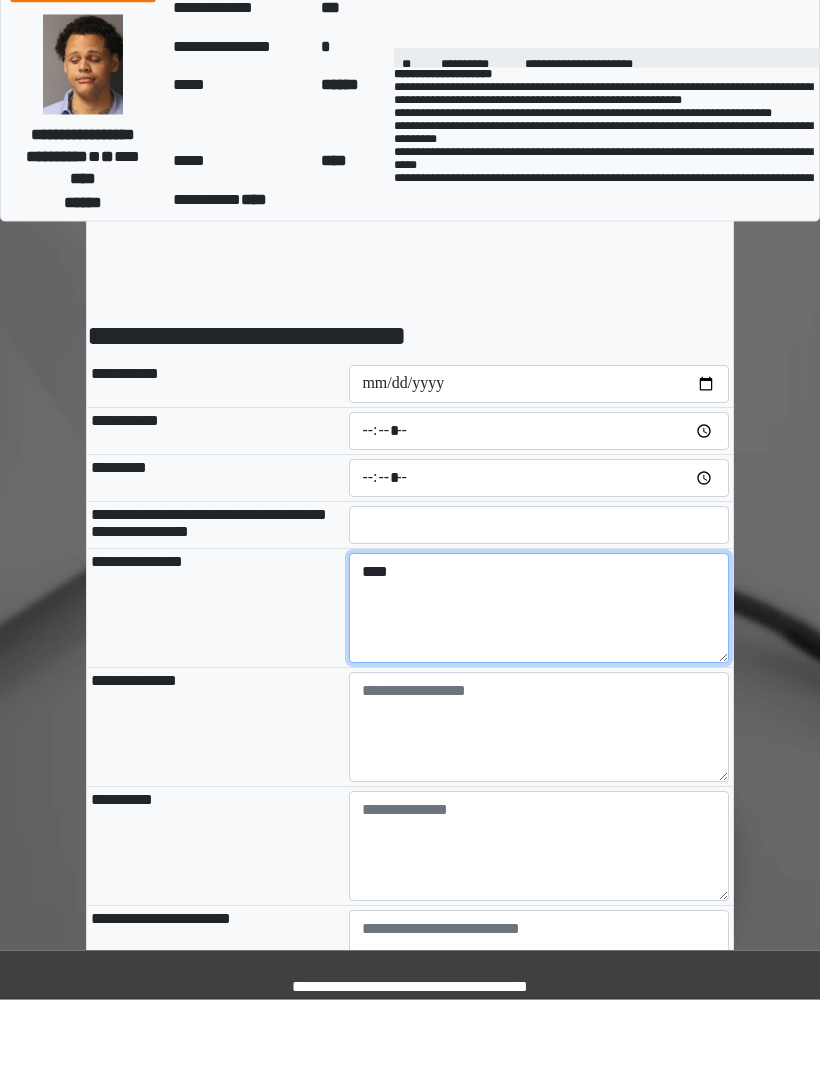 type on "***" 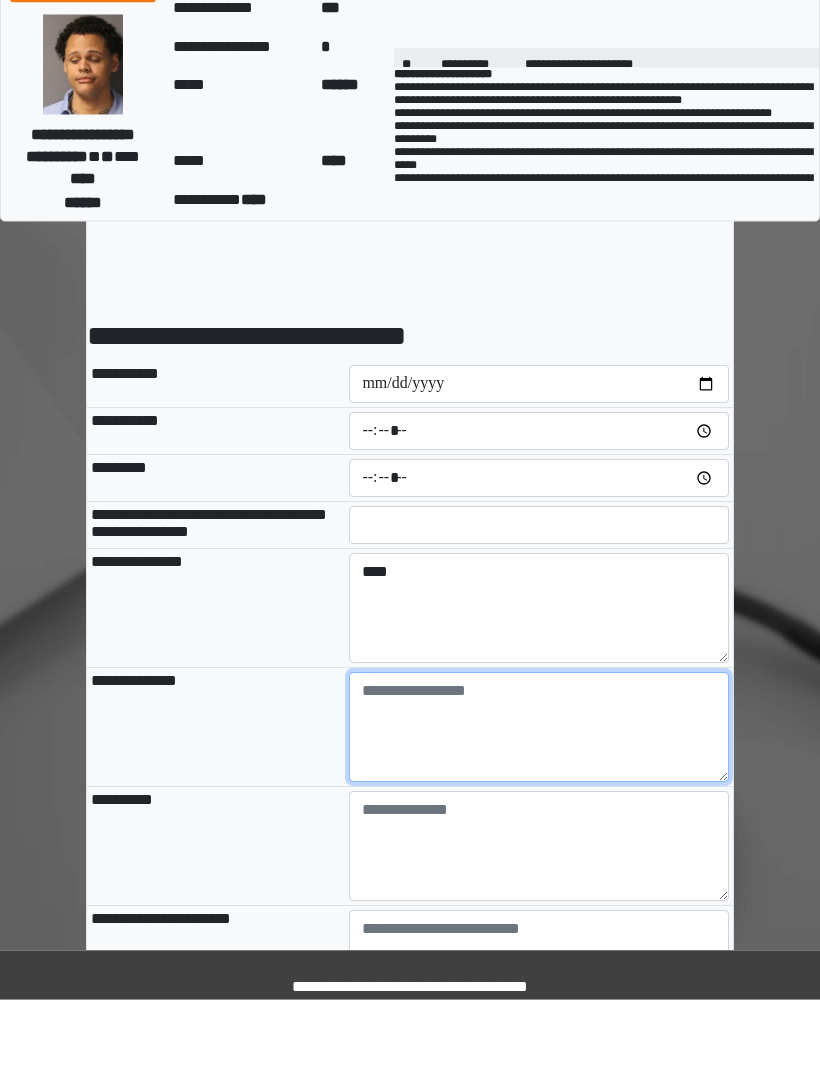 scroll, scrollTop: 66, scrollLeft: 0, axis: vertical 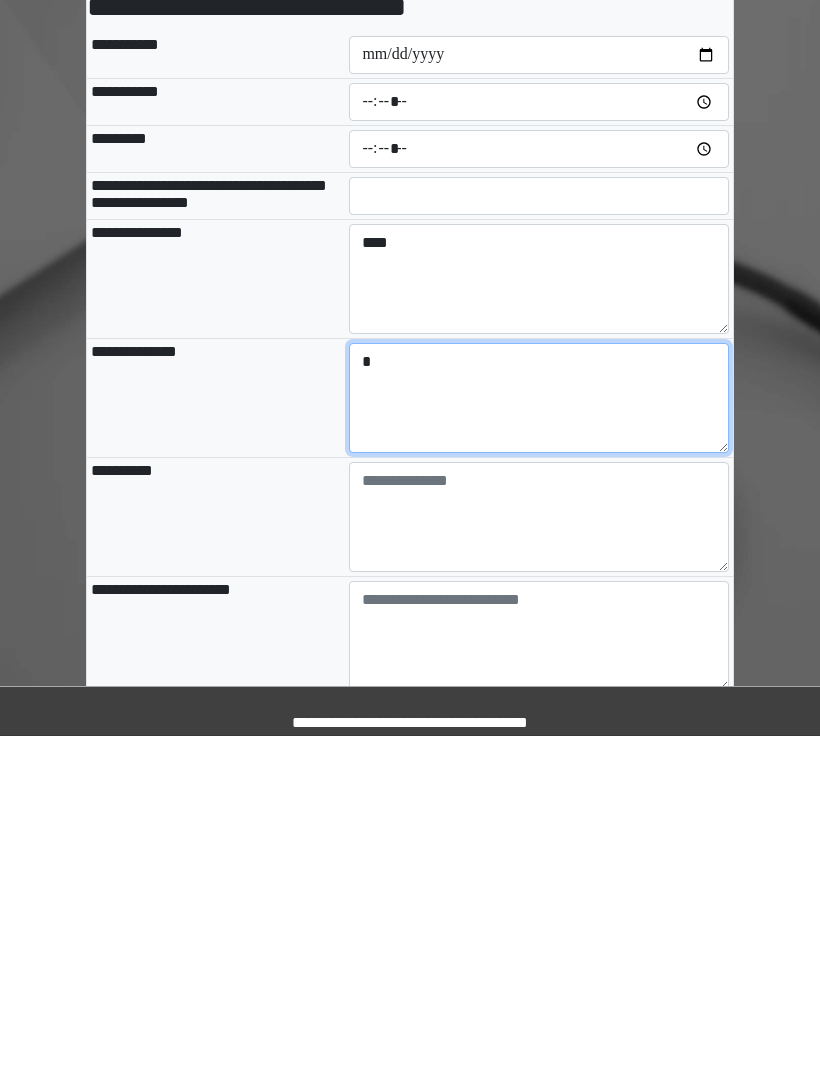 type on "*" 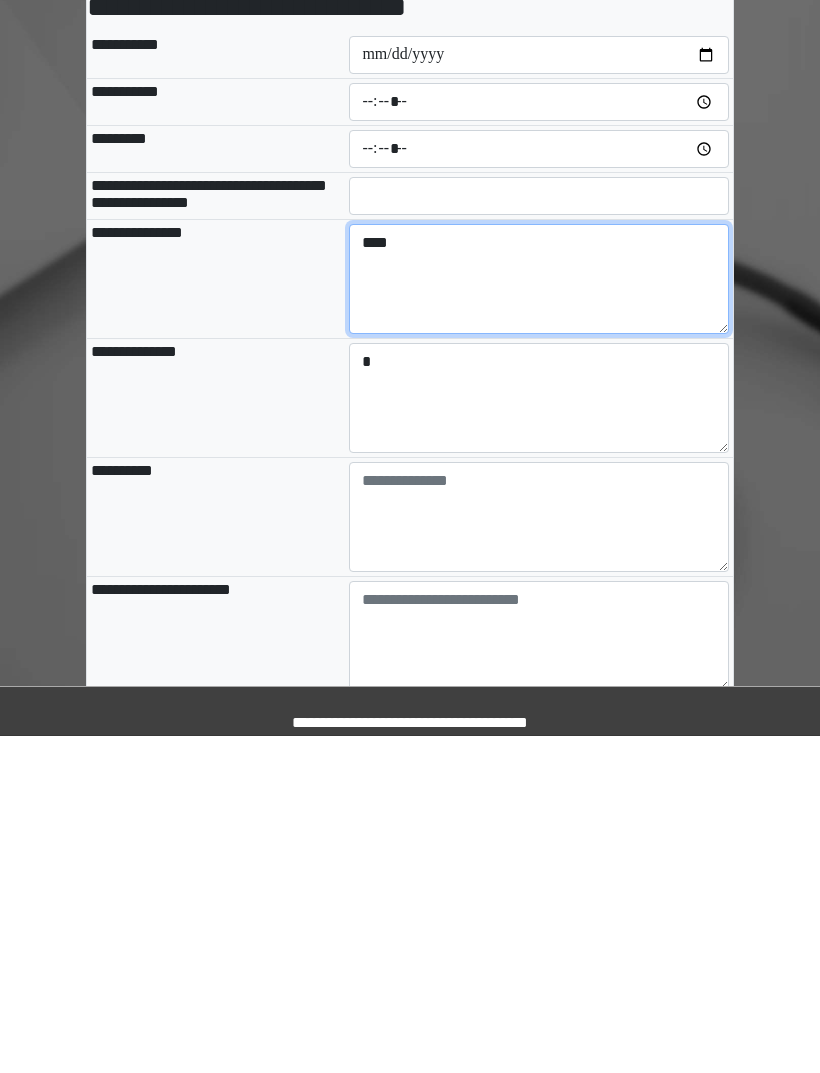 click on "***" at bounding box center [539, 616] 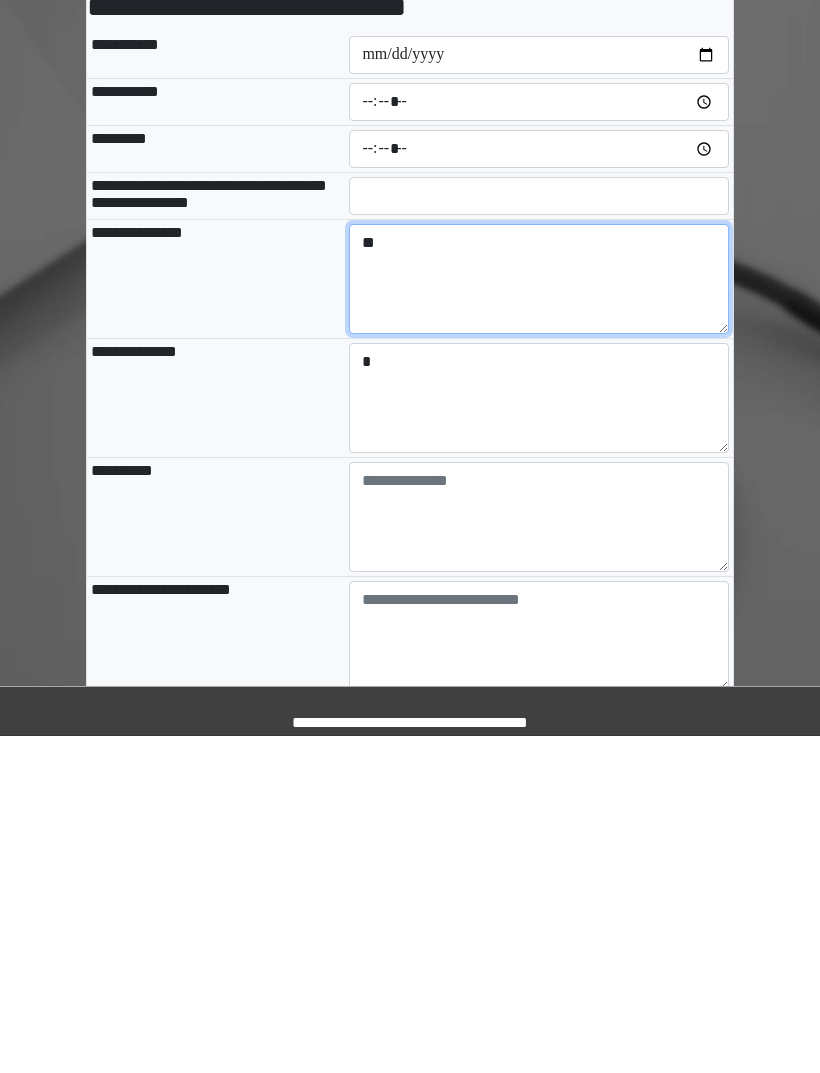 type on "*" 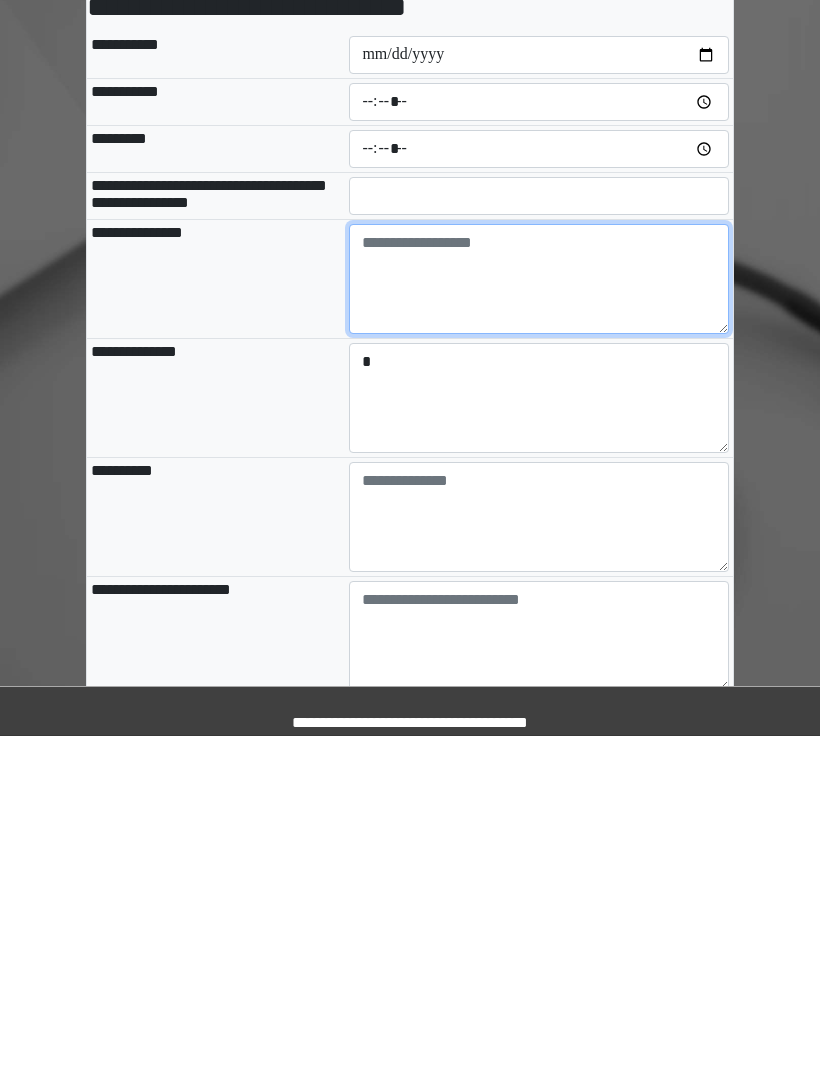 type 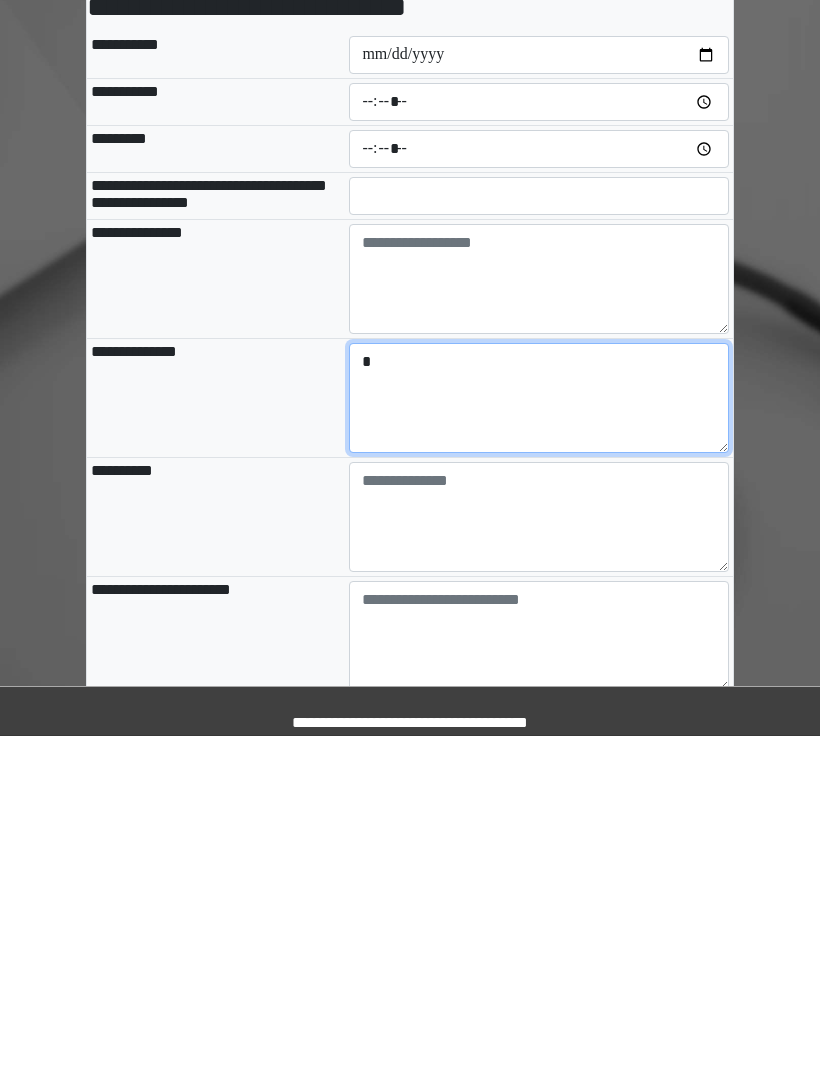 click on "*" at bounding box center [539, 735] 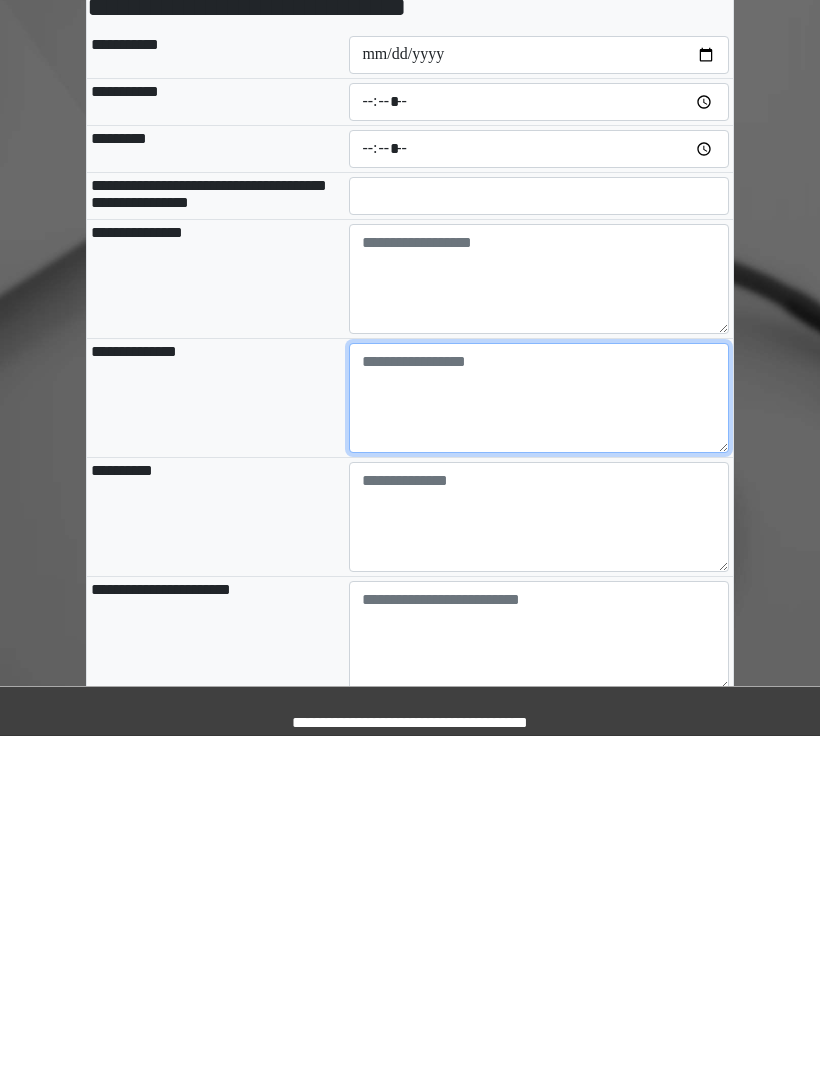 type 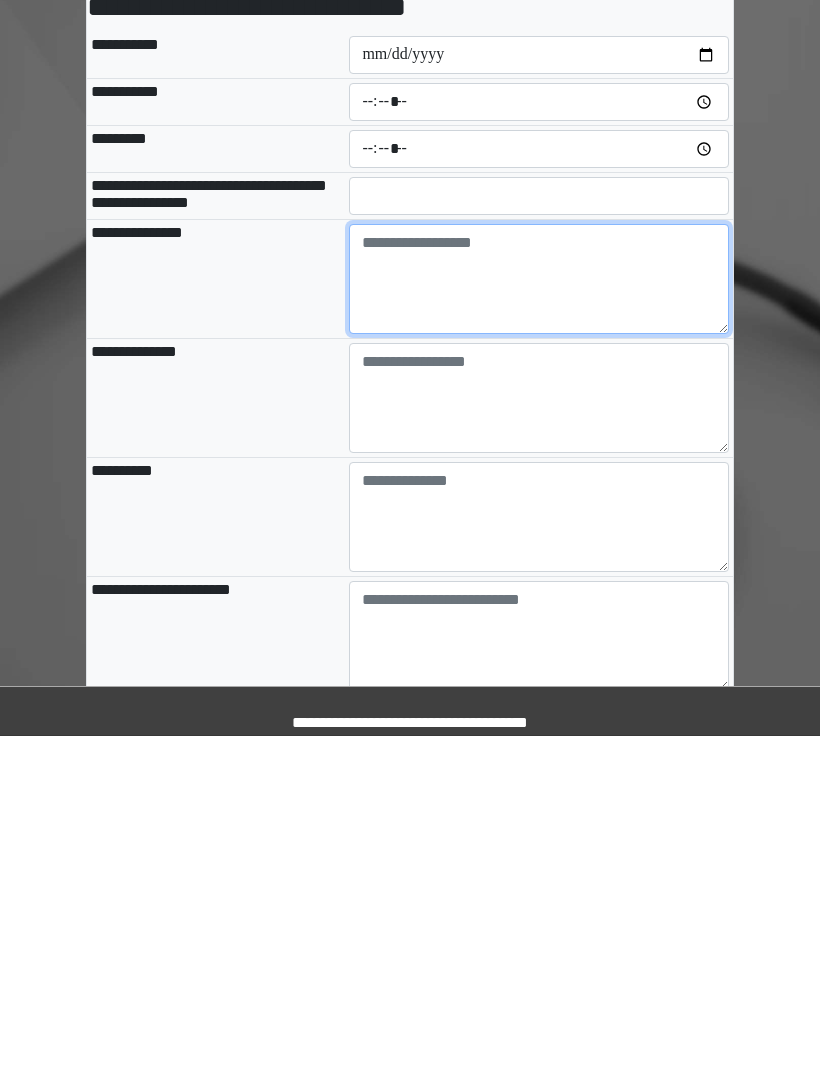click at bounding box center [539, 616] 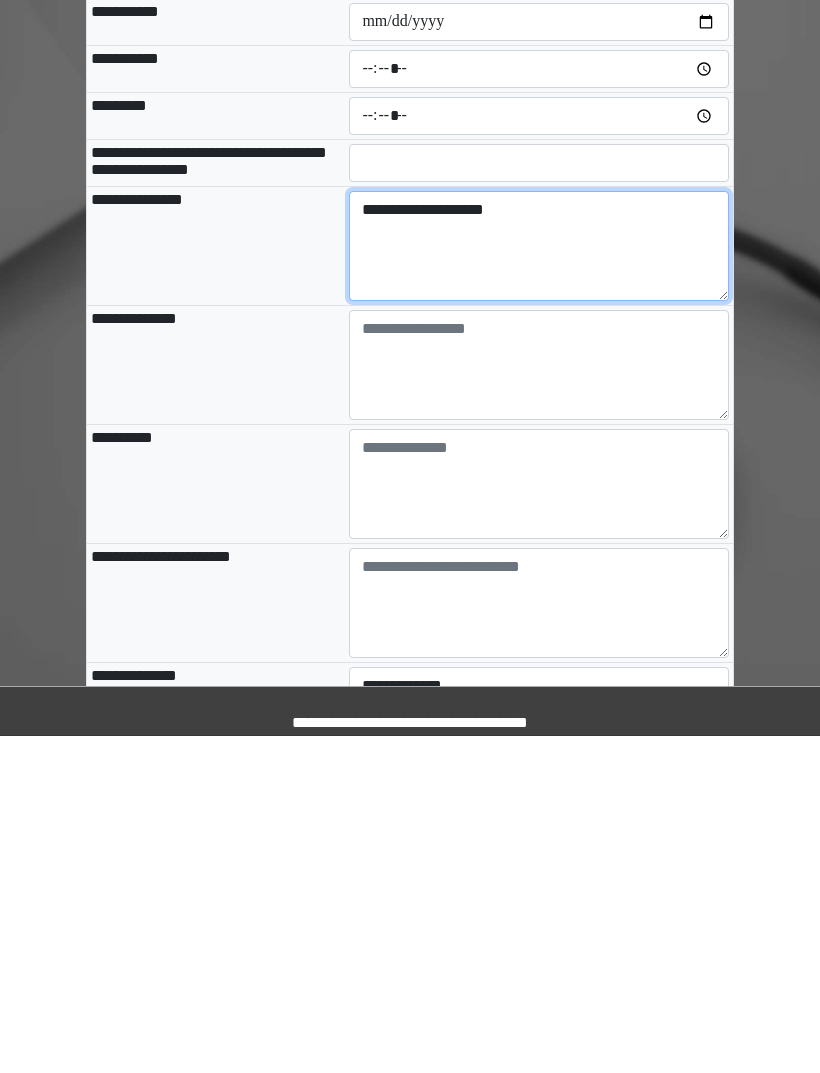 scroll, scrollTop: 198, scrollLeft: 0, axis: vertical 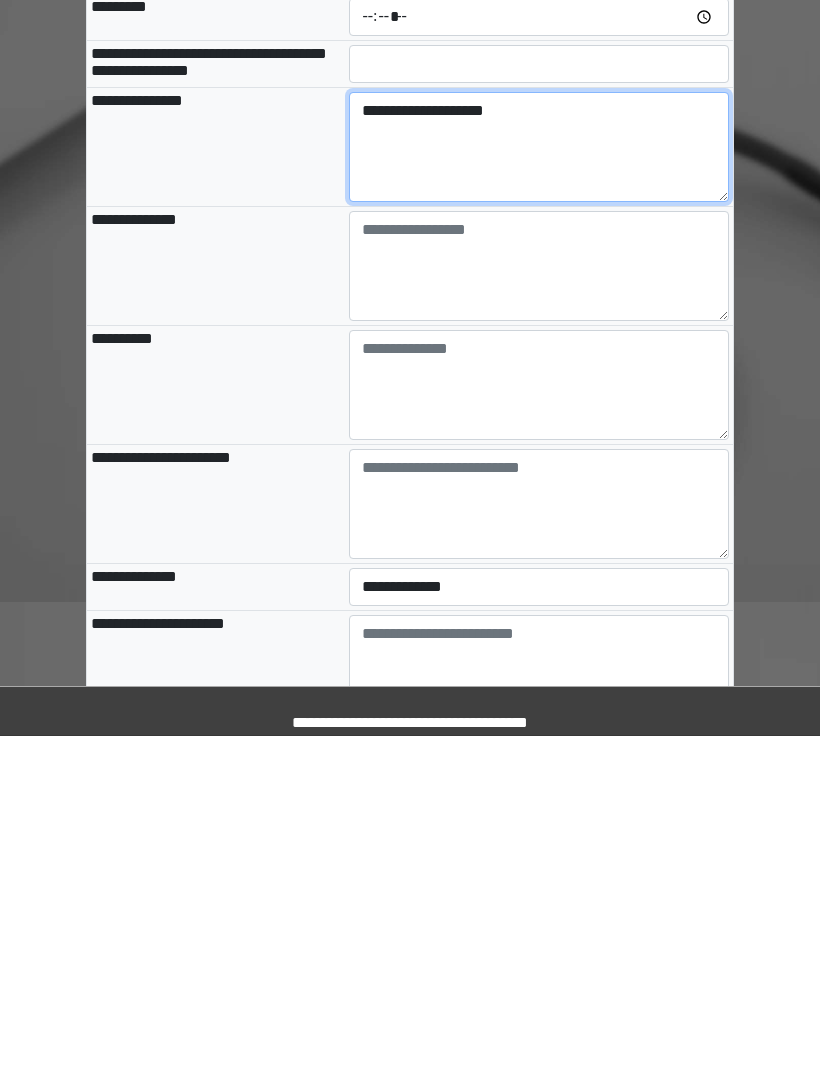 type on "**********" 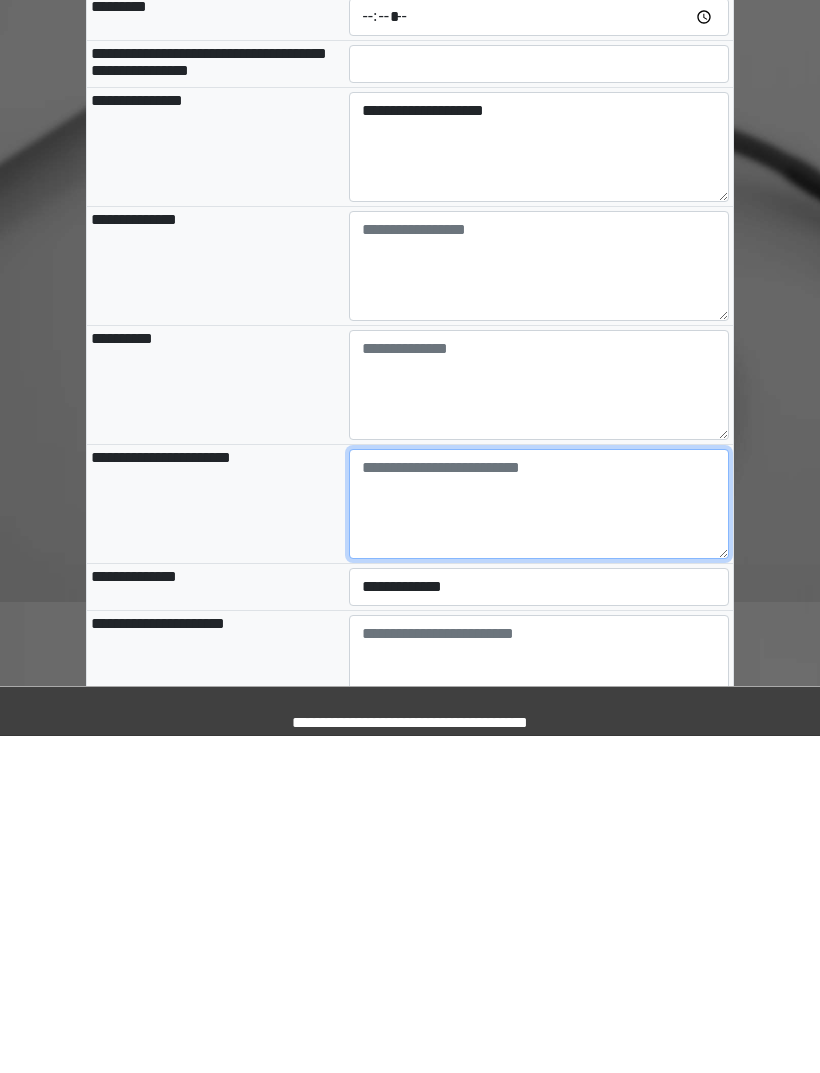 click at bounding box center (539, 841) 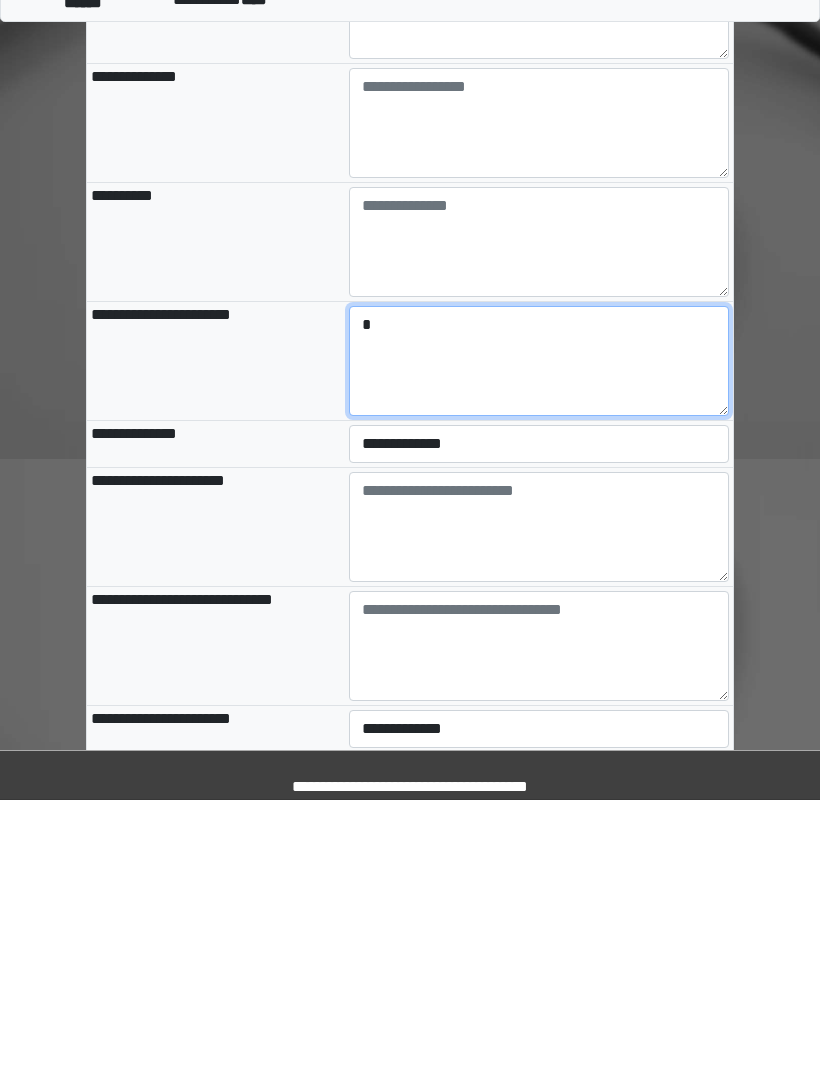 type on "*" 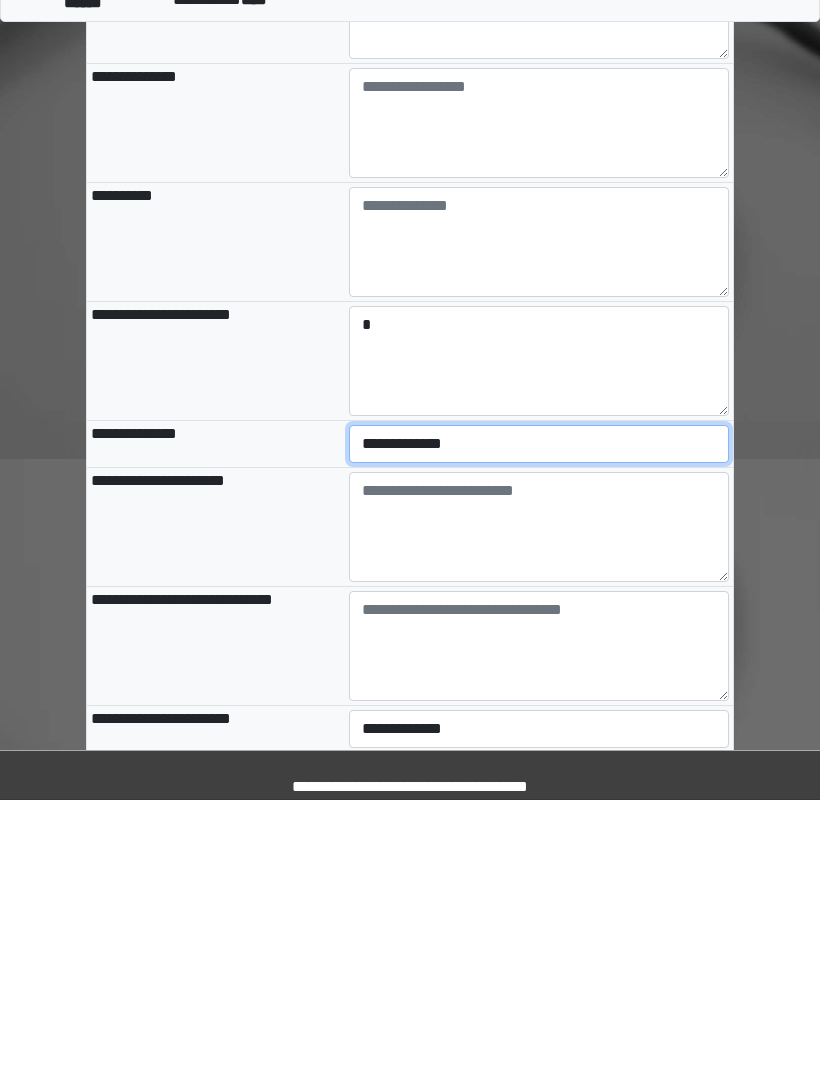 click on "**********" at bounding box center (539, 717) 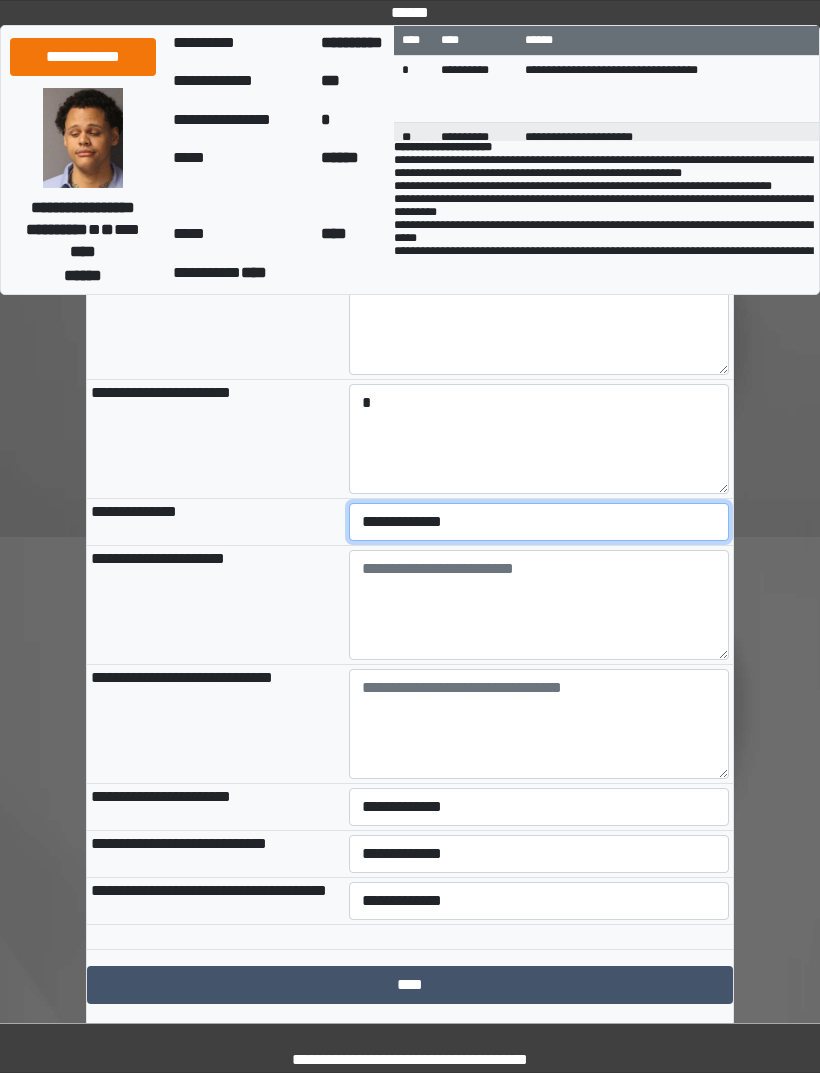 select on "***" 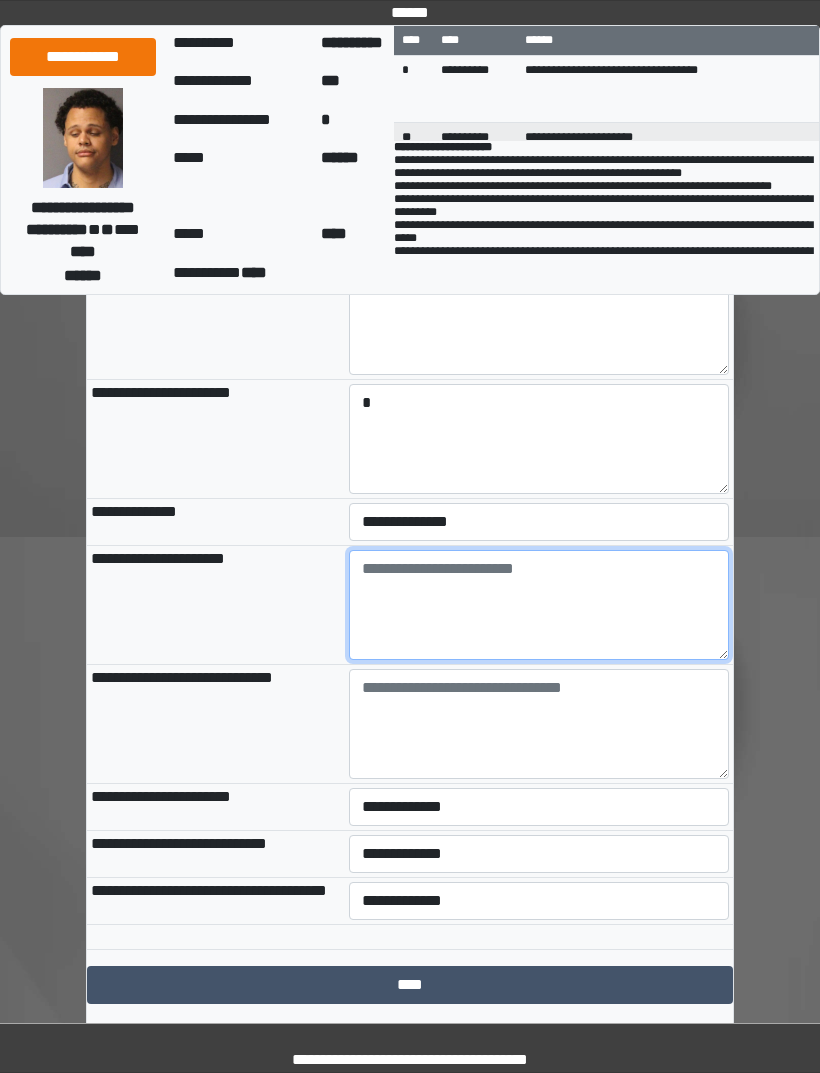 click at bounding box center [539, 605] 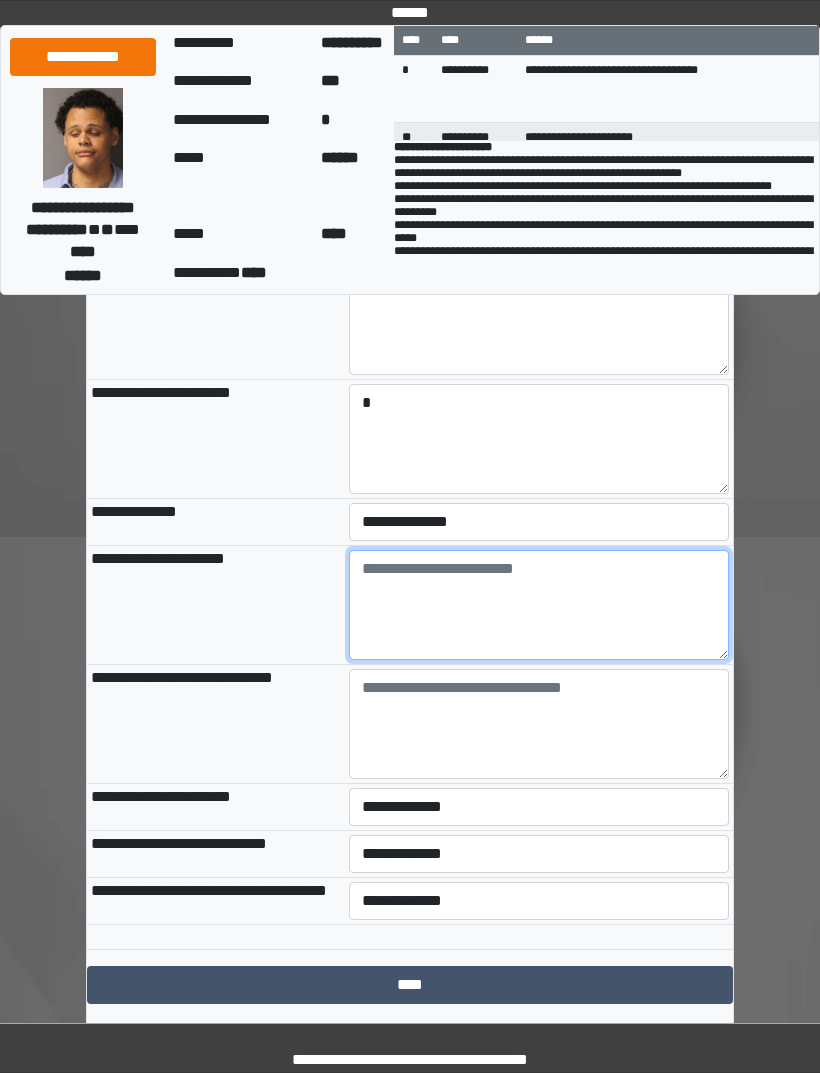 paste on "**********" 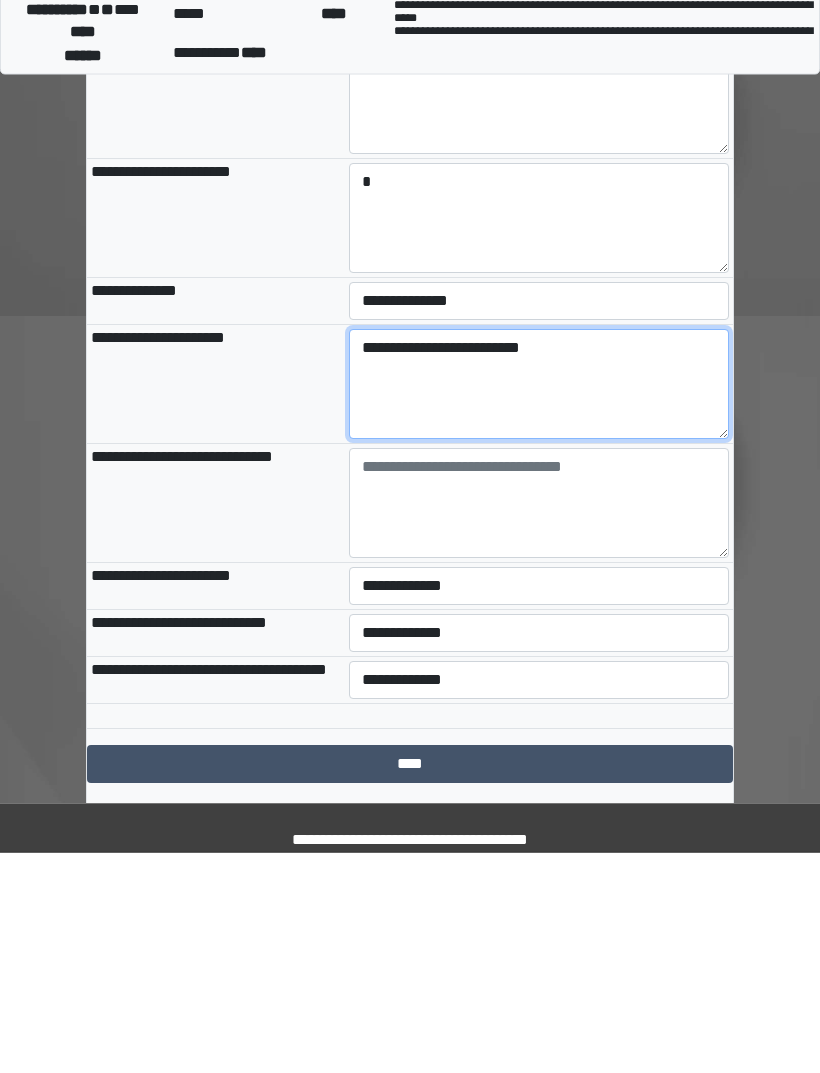 type on "**********" 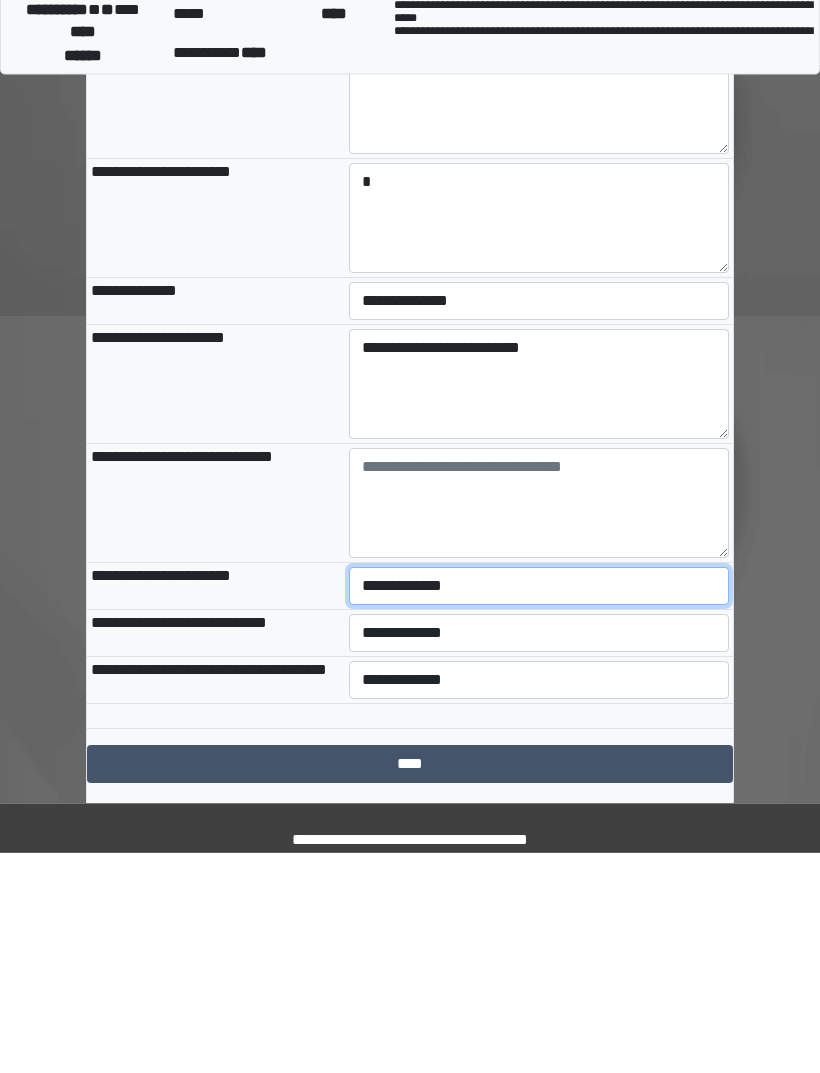 click on "**********" at bounding box center (539, 807) 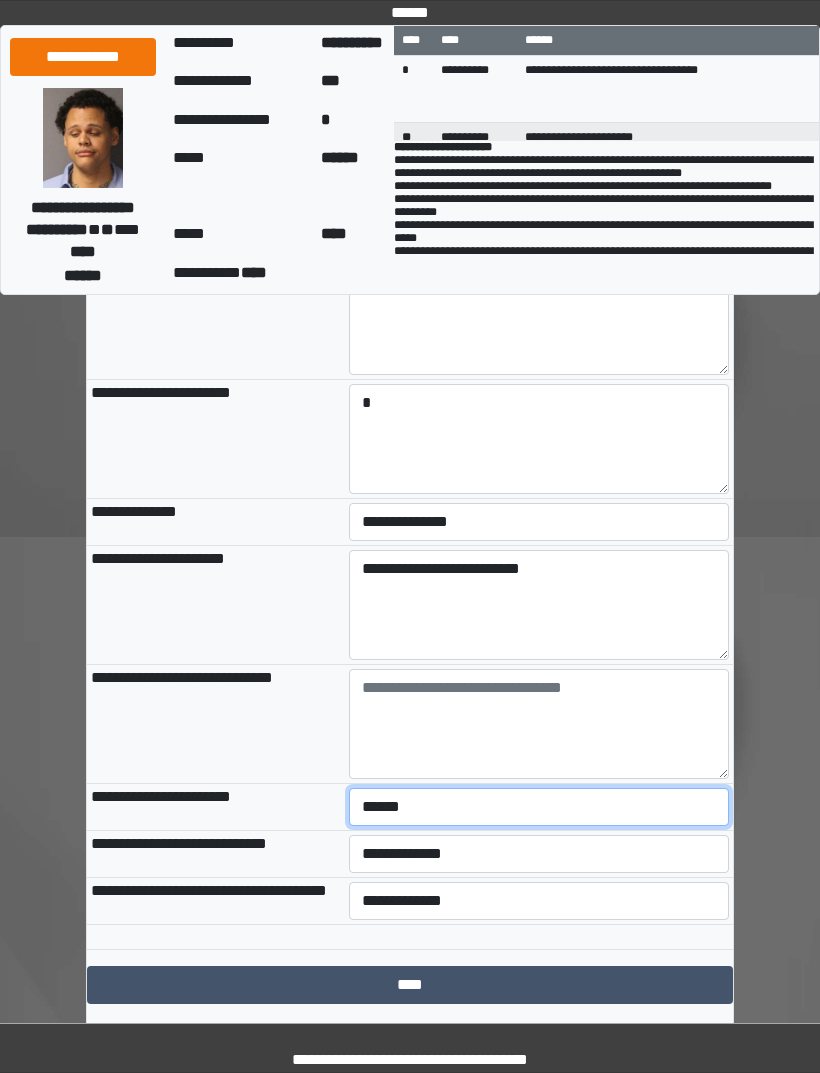 click on "**********" at bounding box center [539, 807] 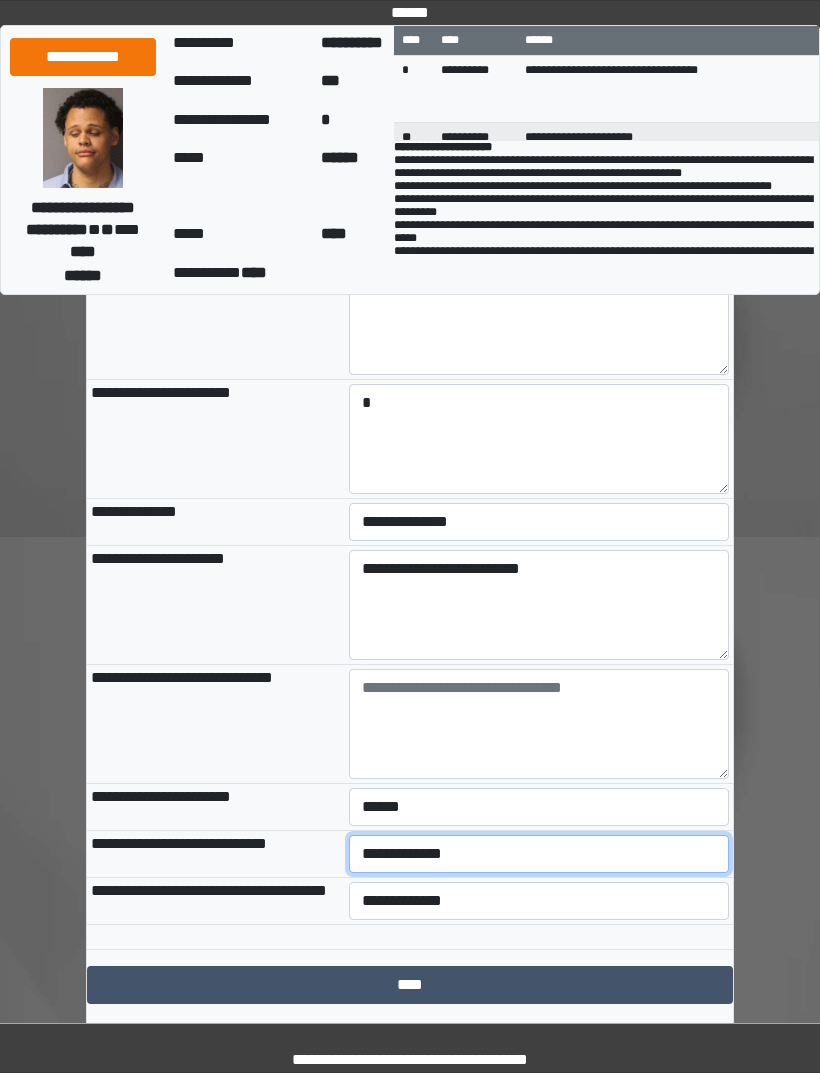 click on "**********" at bounding box center [539, 854] 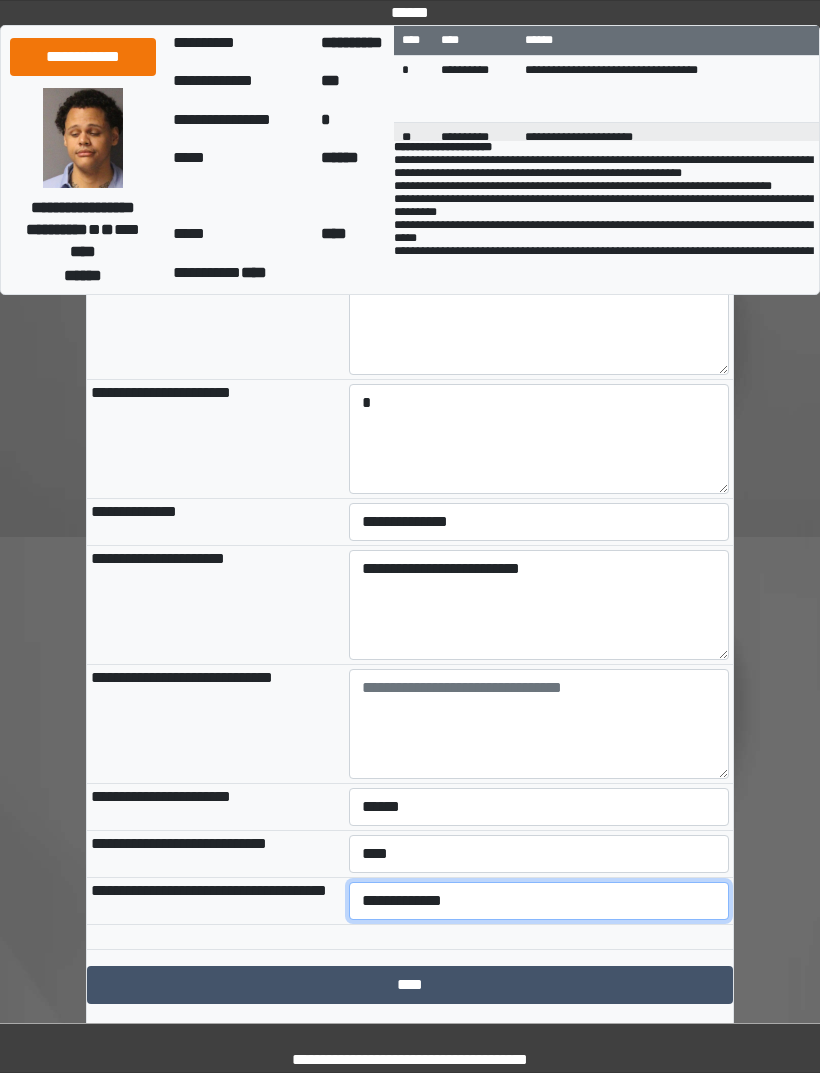 click on "**********" at bounding box center (539, 901) 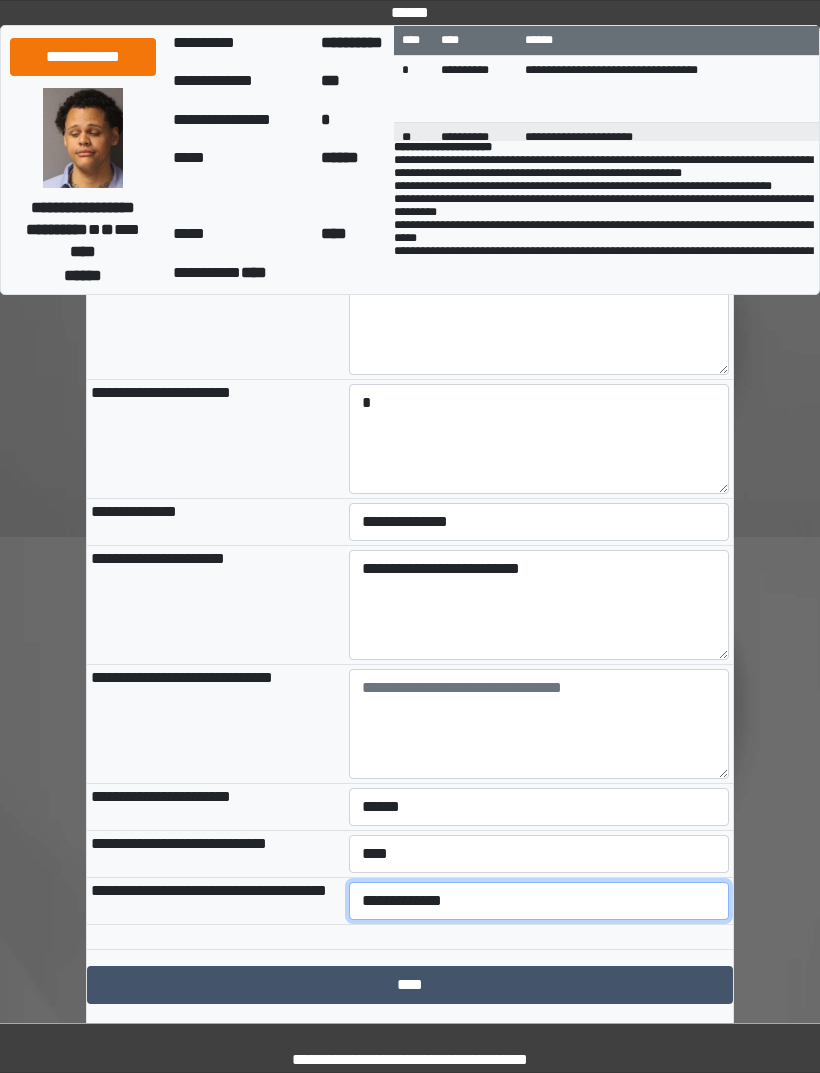select on "***" 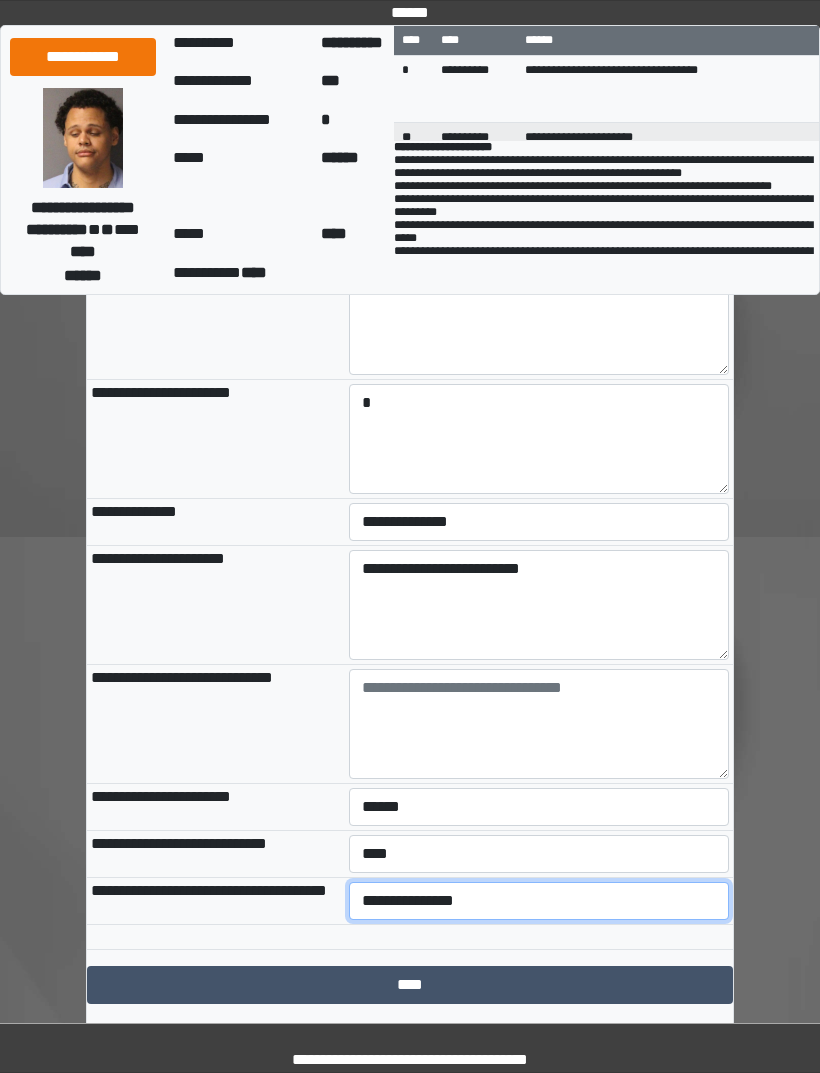 click on "****" at bounding box center (410, 985) 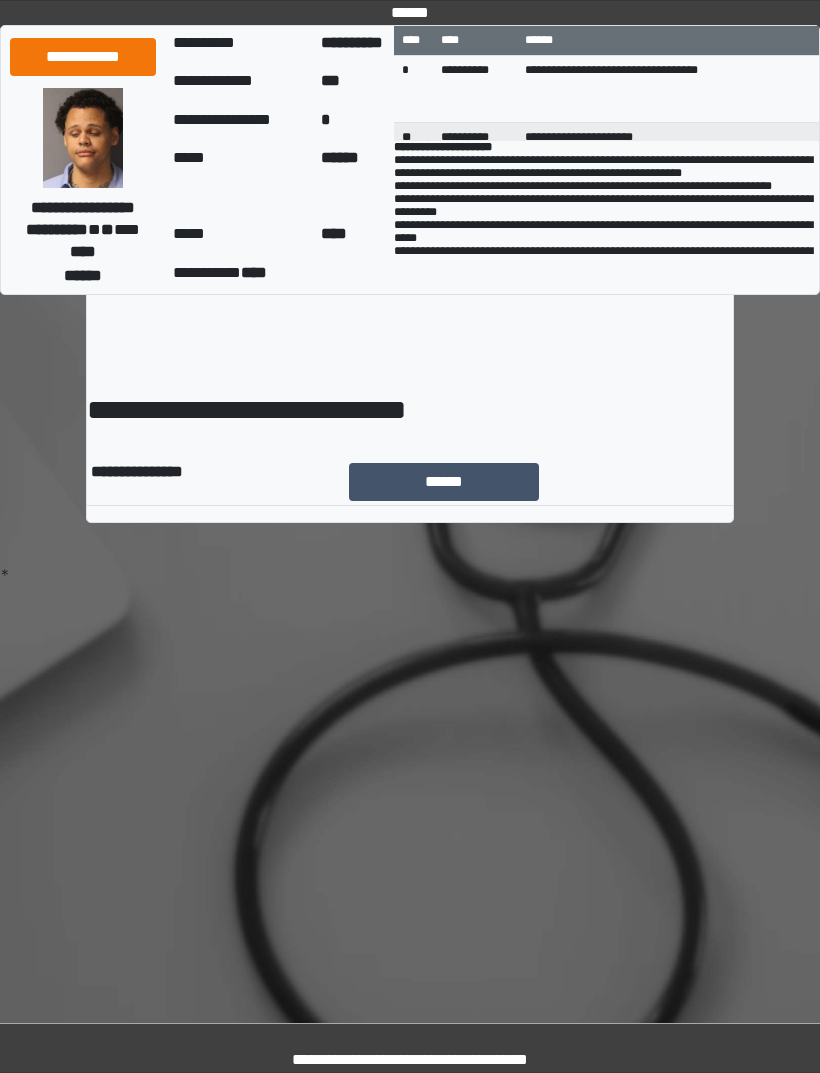 scroll, scrollTop: 0, scrollLeft: 0, axis: both 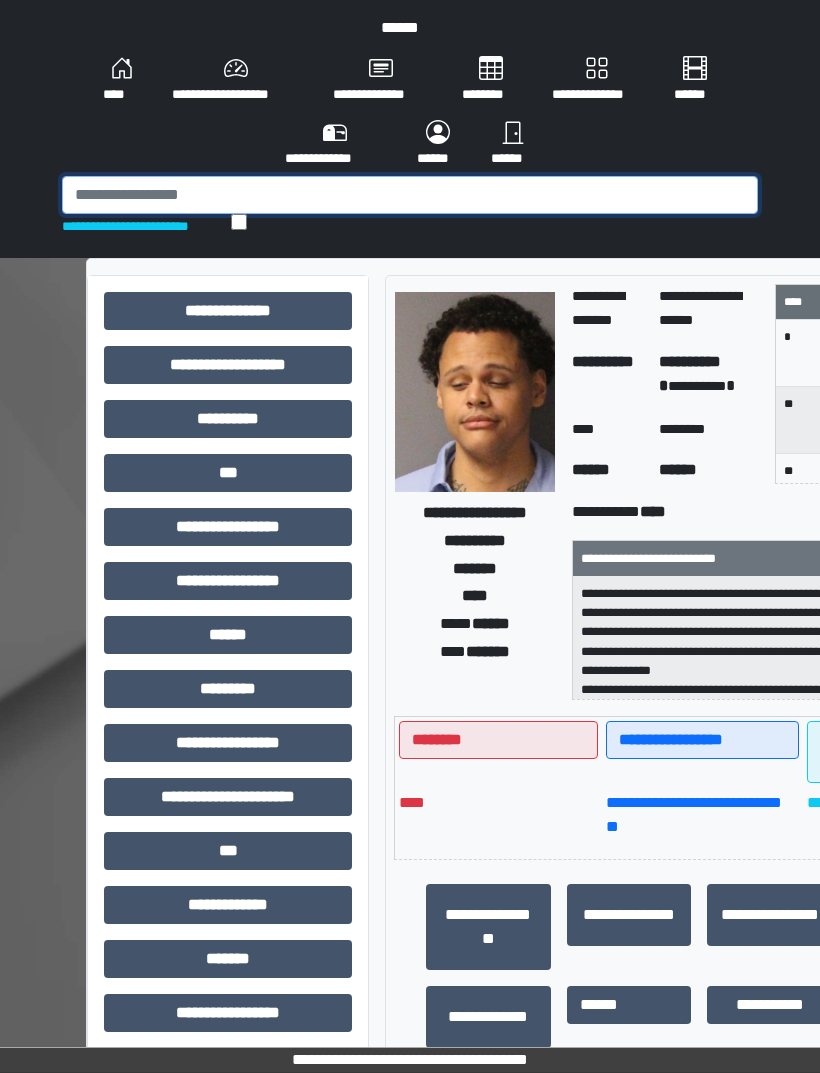 click at bounding box center [410, 195] 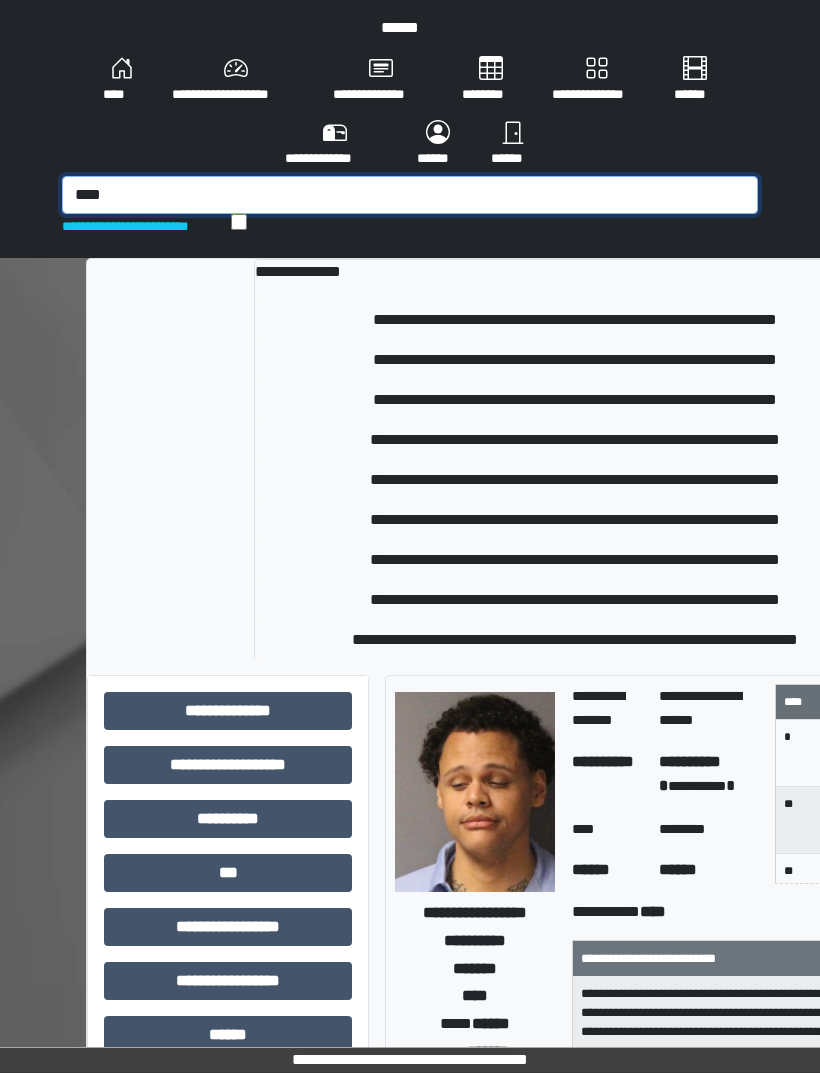 type on "****" 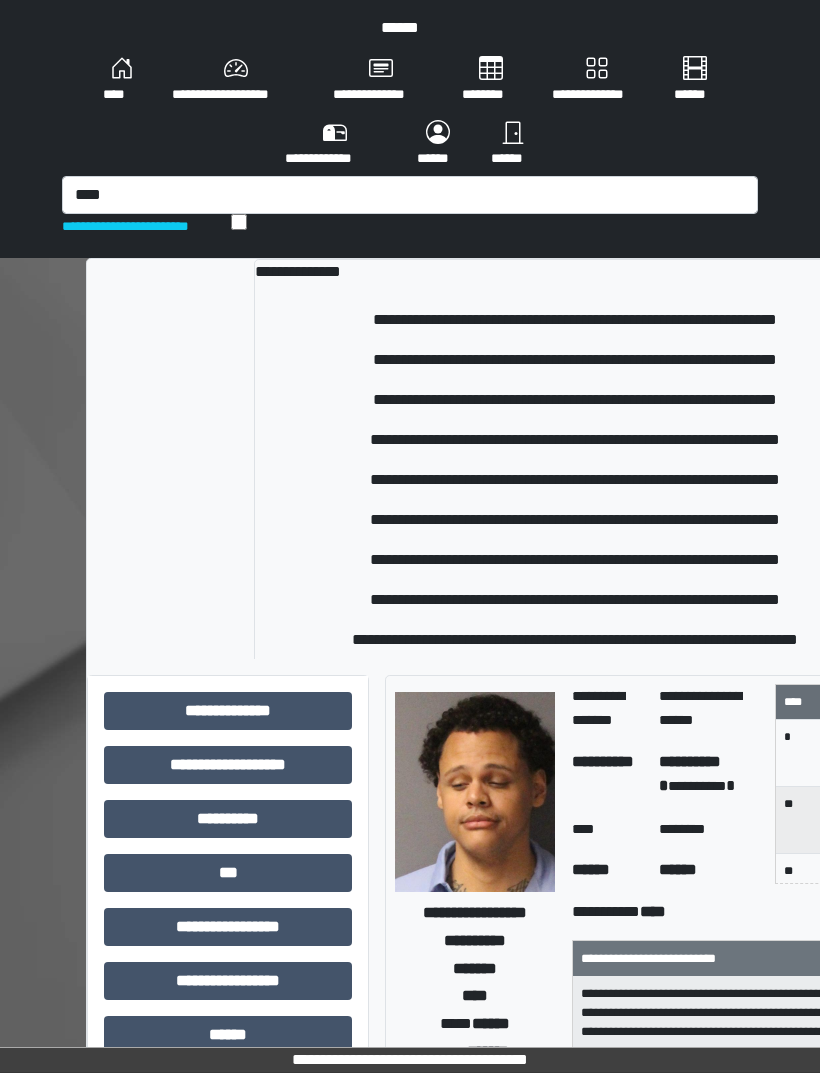 click on "**********" at bounding box center (574, 320) 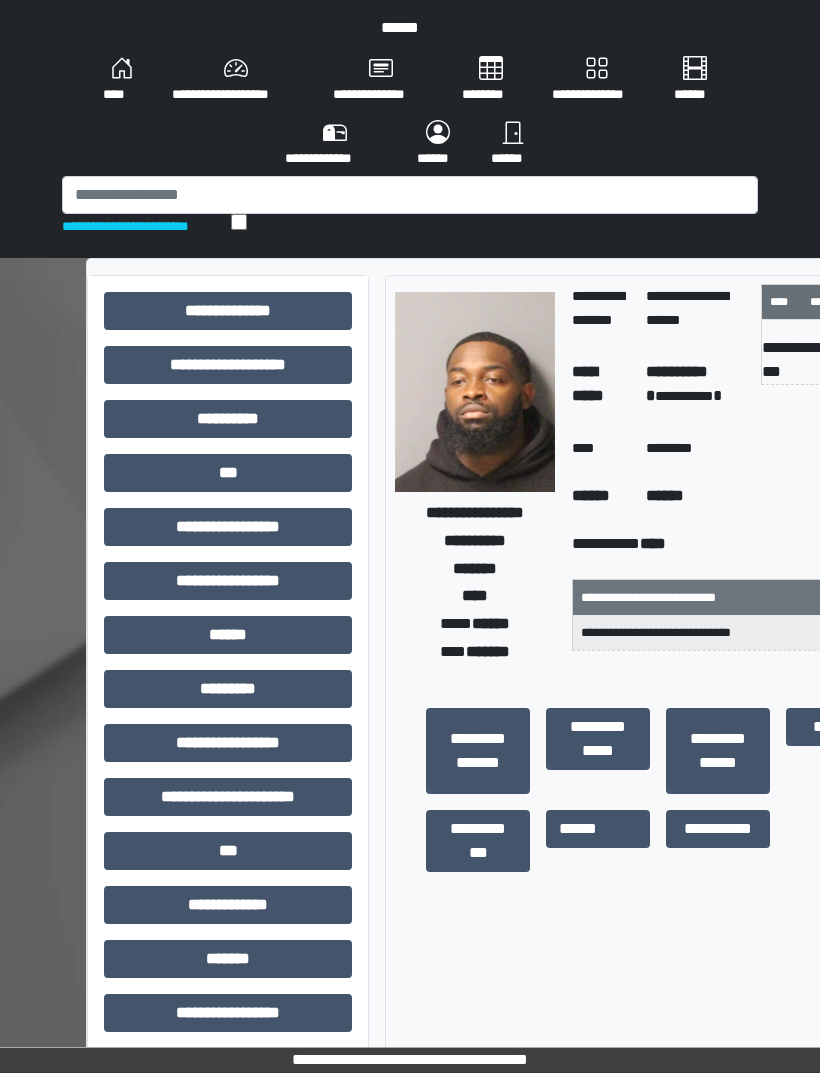 click on "***" at bounding box center [228, 473] 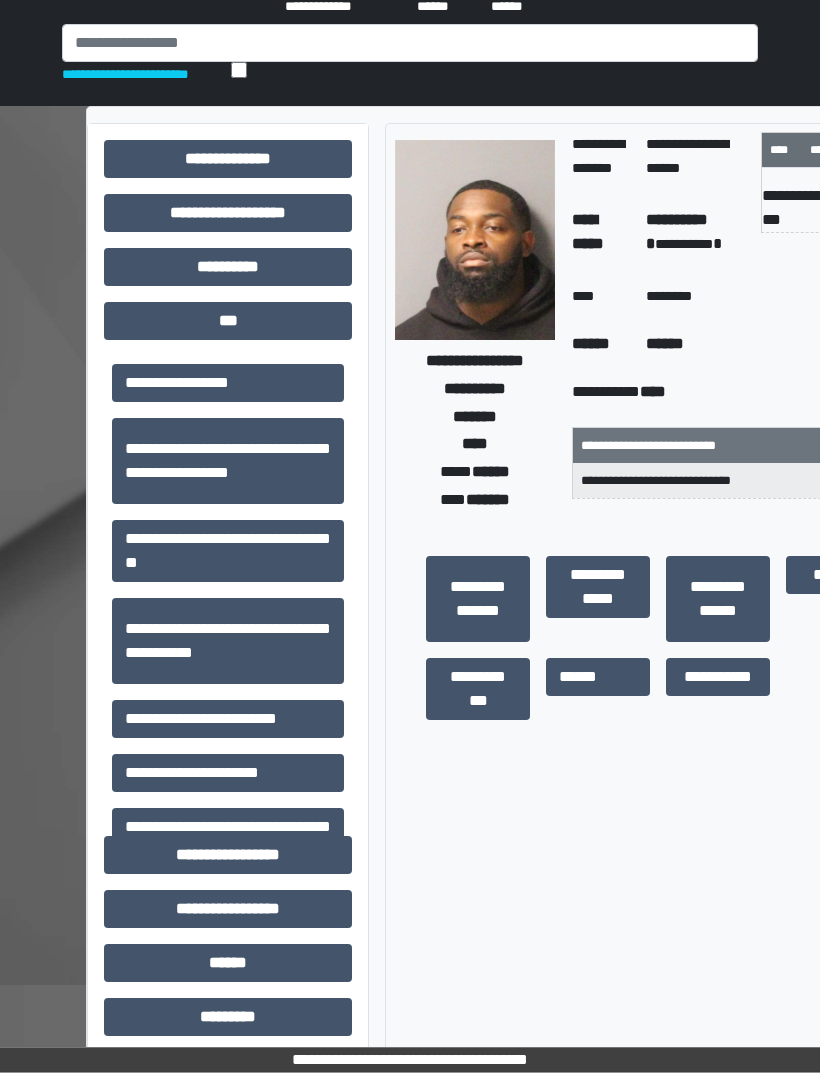 scroll, scrollTop: 150, scrollLeft: 0, axis: vertical 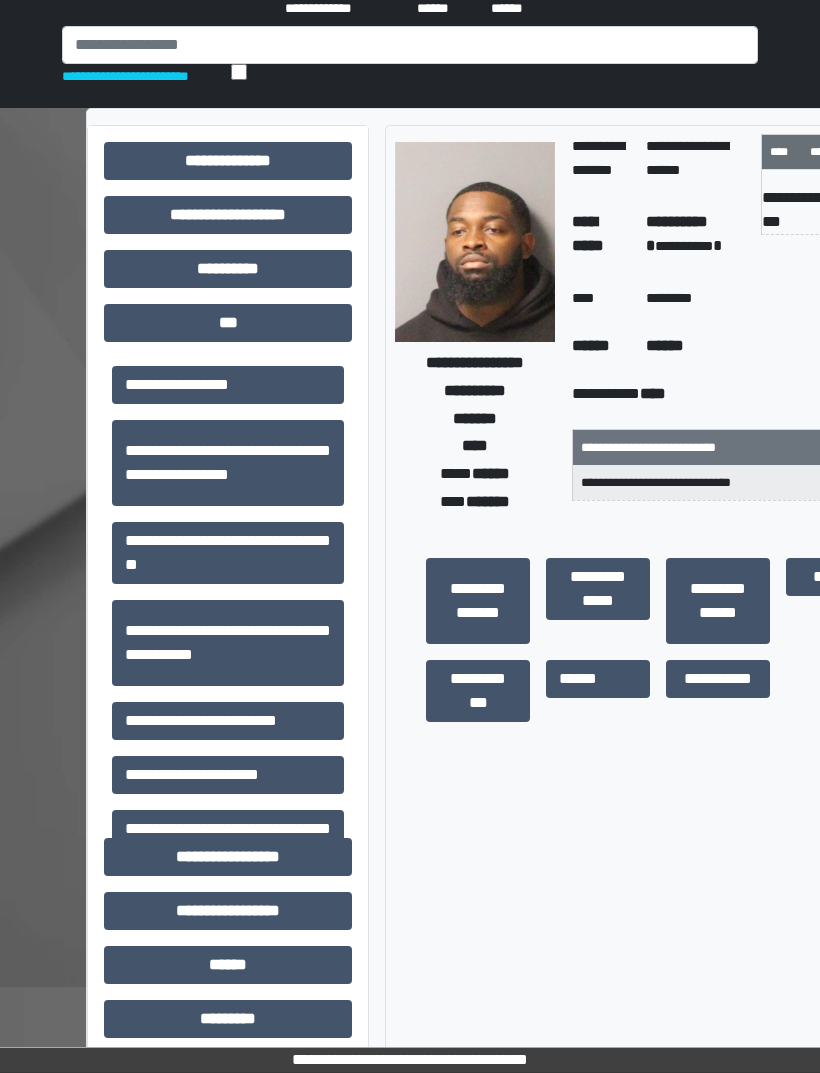 click on "**********" at bounding box center (228, 721) 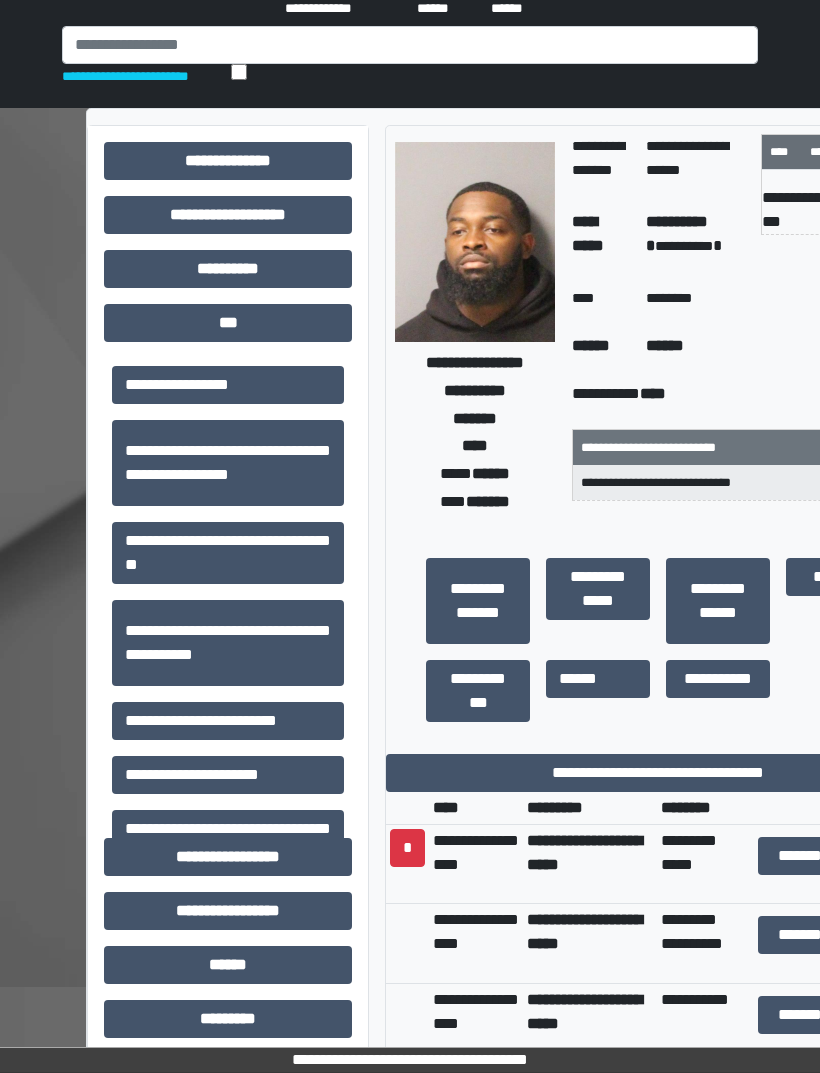 click on "**********" at bounding box center (658, 773) 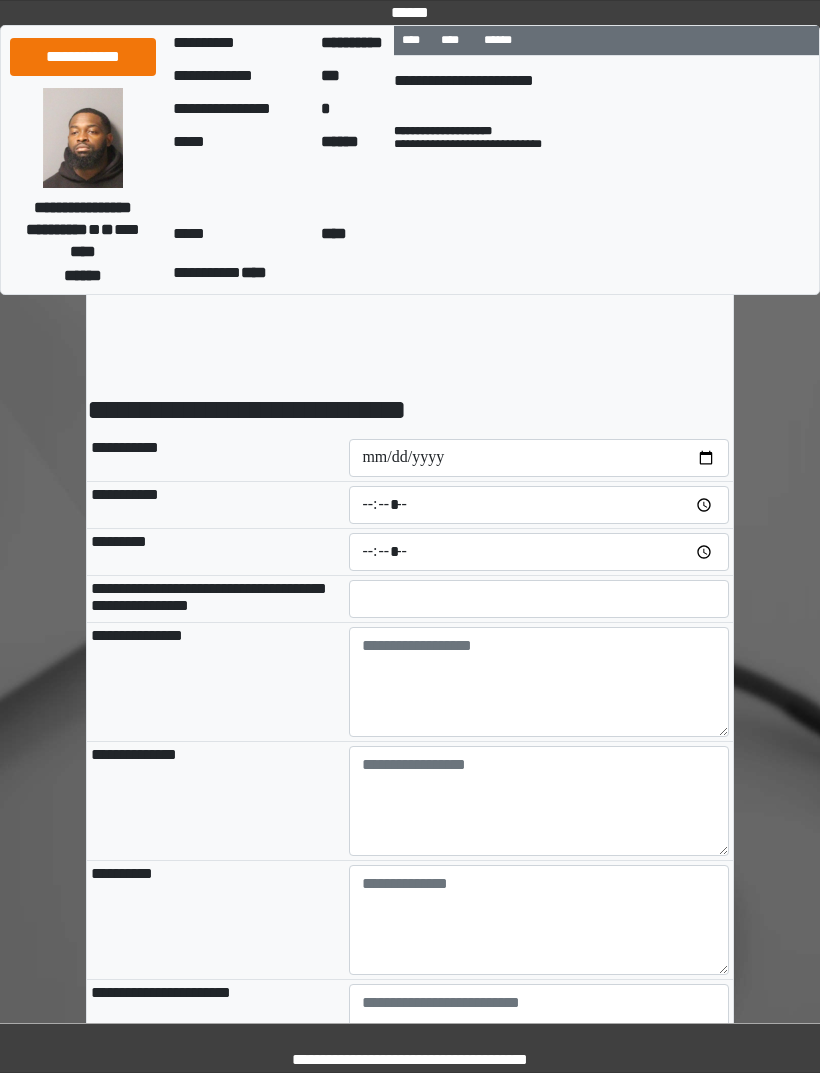 scroll, scrollTop: 0, scrollLeft: 0, axis: both 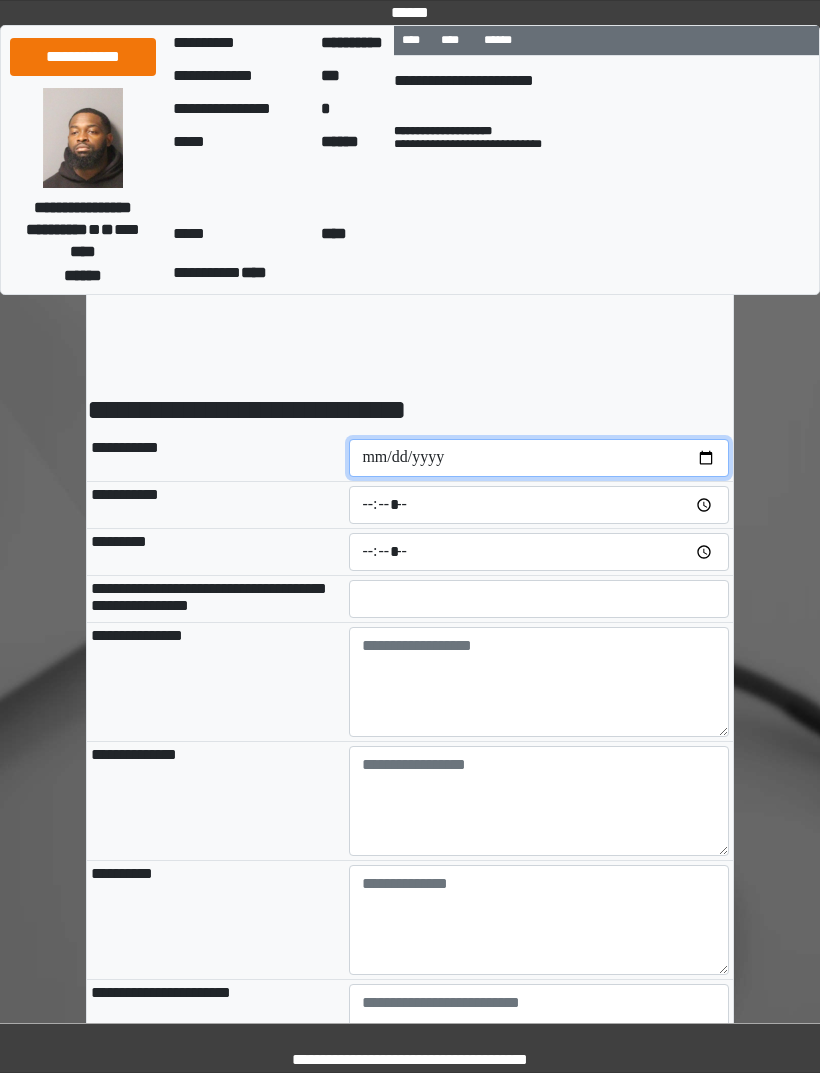 click at bounding box center (539, 458) 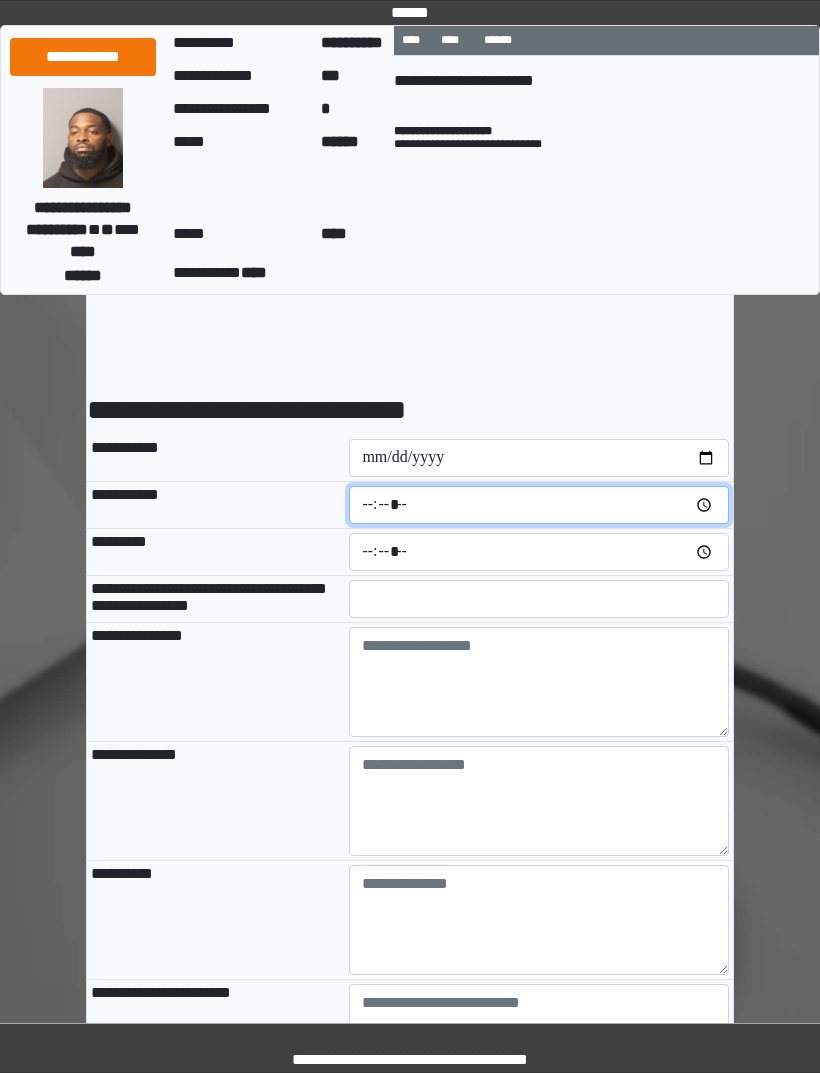 click at bounding box center (539, 505) 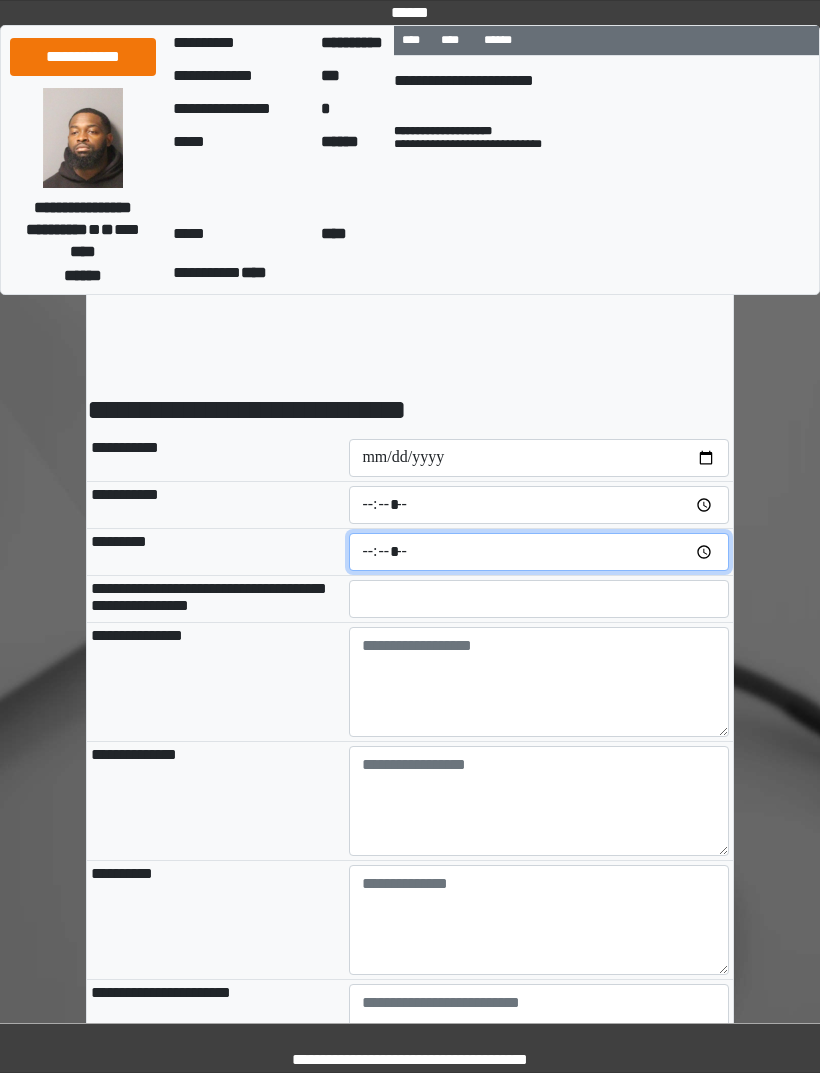 click at bounding box center [539, 552] 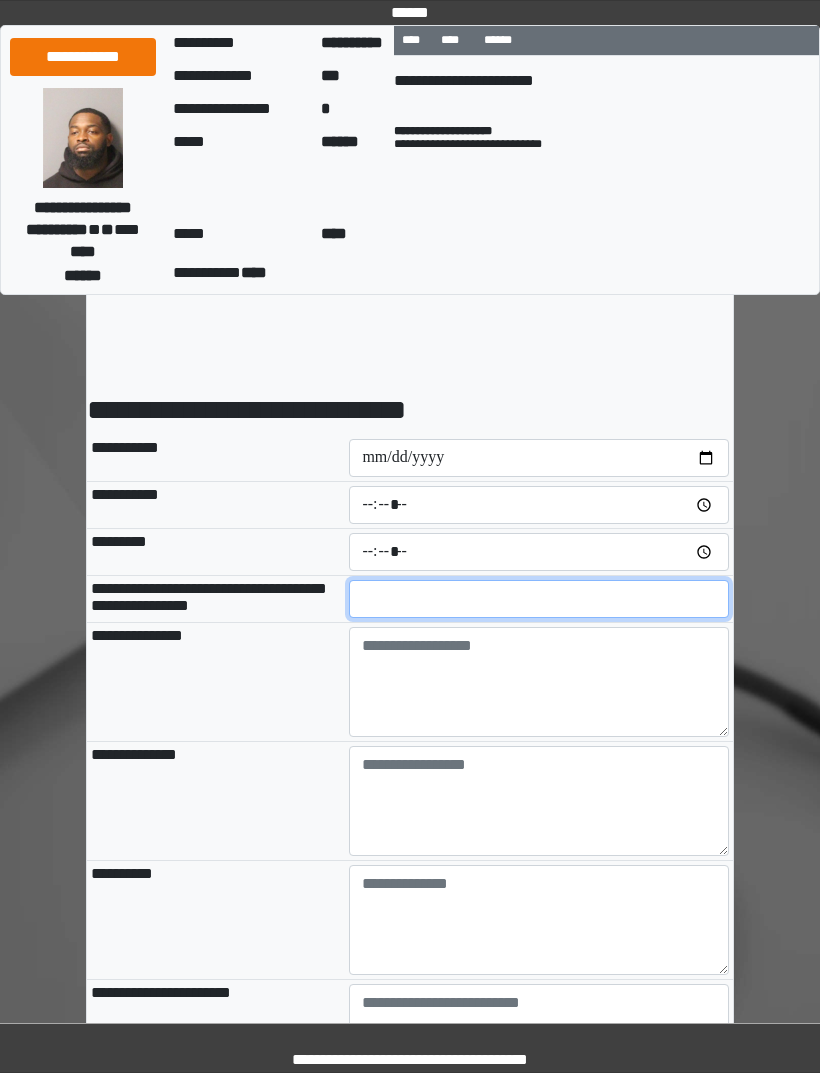 click at bounding box center (539, 599) 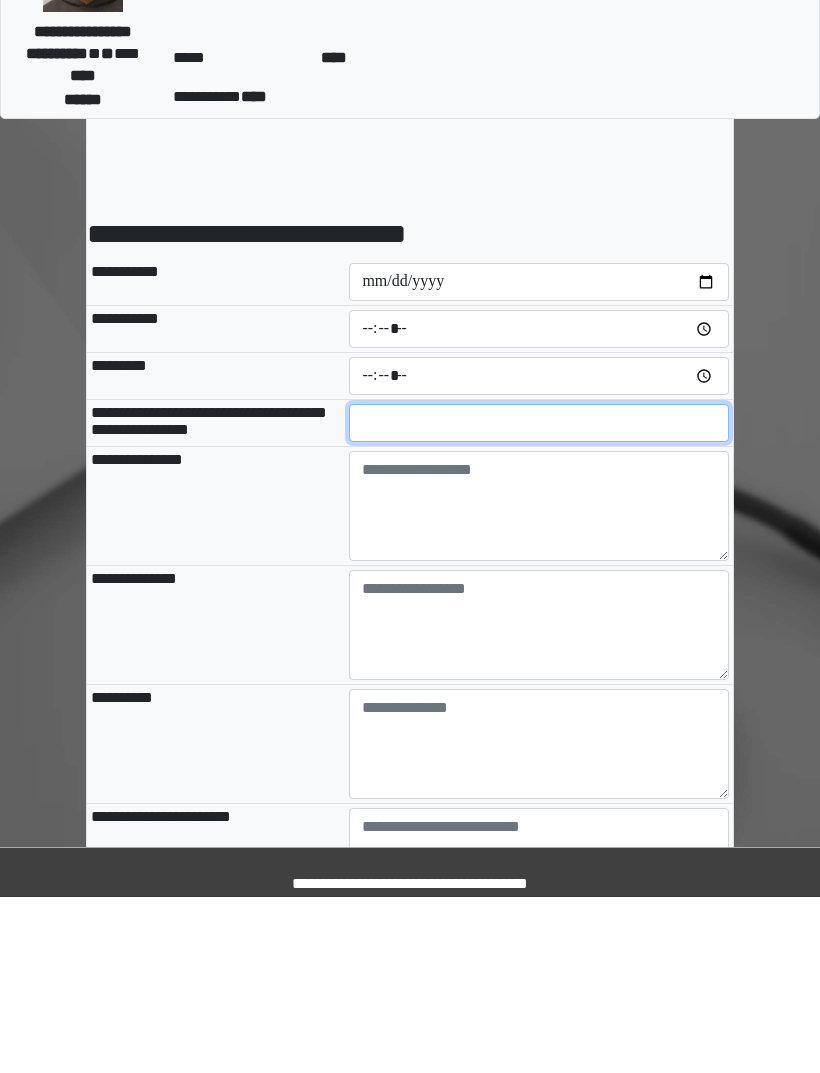 type on "**" 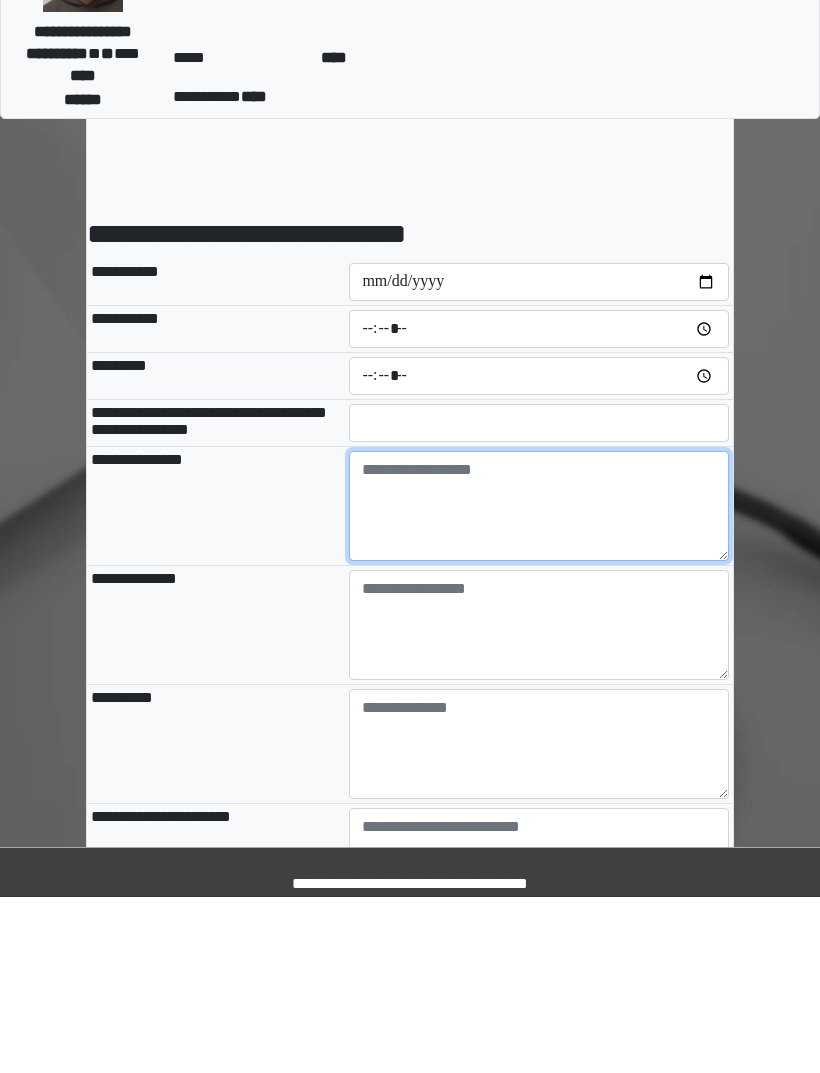 click at bounding box center [539, 682] 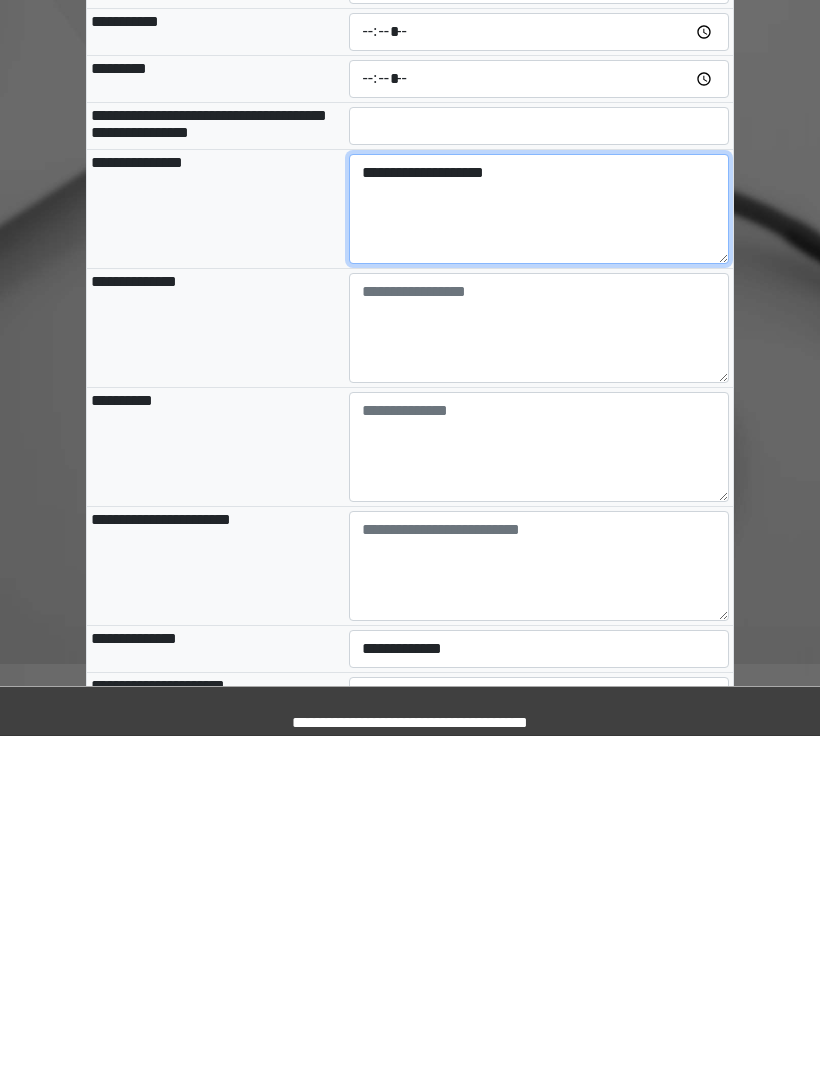 scroll, scrollTop: 139, scrollLeft: 0, axis: vertical 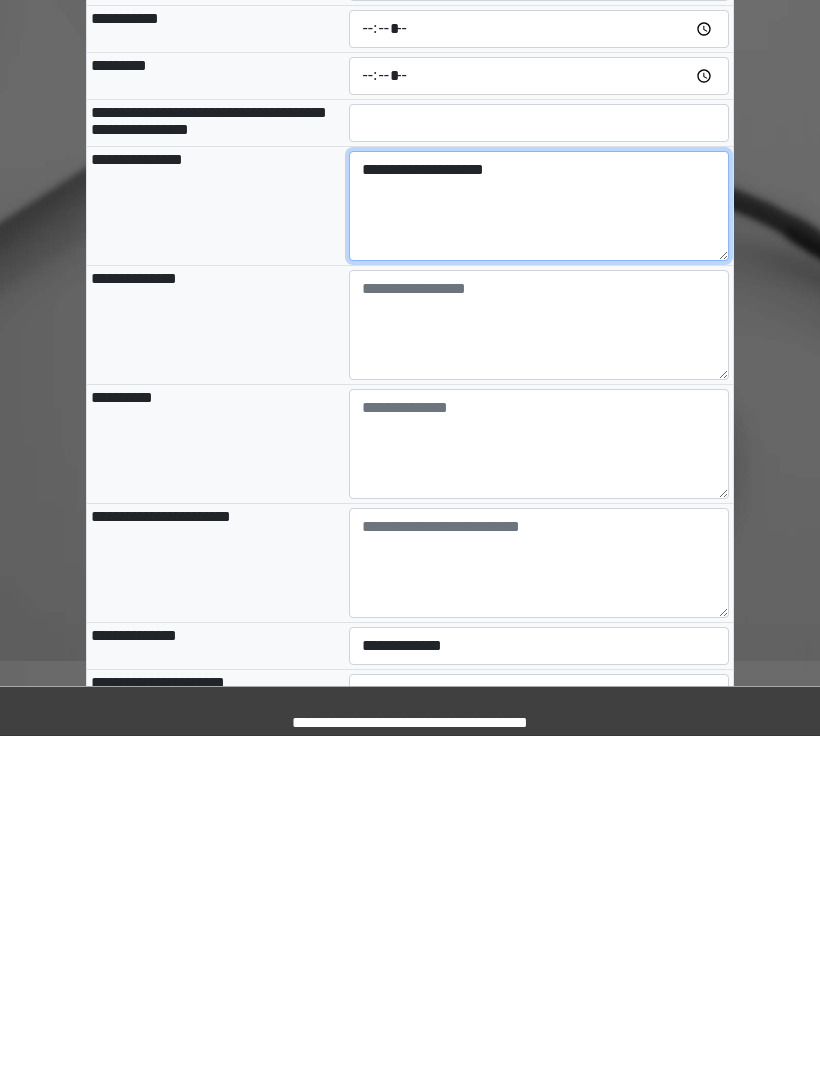 type on "**********" 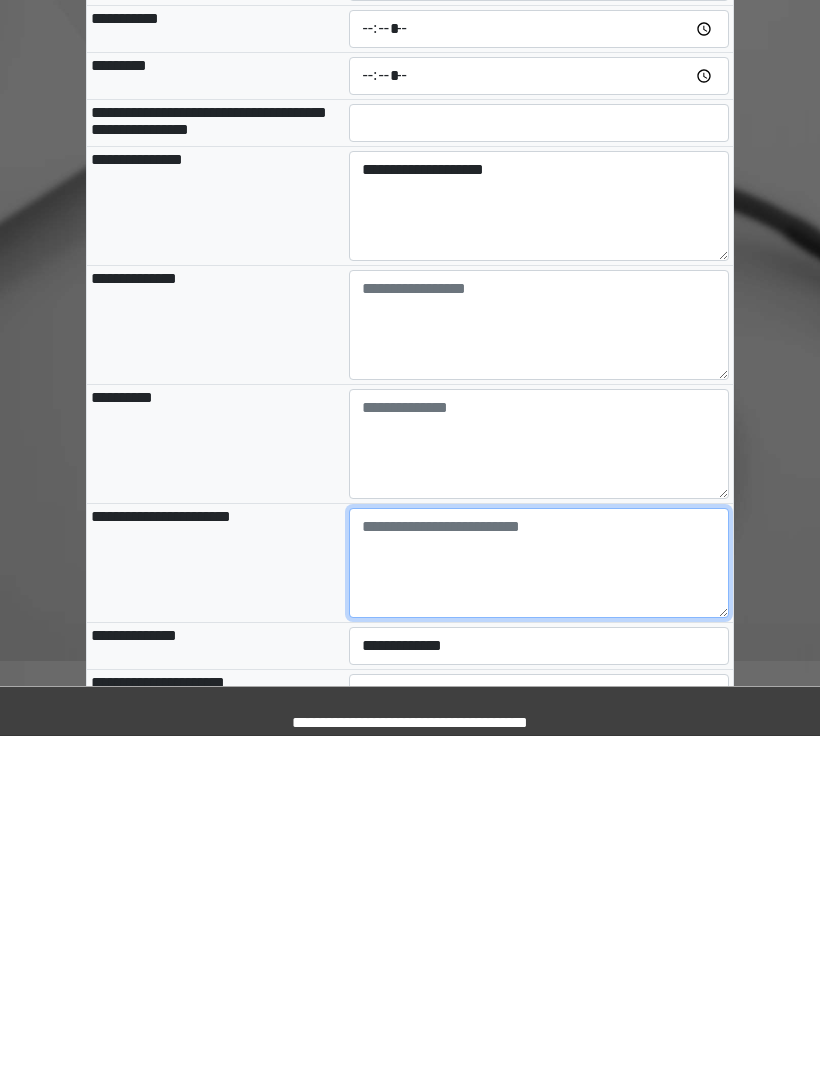 click at bounding box center (539, 900) 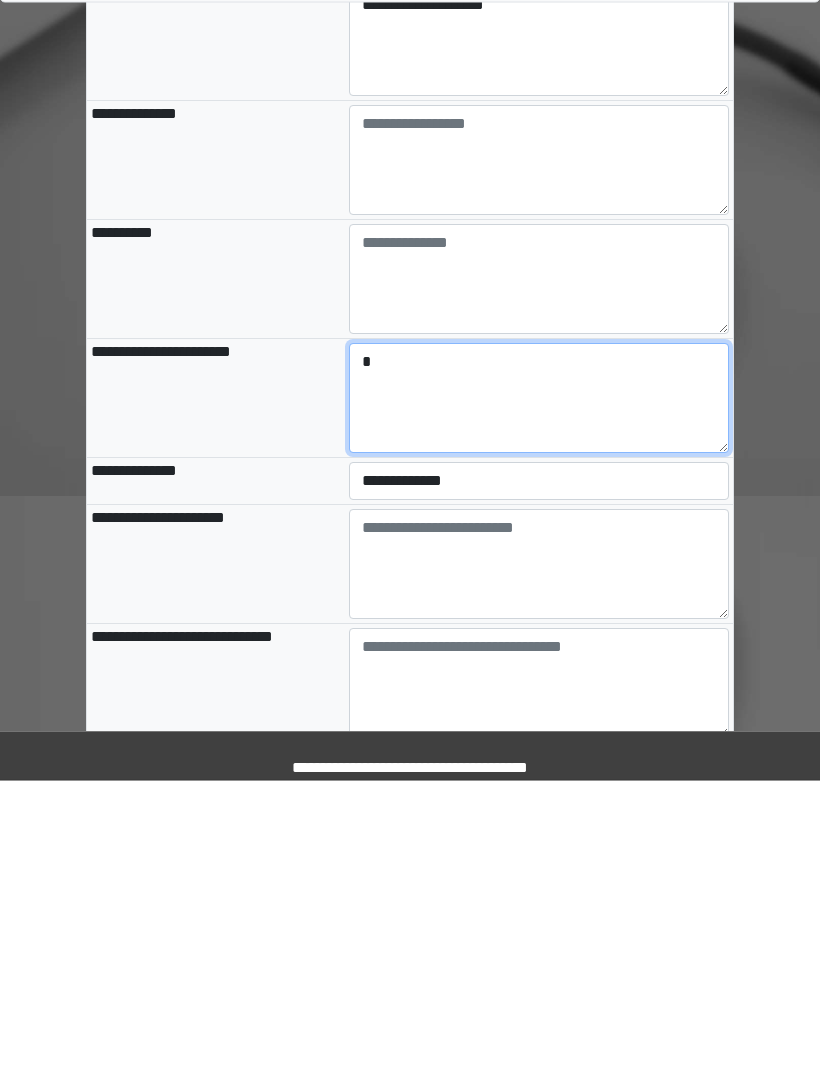 type on "*" 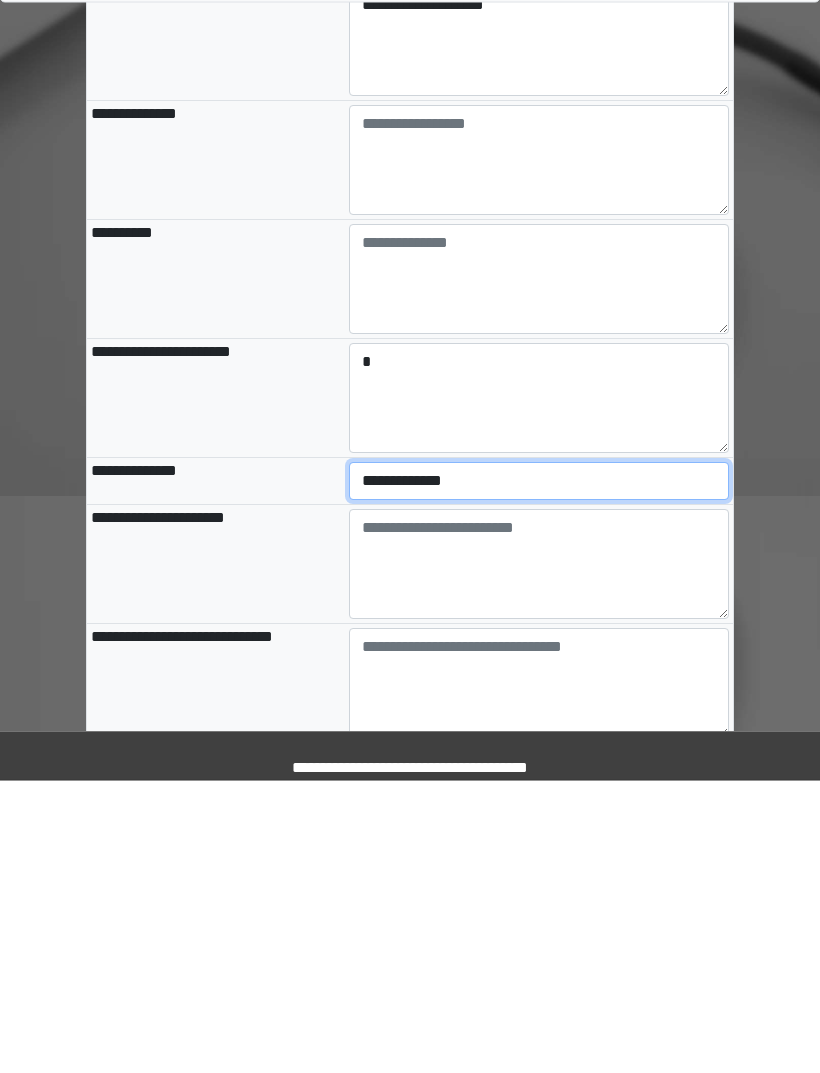 click on "**********" at bounding box center [539, 774] 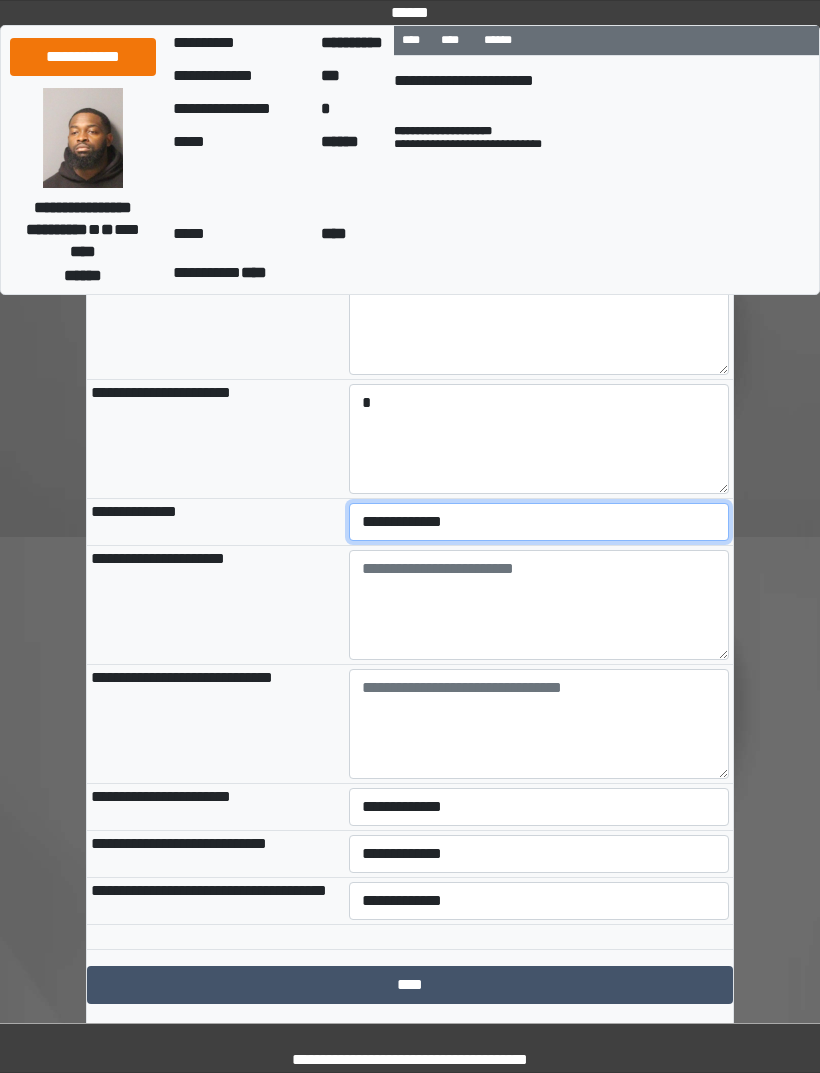 select on "***" 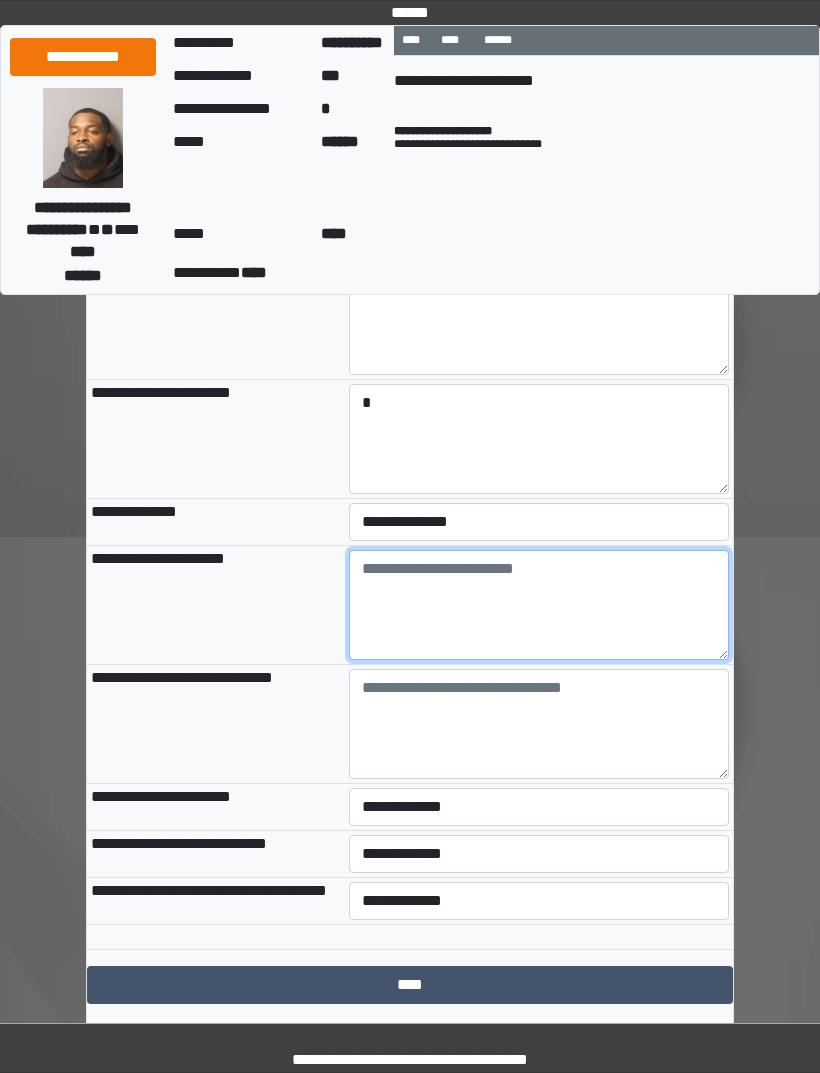 click at bounding box center [539, 605] 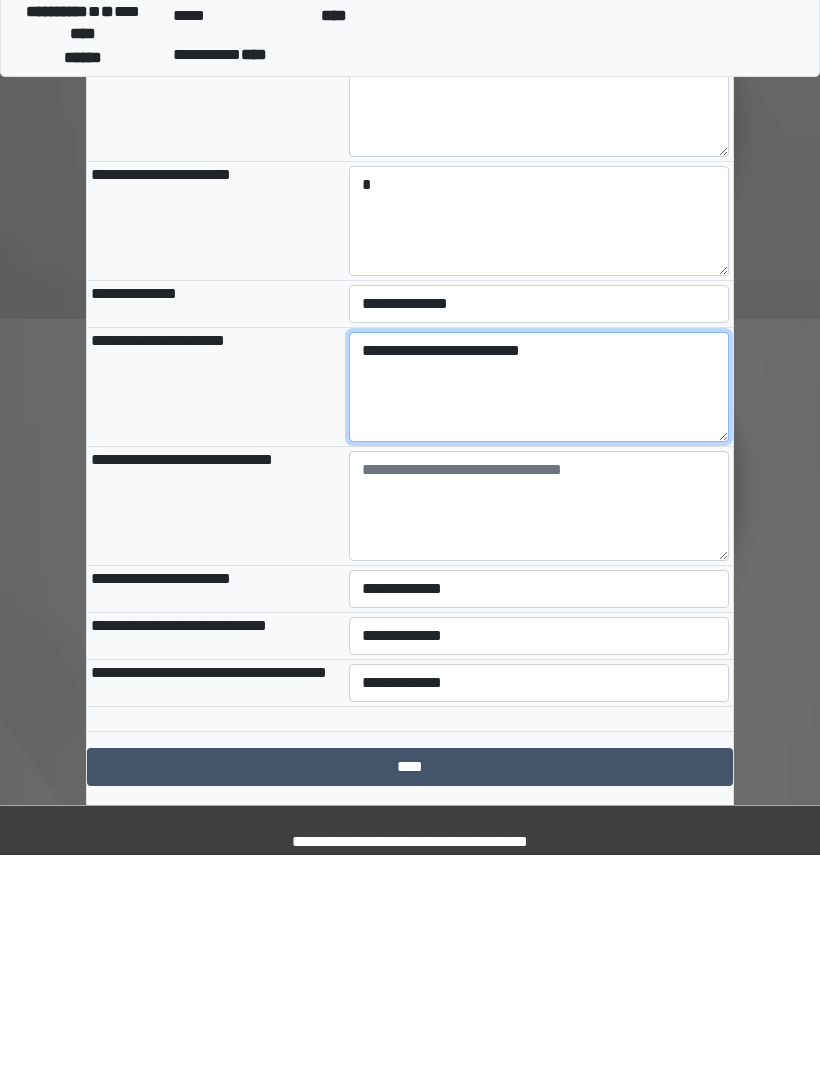 type on "**********" 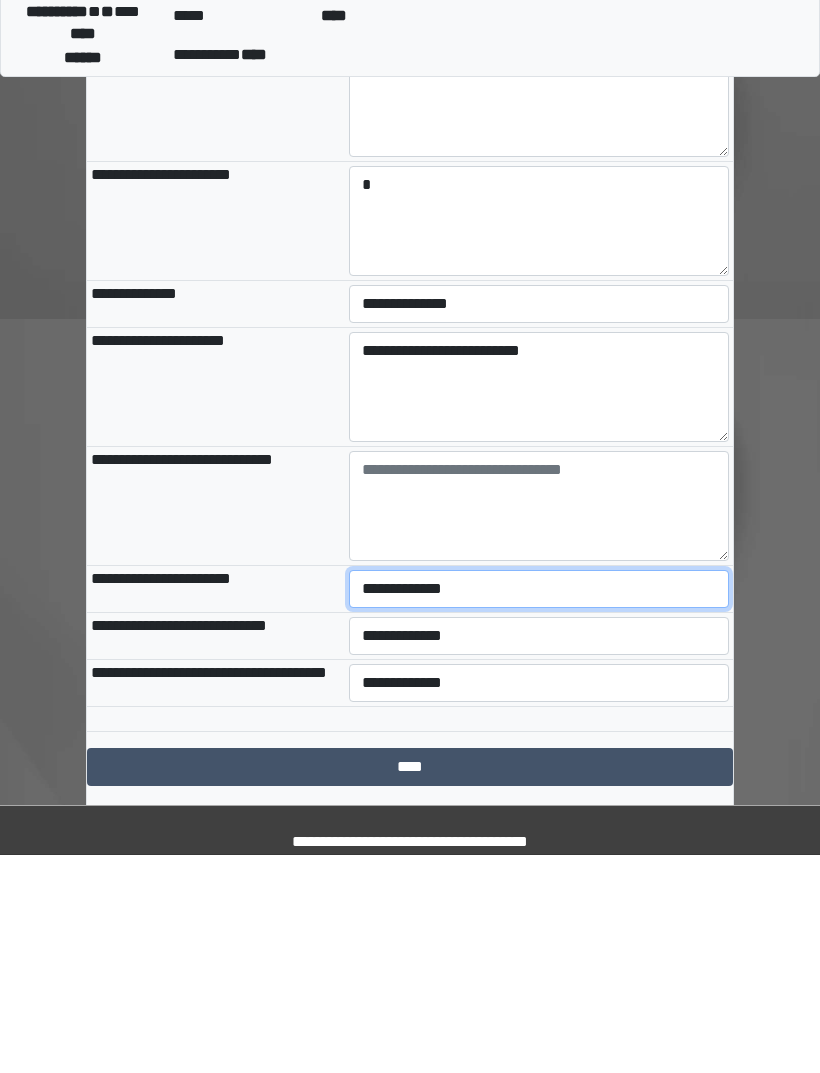 click on "**********" at bounding box center (539, 807) 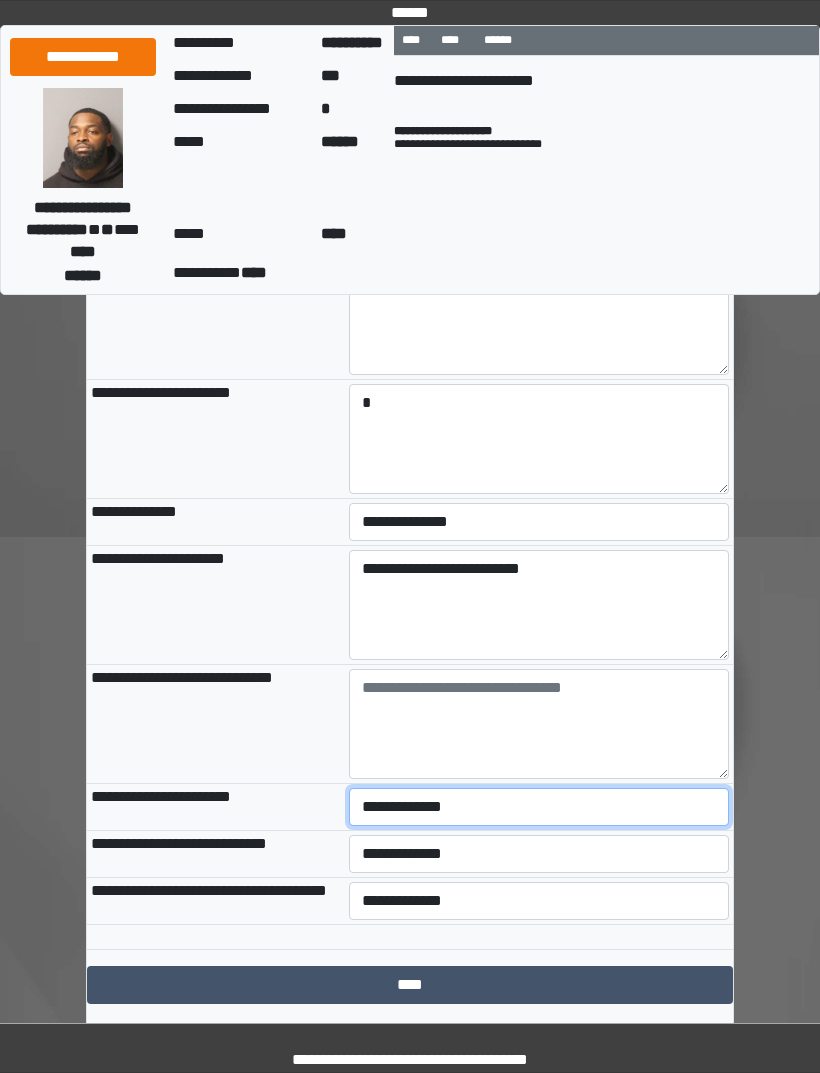 select on "***" 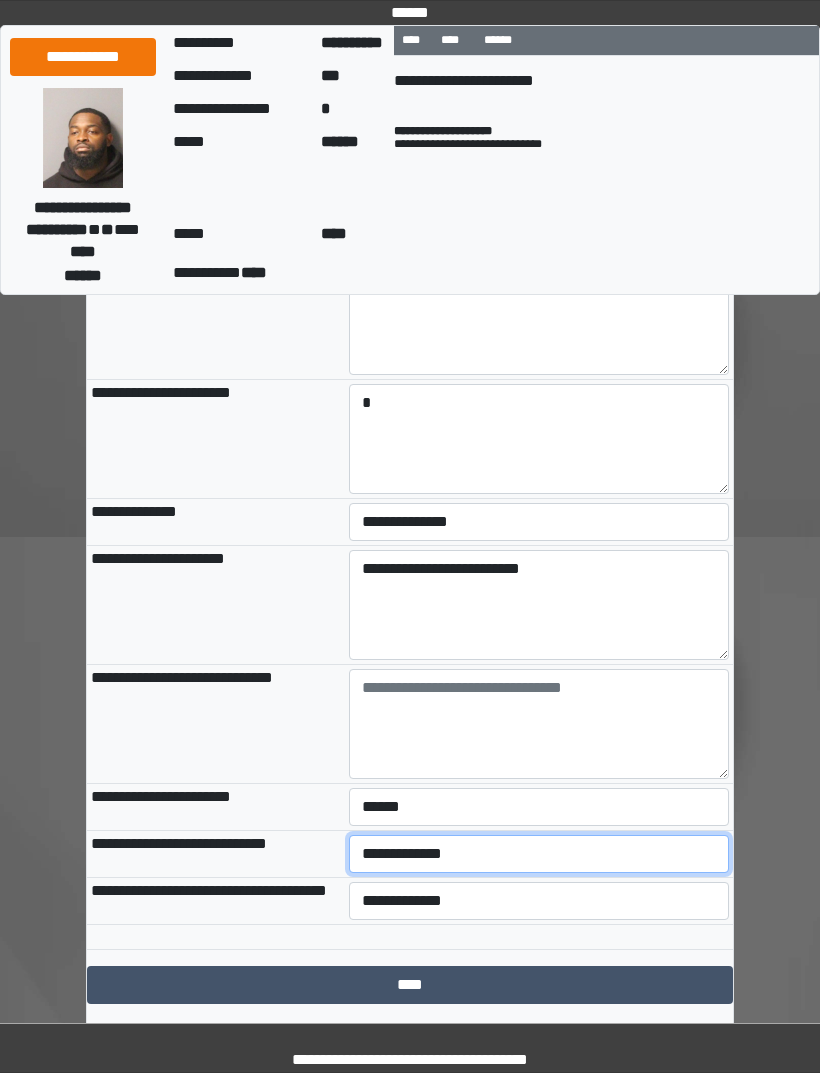 click on "**********" at bounding box center (539, 854) 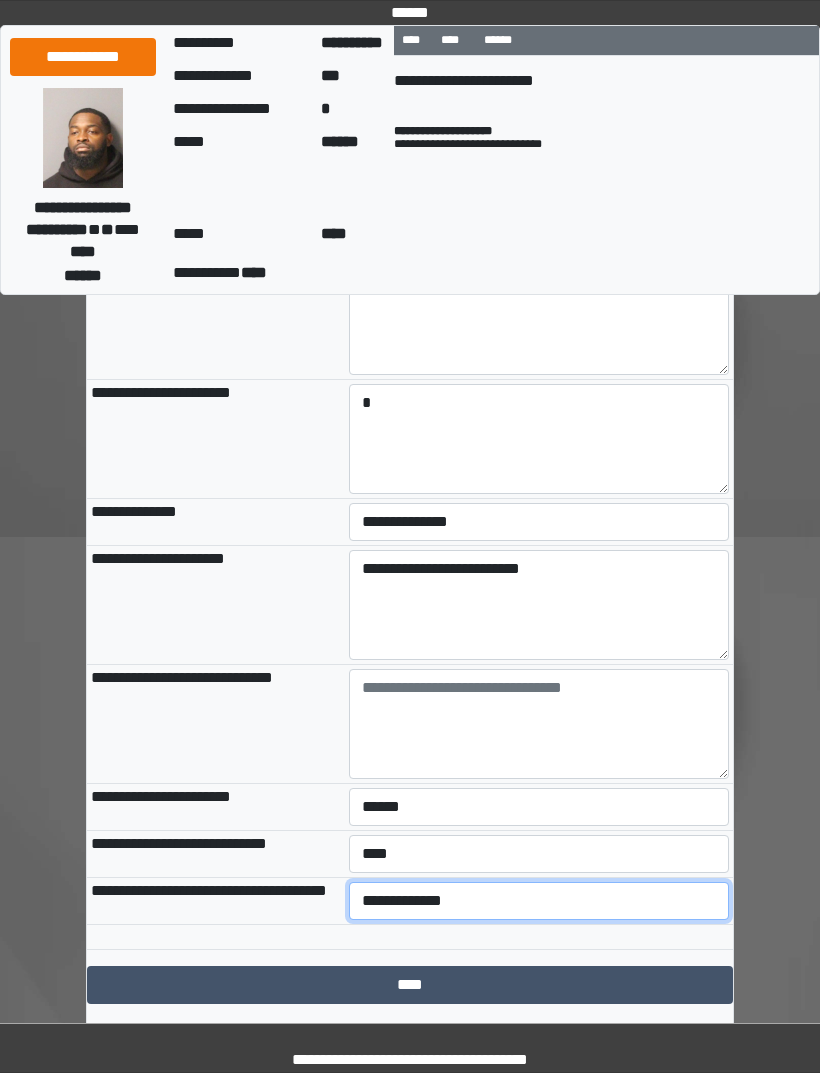 click on "**********" at bounding box center [539, 901] 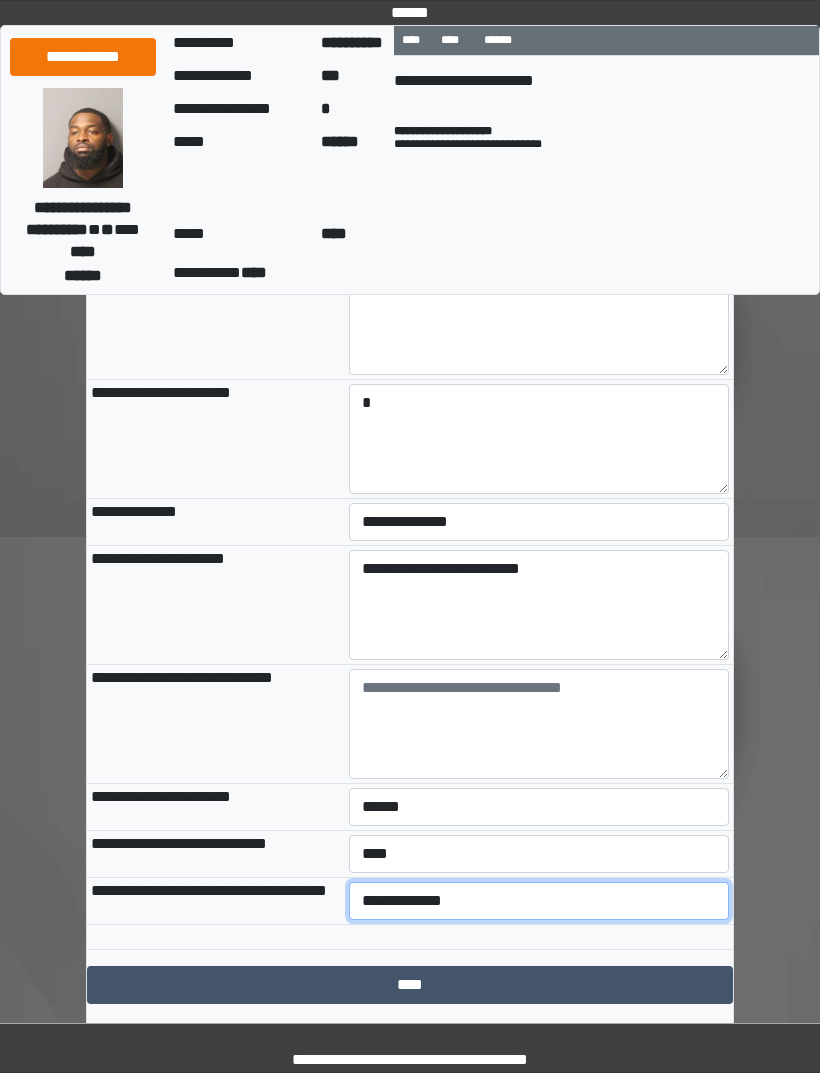 select on "***" 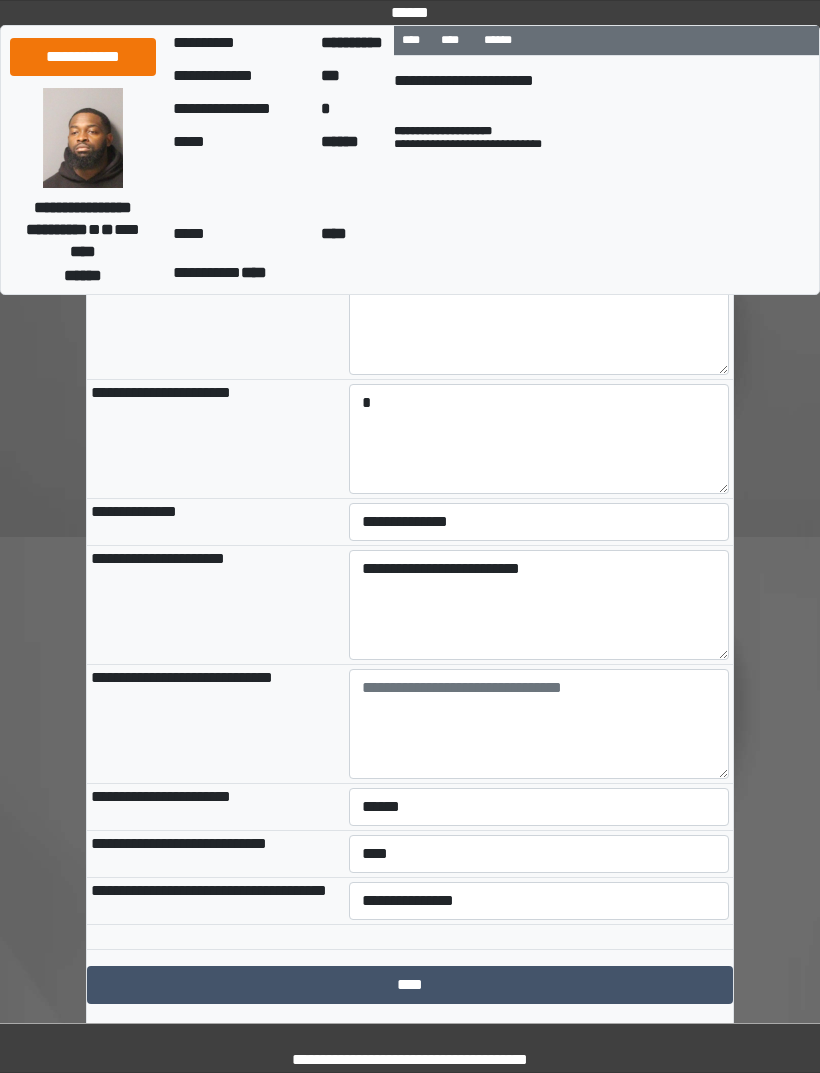 click on "****" at bounding box center (410, 985) 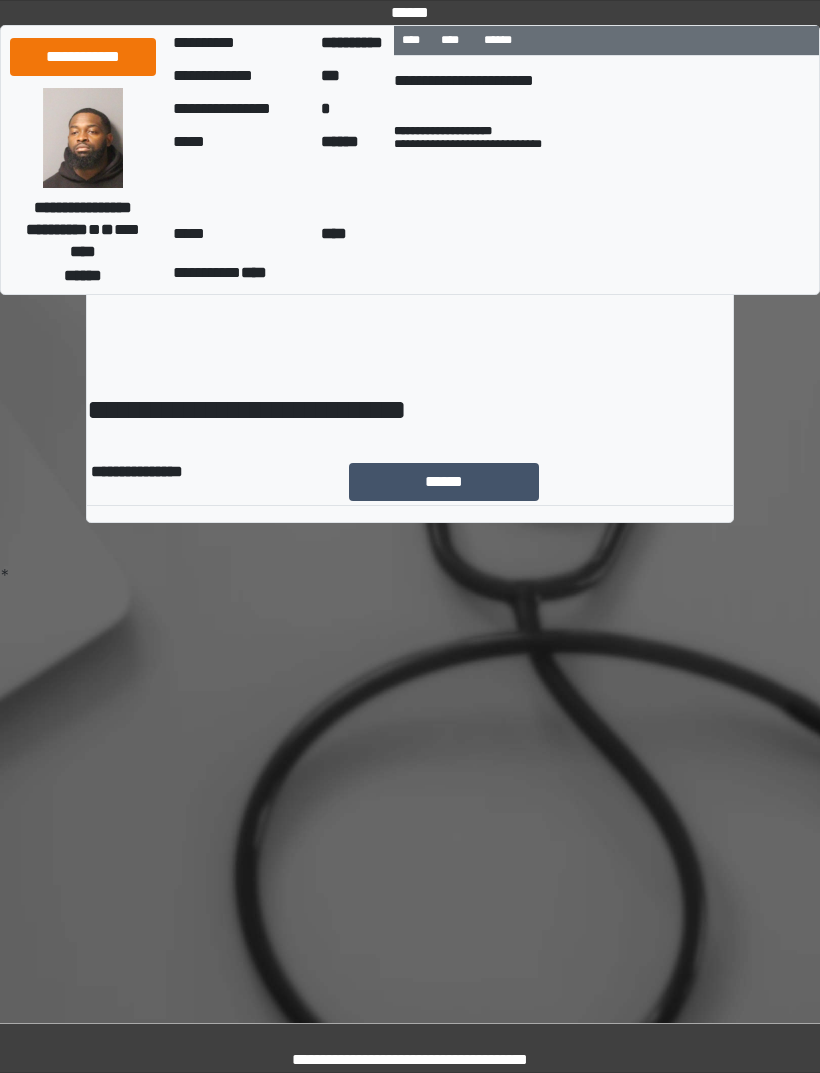 scroll, scrollTop: 0, scrollLeft: 0, axis: both 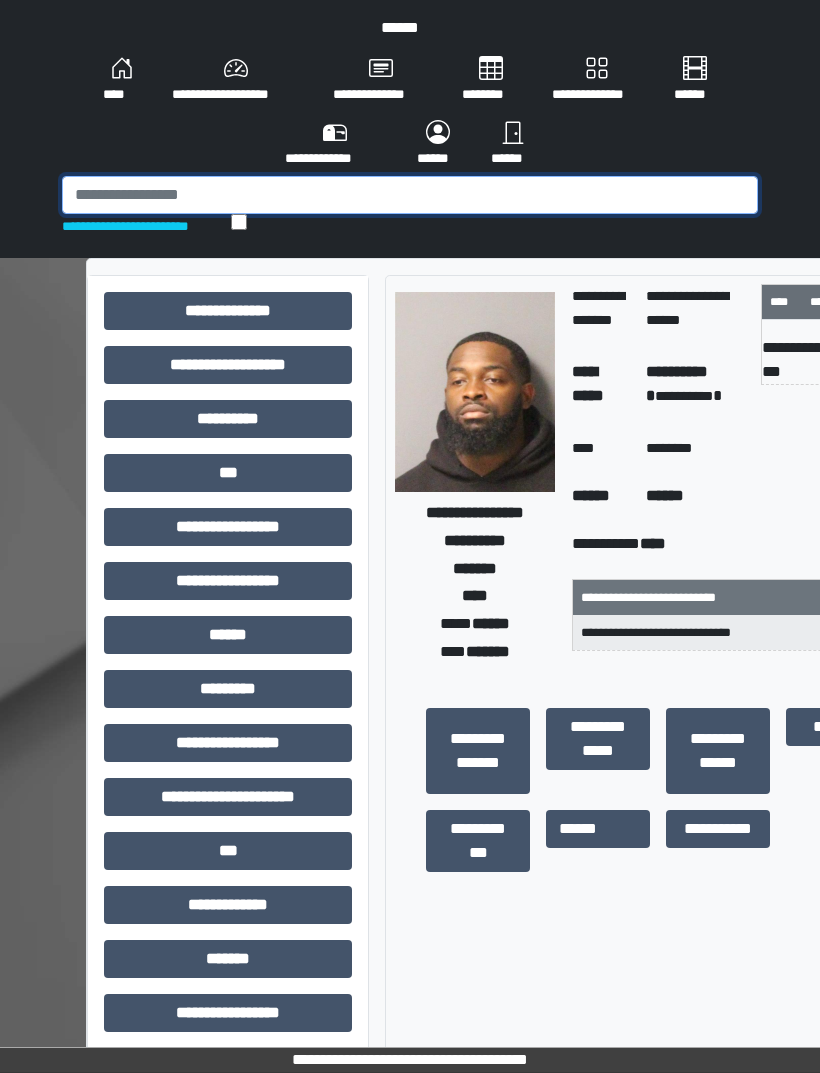 click at bounding box center [410, 195] 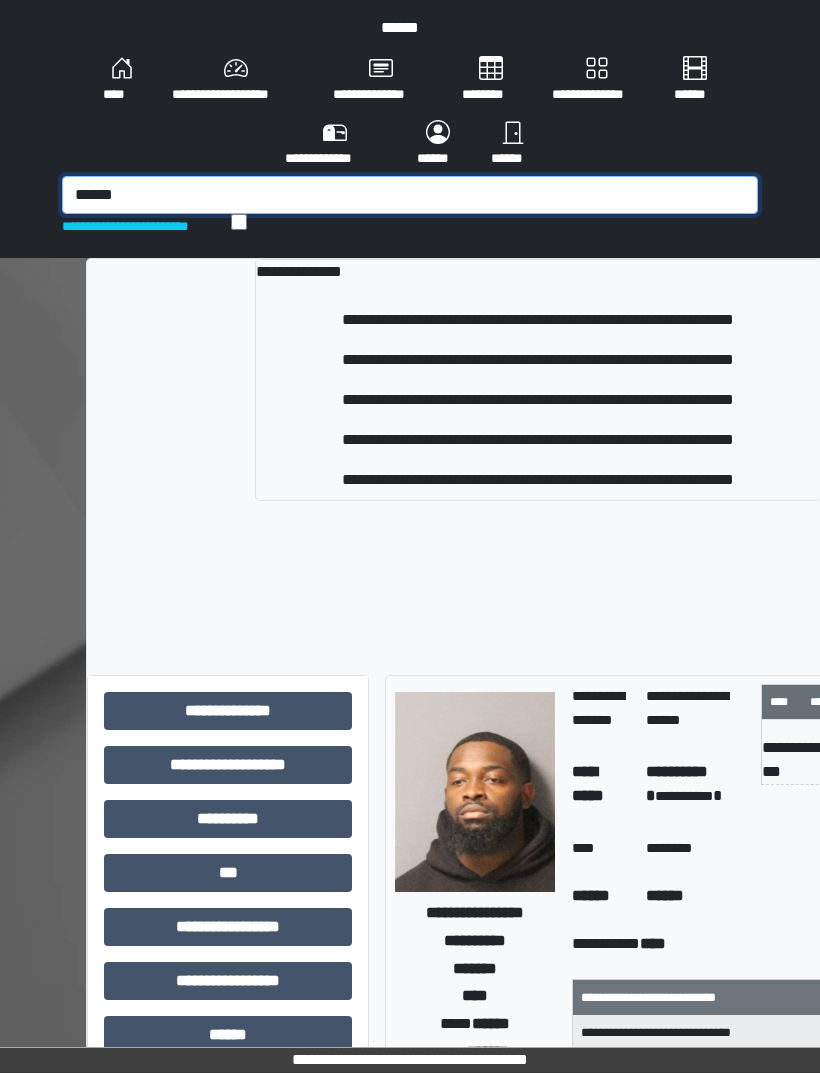 click on "******" at bounding box center (410, 195) 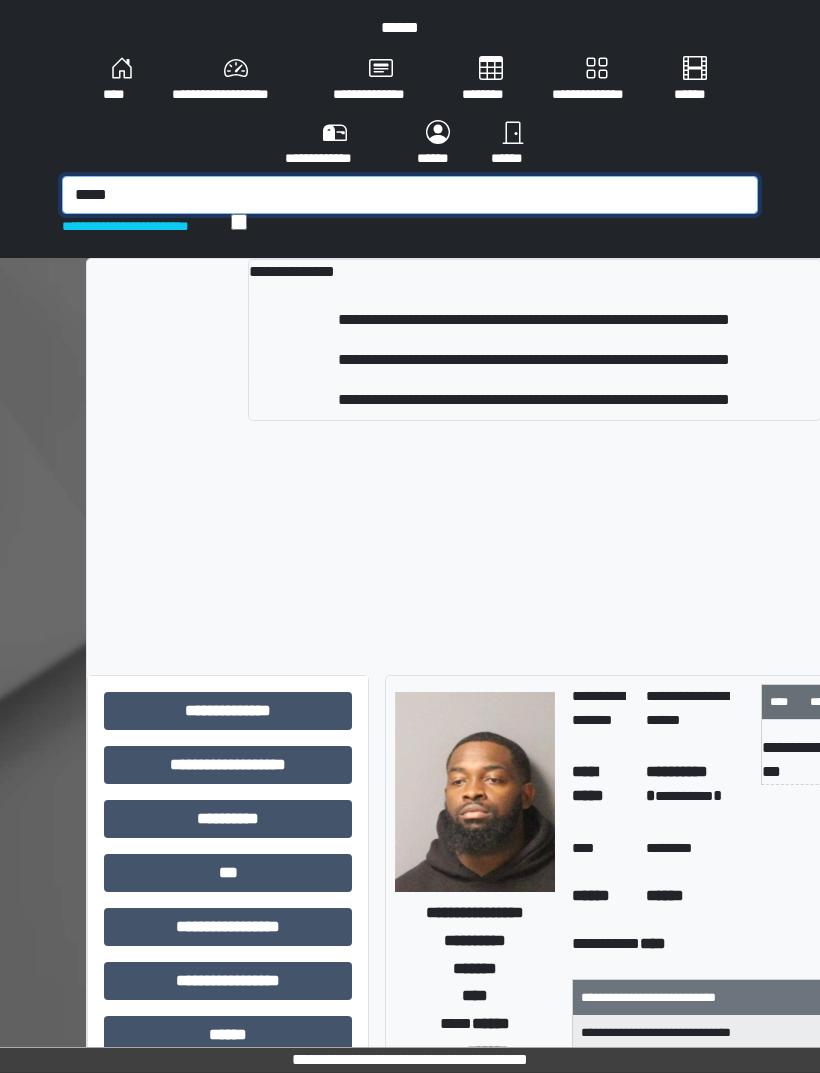 type on "*****" 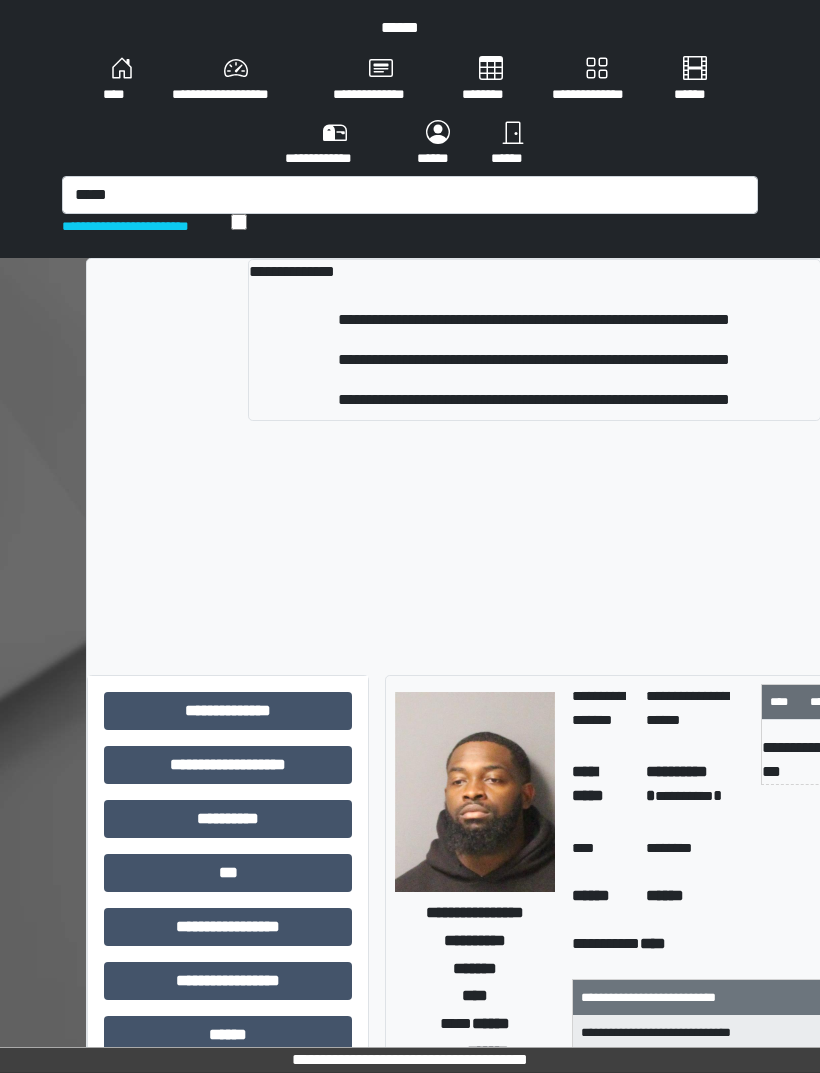 click on "**********" at bounding box center (534, 320) 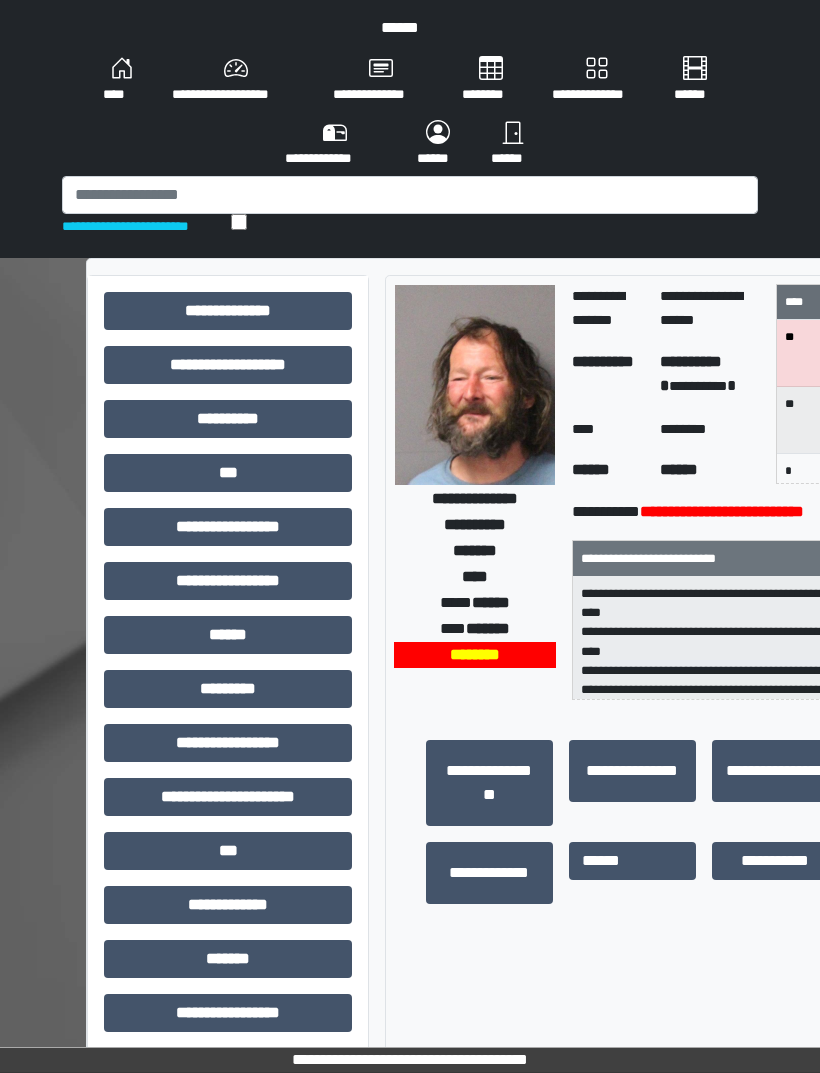 click on "***" at bounding box center [228, 473] 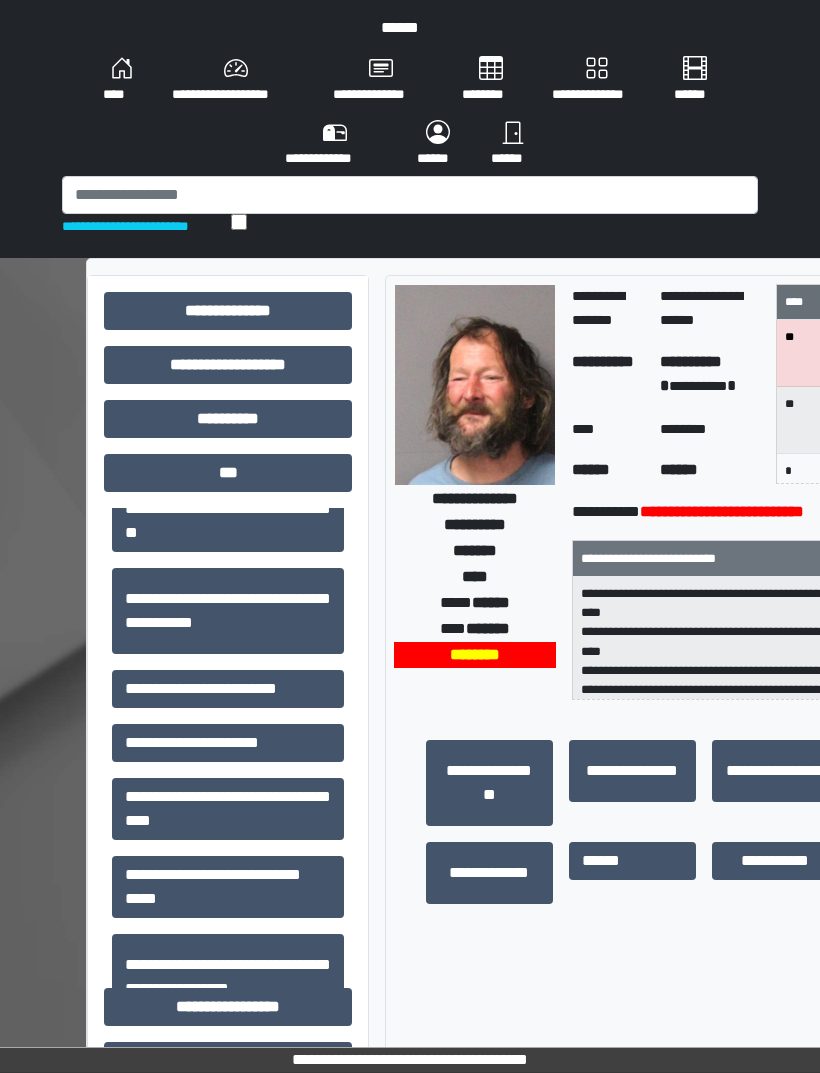 scroll, scrollTop: 196, scrollLeft: 0, axis: vertical 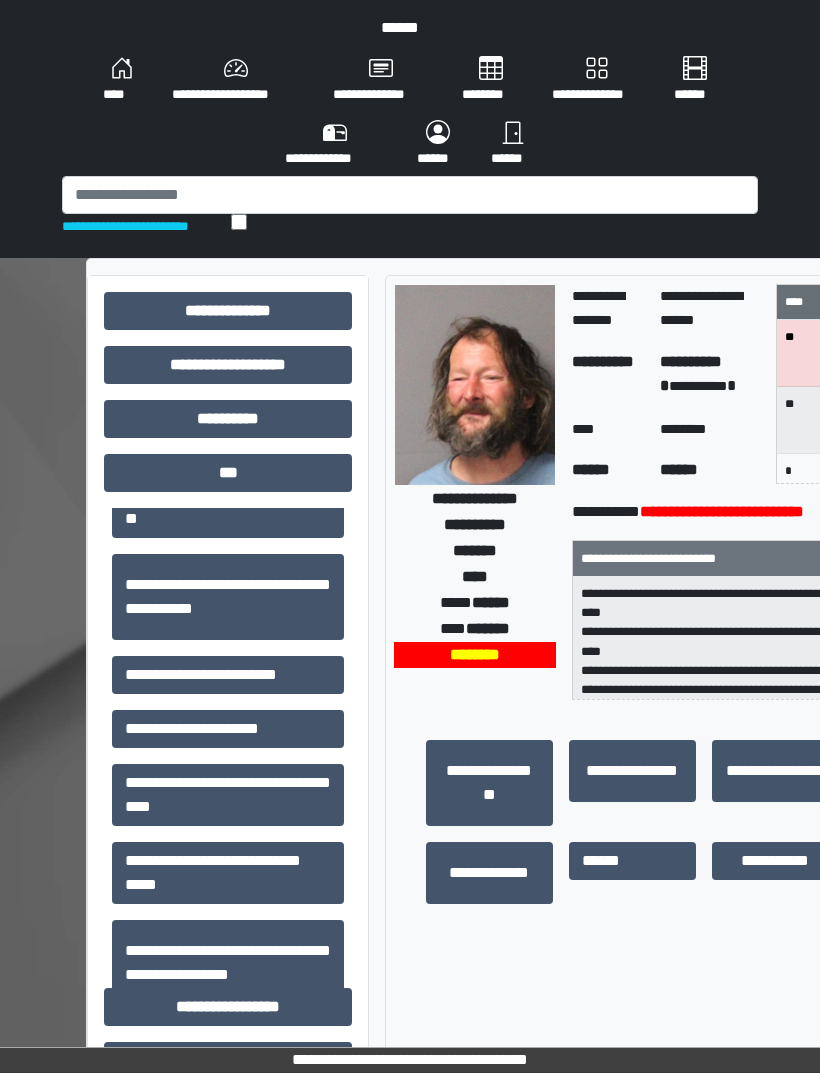 click on "**********" at bounding box center [228, 675] 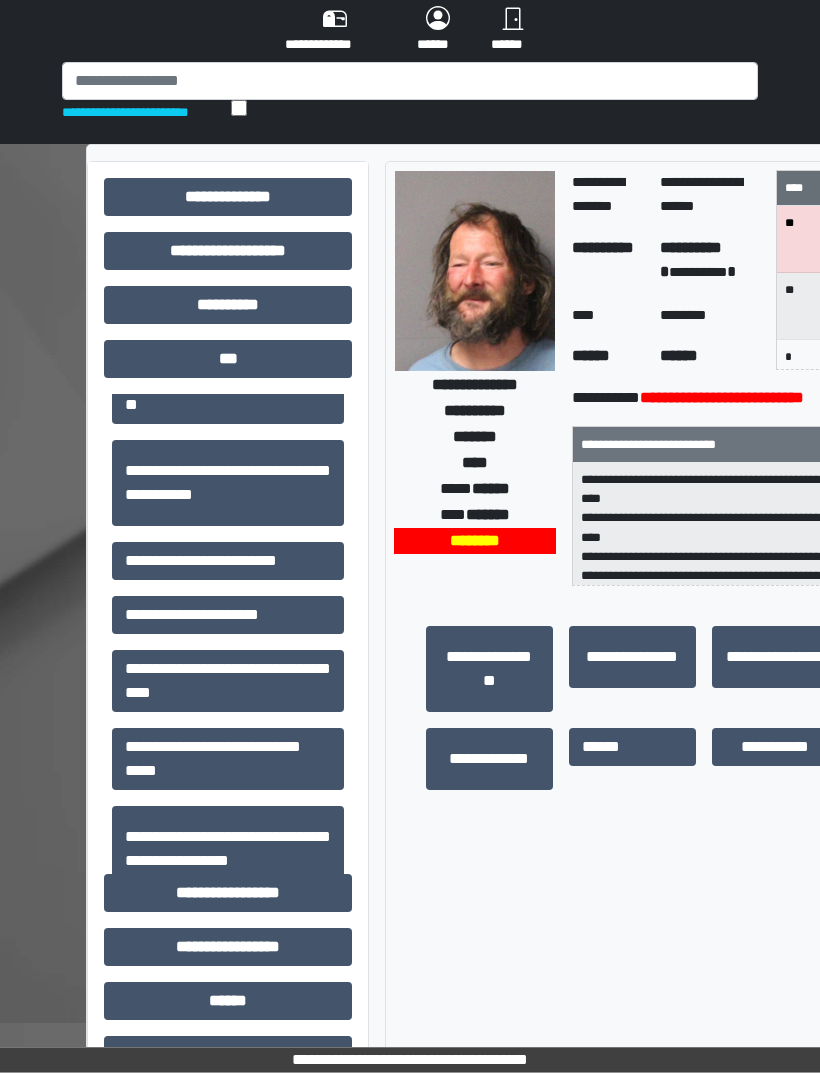 scroll, scrollTop: 121, scrollLeft: 0, axis: vertical 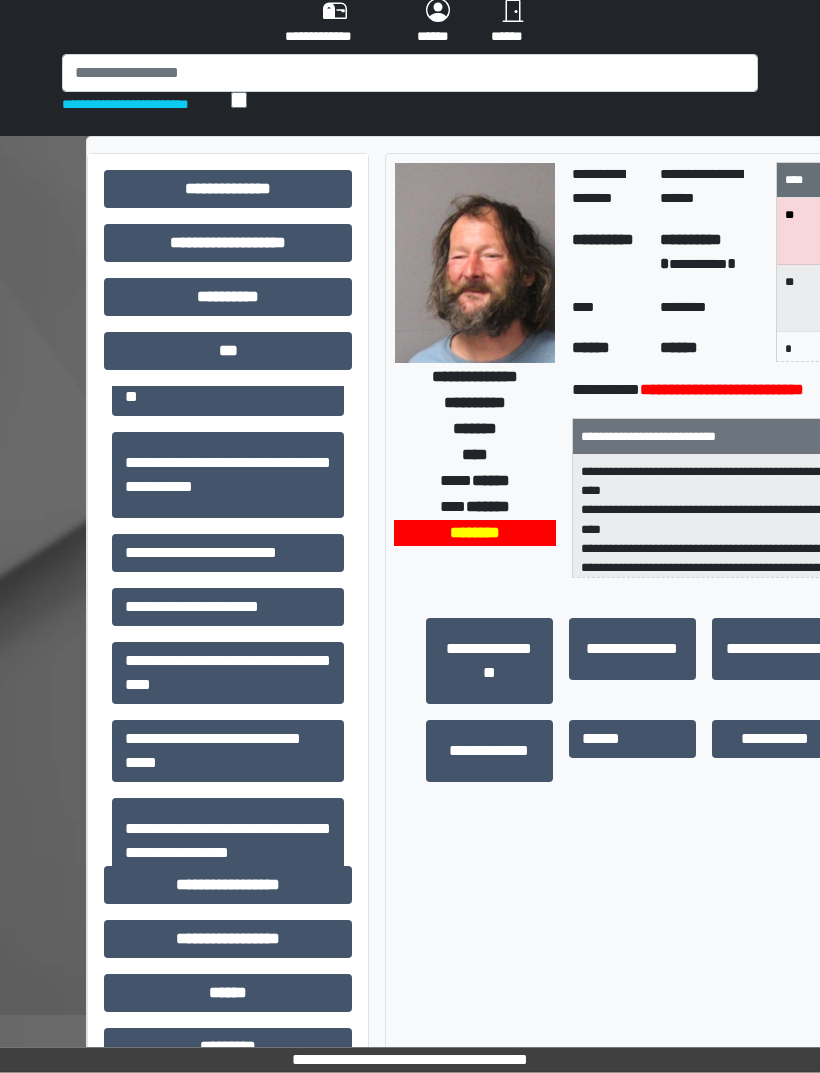 click on "**********" at bounding box center [228, 554] 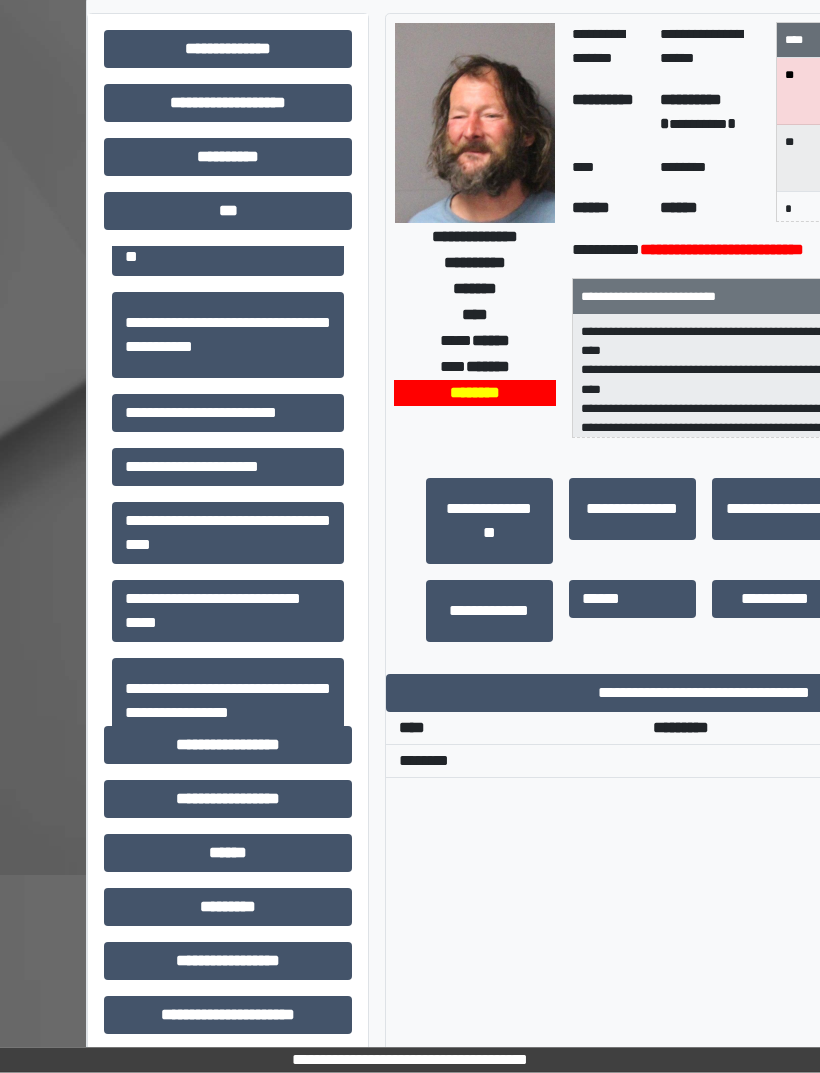 scroll, scrollTop: 281, scrollLeft: 0, axis: vertical 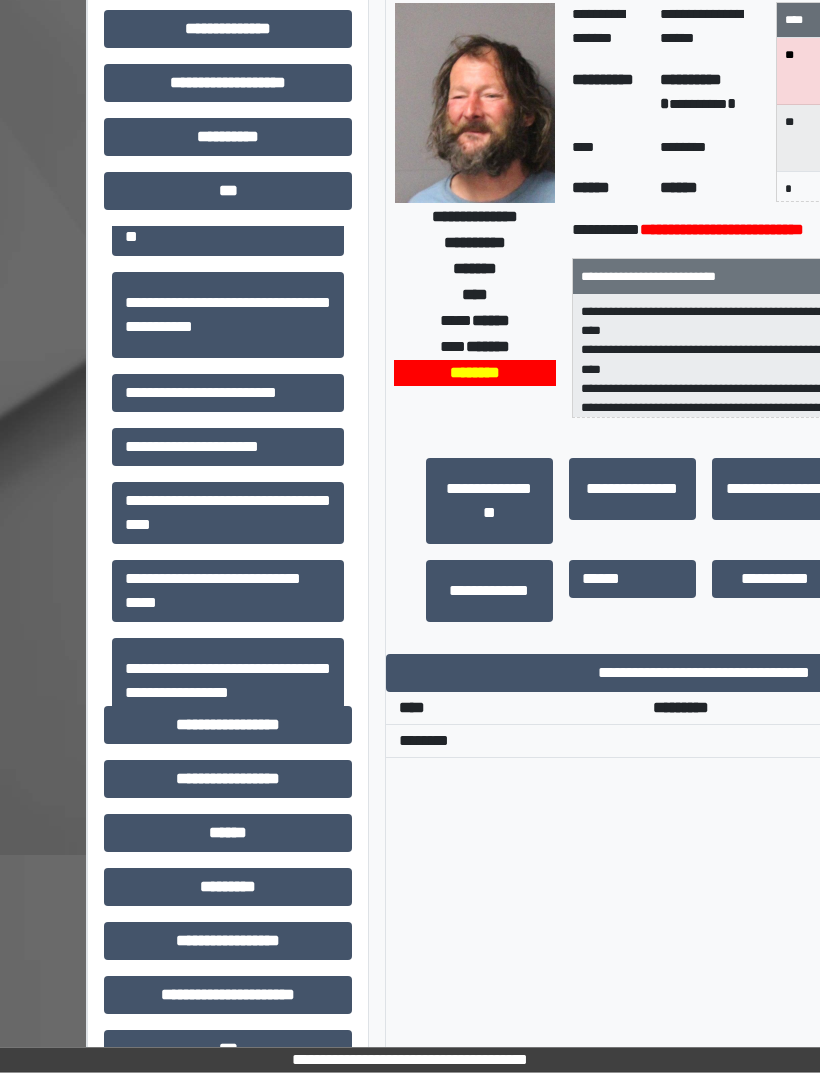 click on "**********" at bounding box center (703, 674) 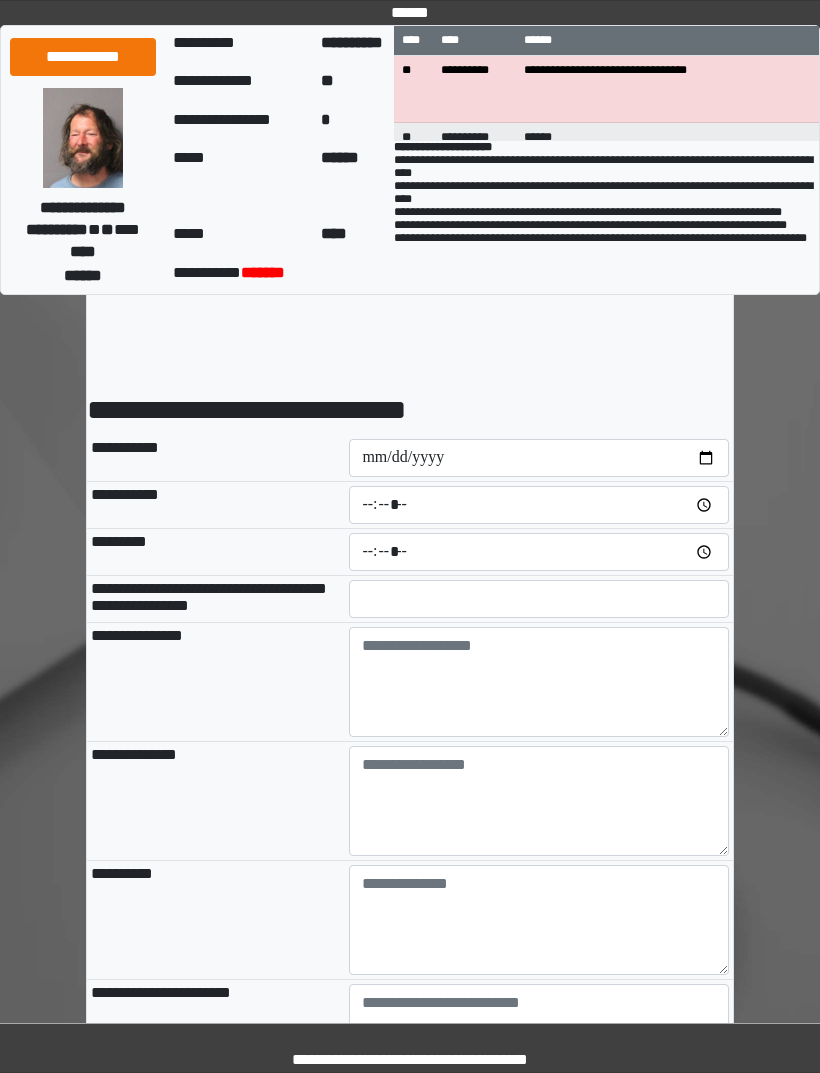 scroll, scrollTop: 0, scrollLeft: 0, axis: both 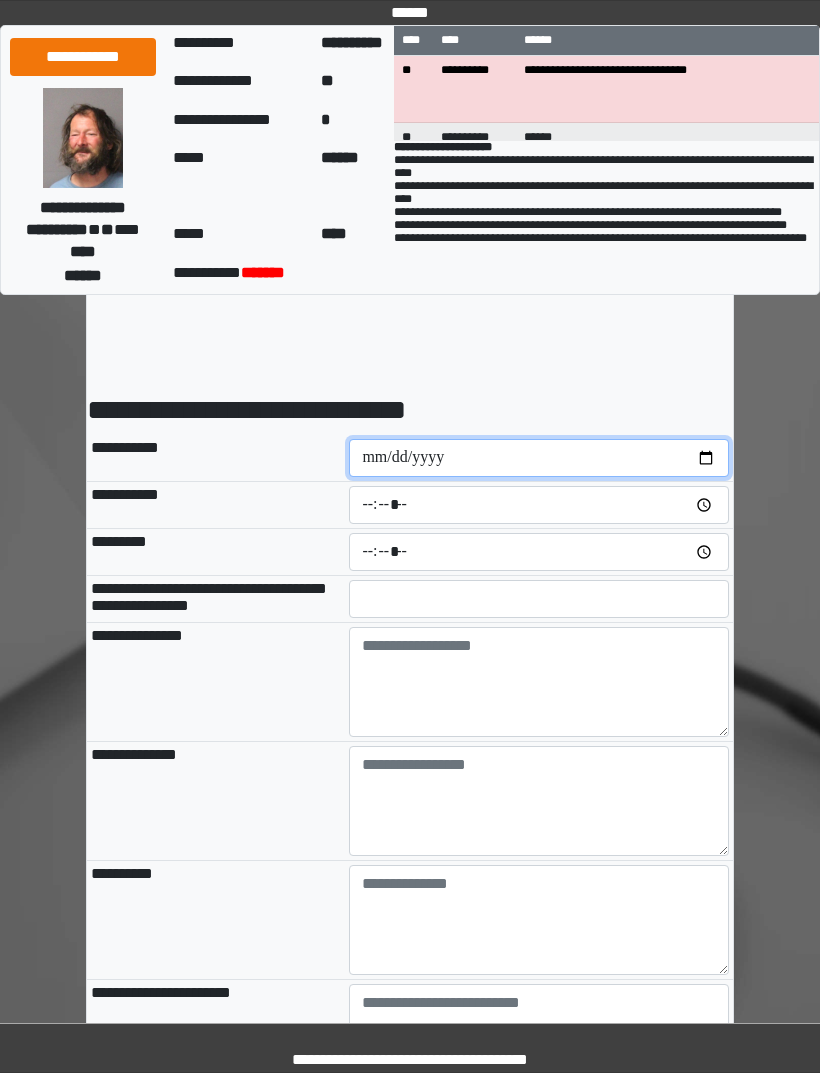 click at bounding box center (539, 458) 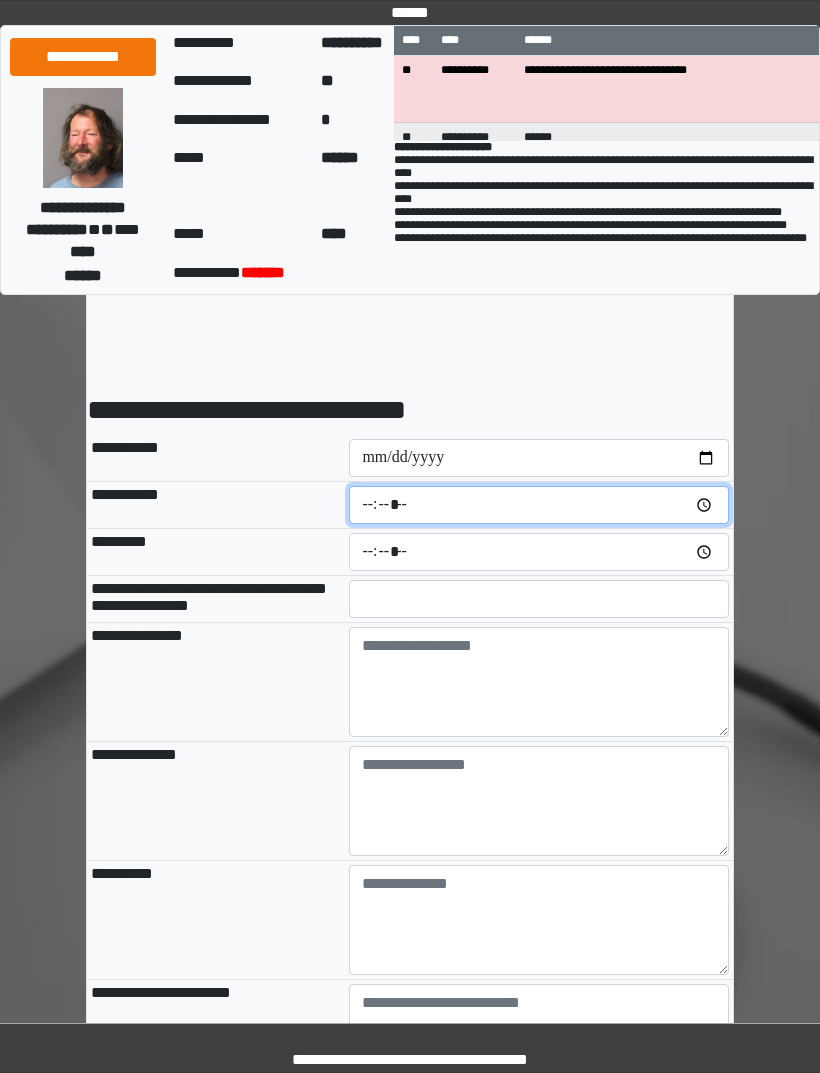 click at bounding box center [539, 505] 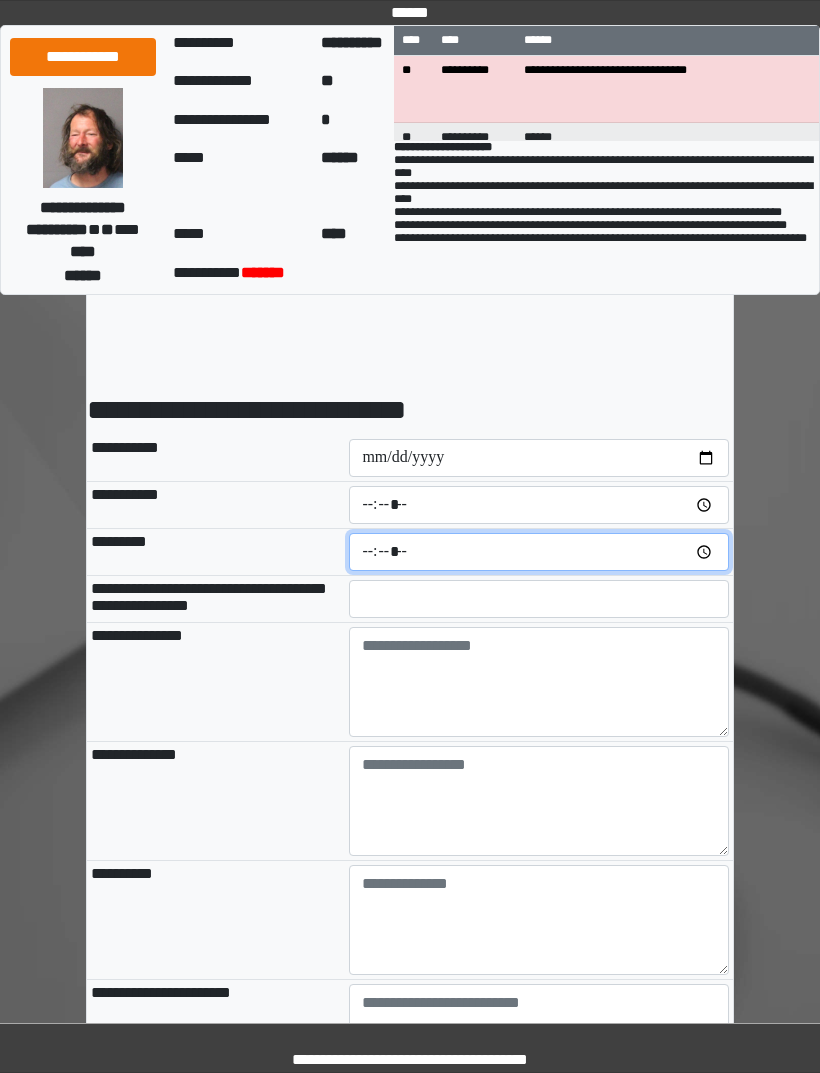 click at bounding box center [539, 552] 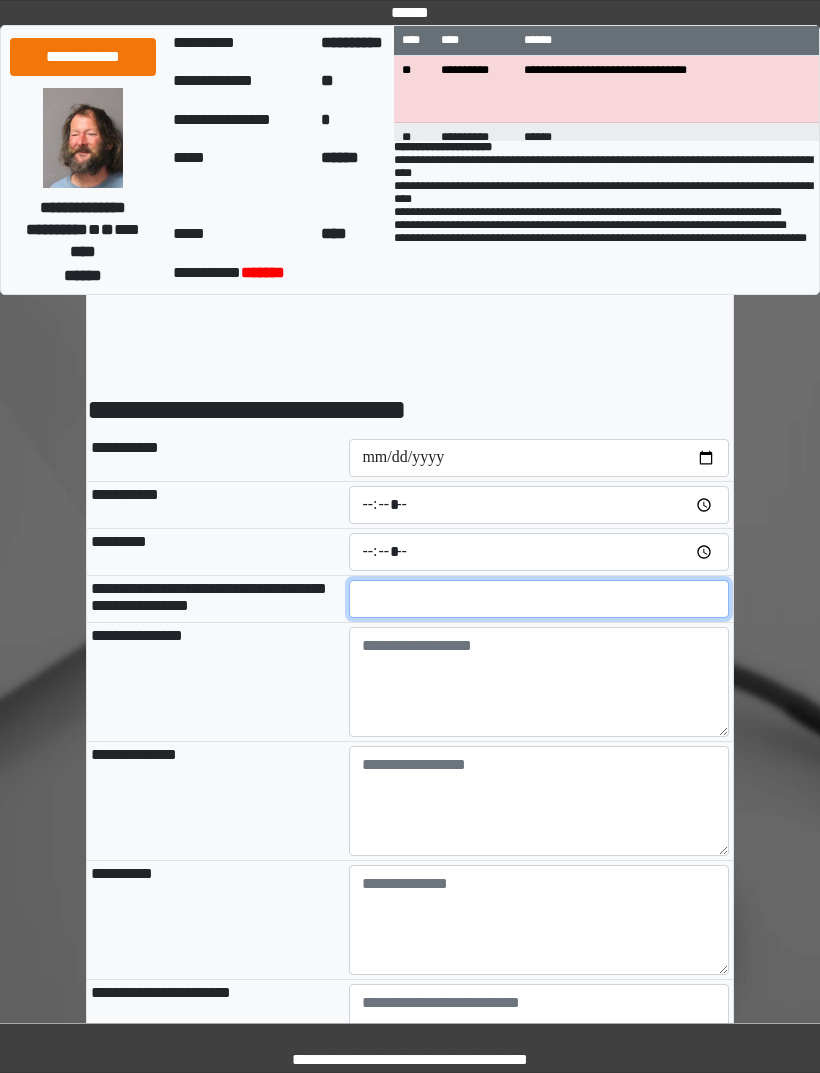 click at bounding box center (539, 599) 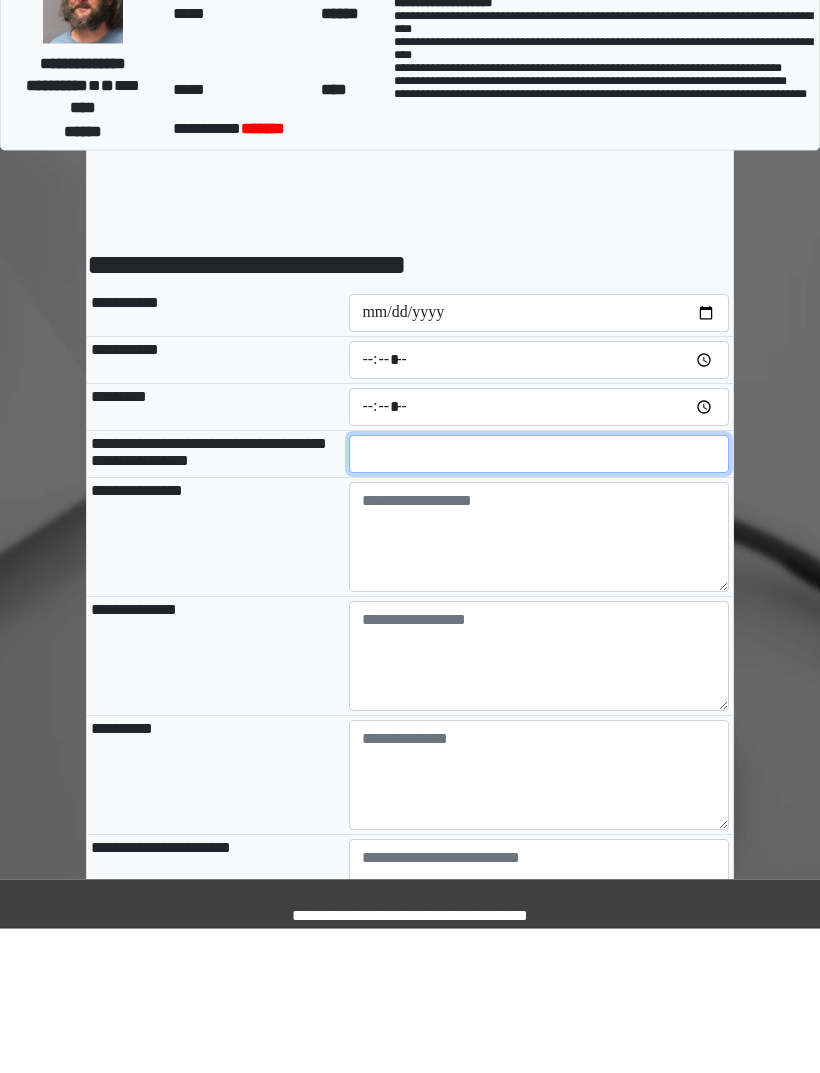 type on "**" 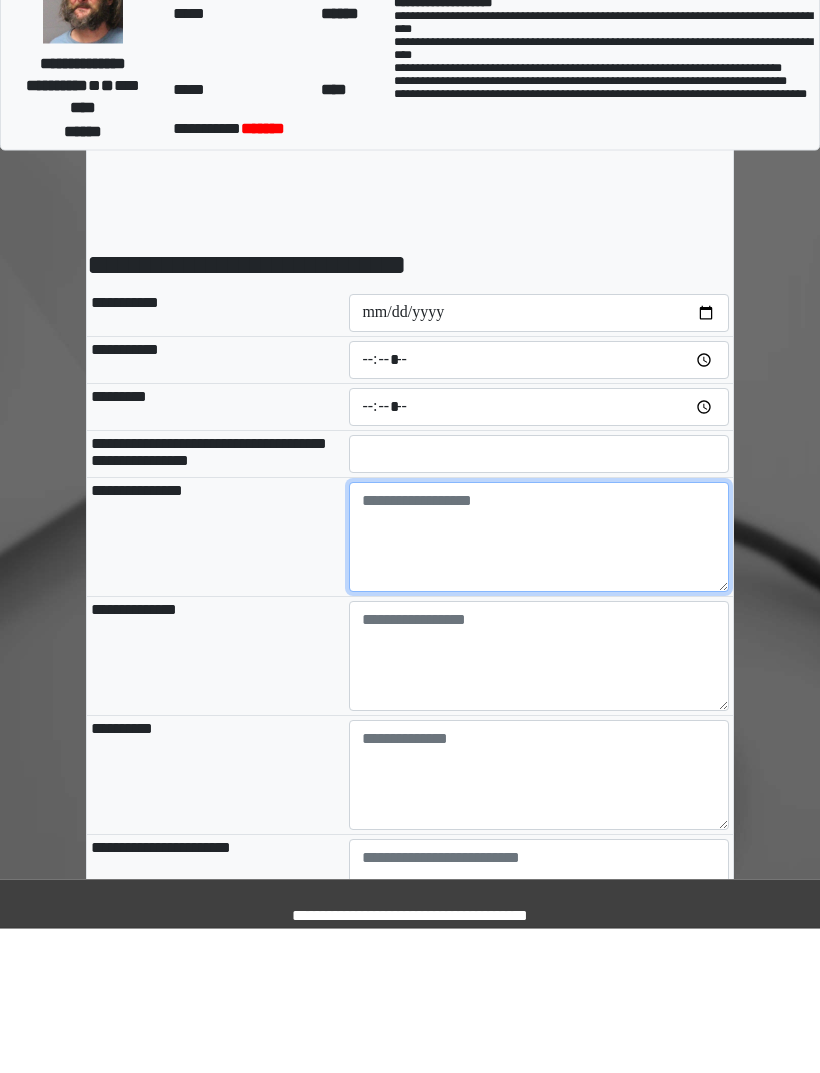click at bounding box center (539, 682) 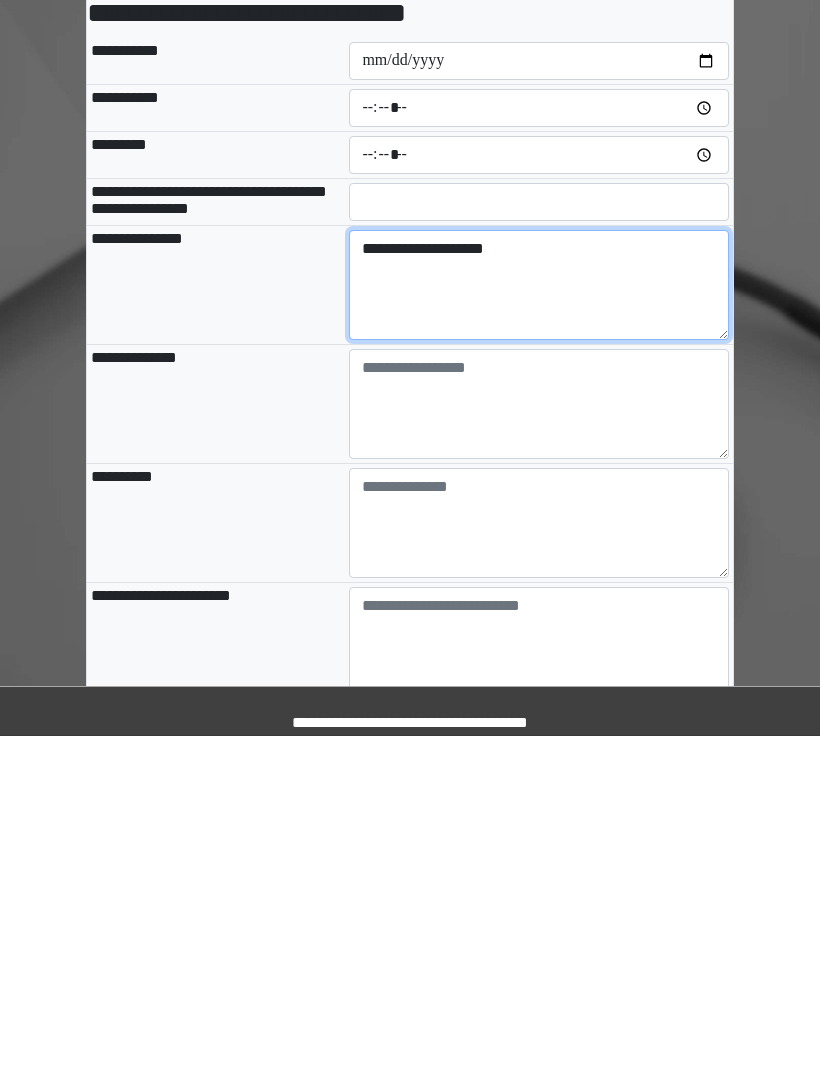 scroll, scrollTop: 64, scrollLeft: 0, axis: vertical 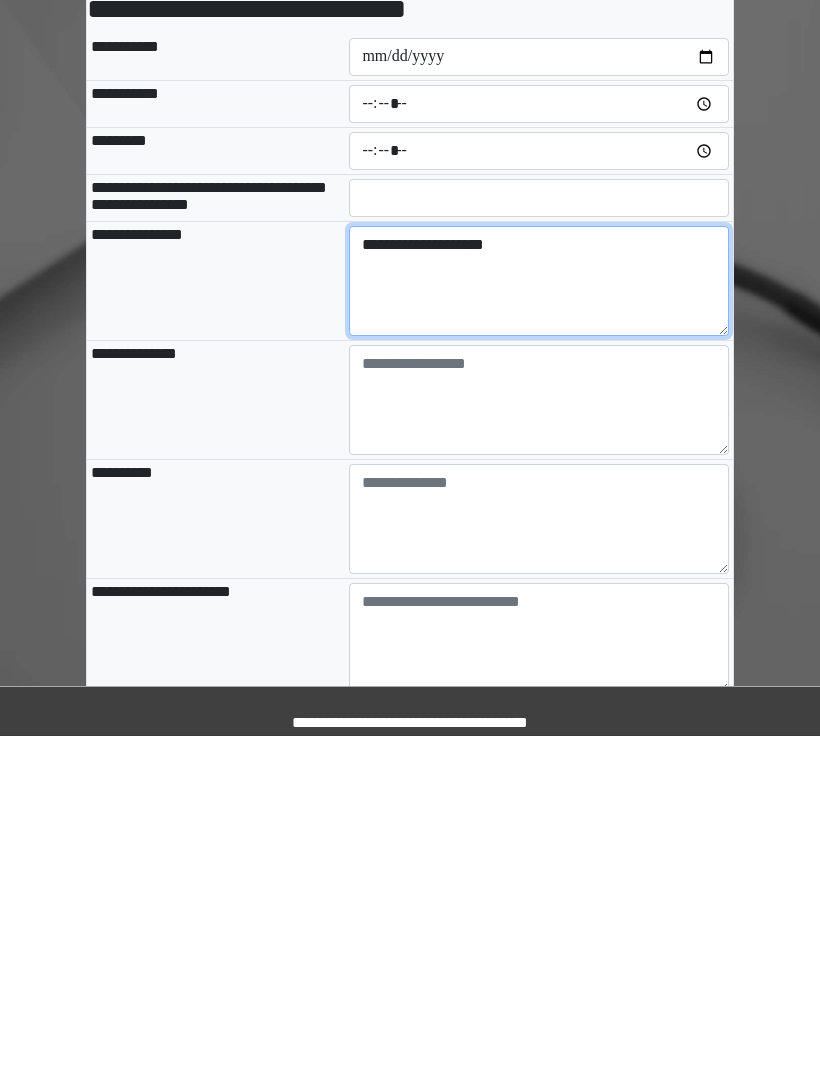 type on "**********" 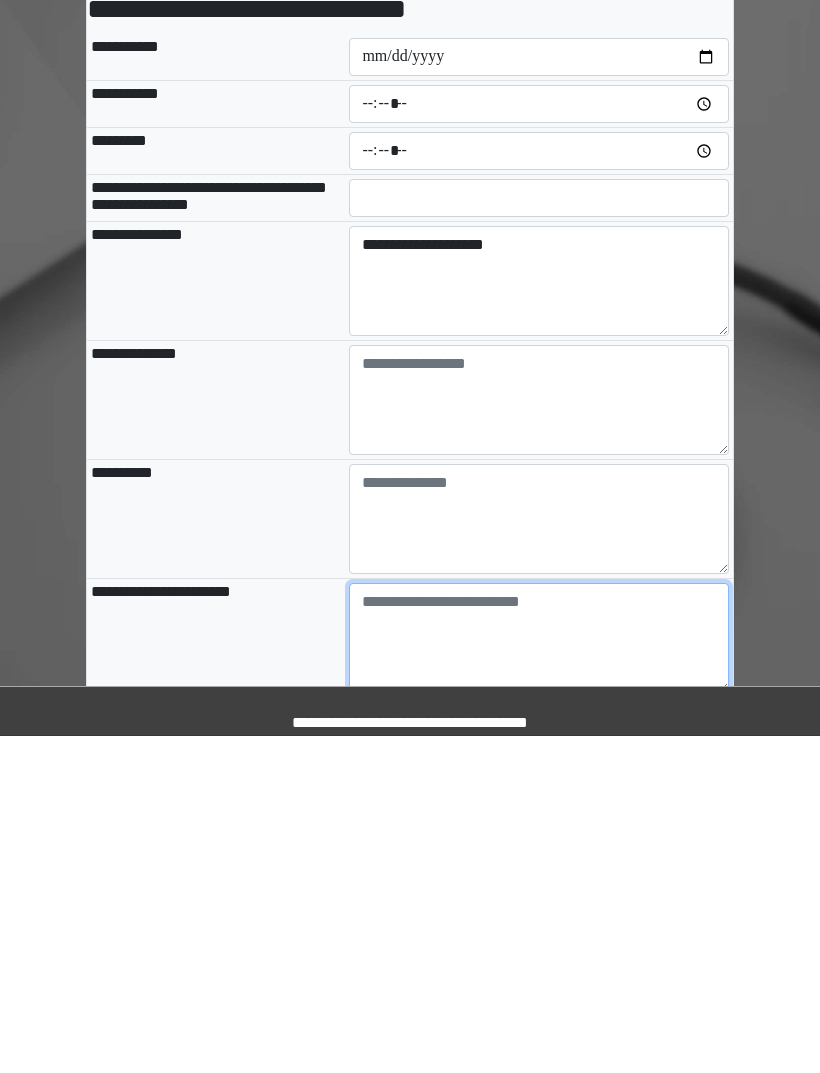 click at bounding box center [539, 975] 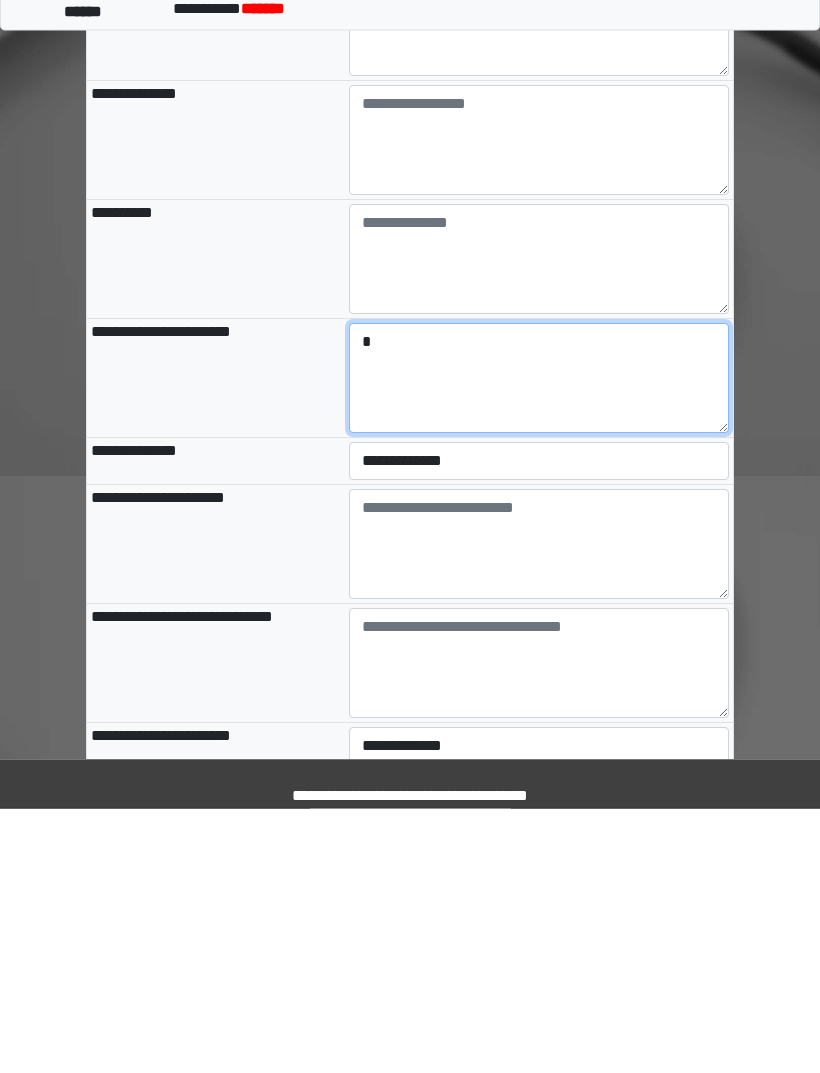 type on "*" 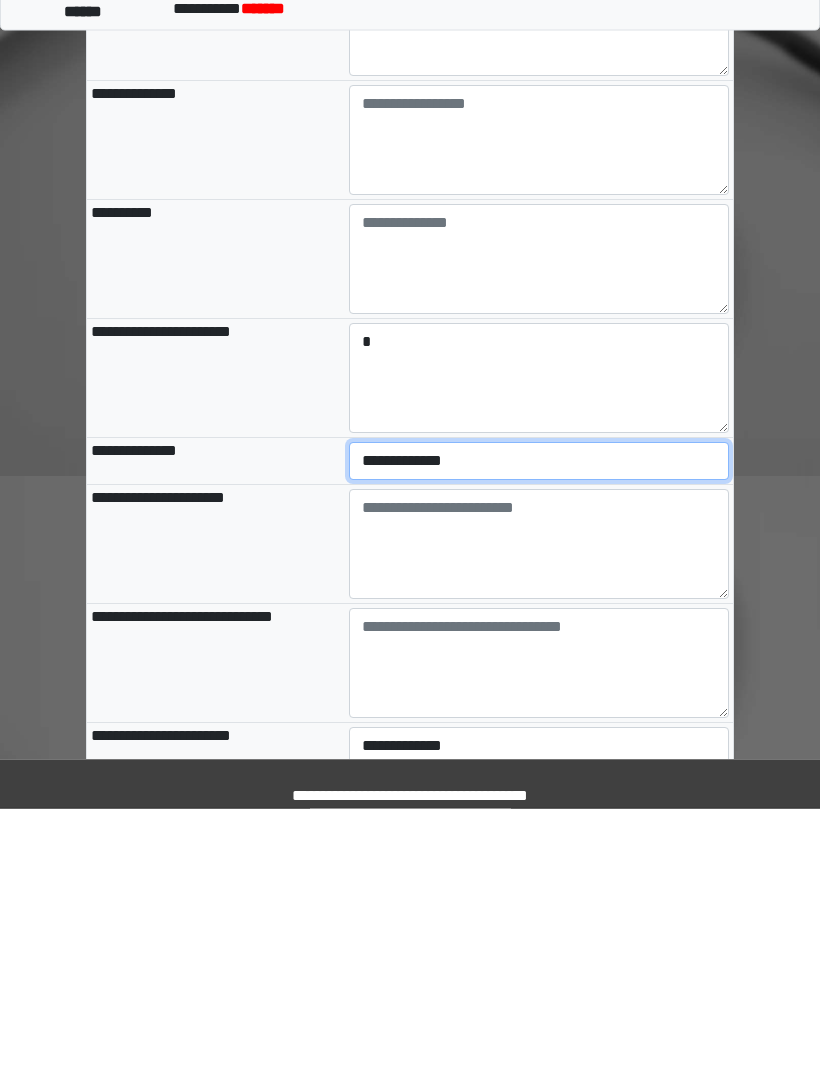 click on "**********" at bounding box center [539, 726] 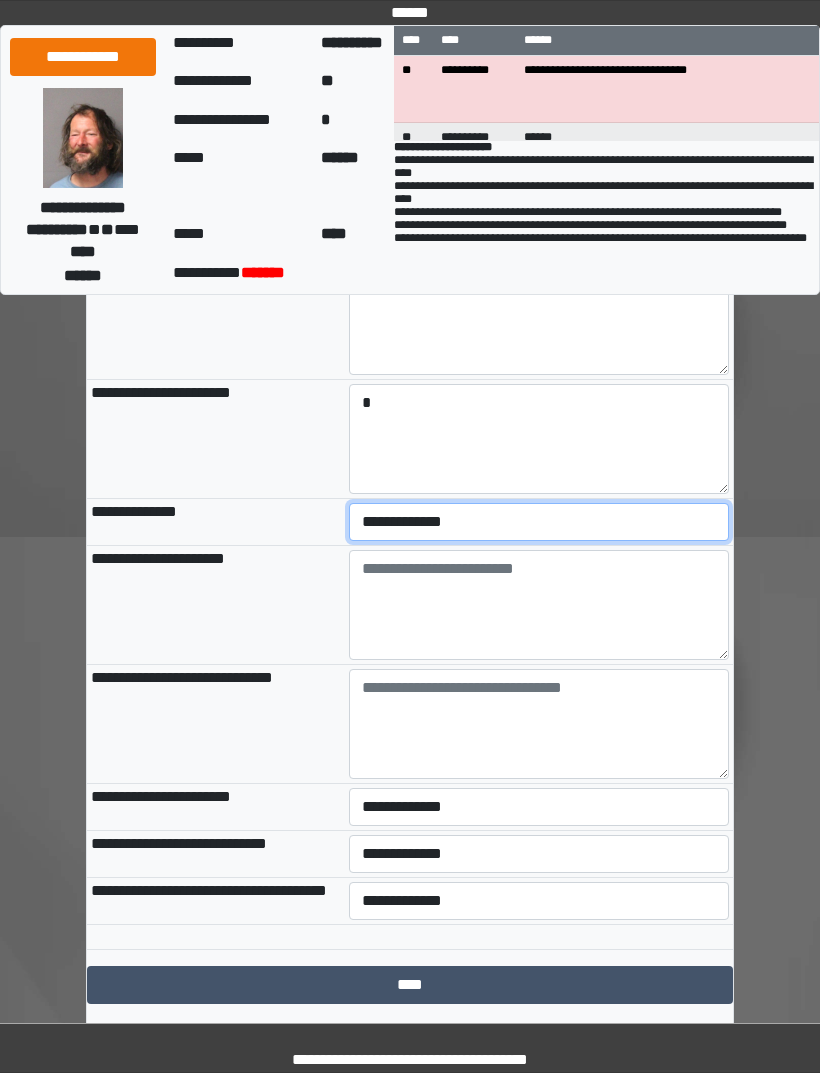 select on "***" 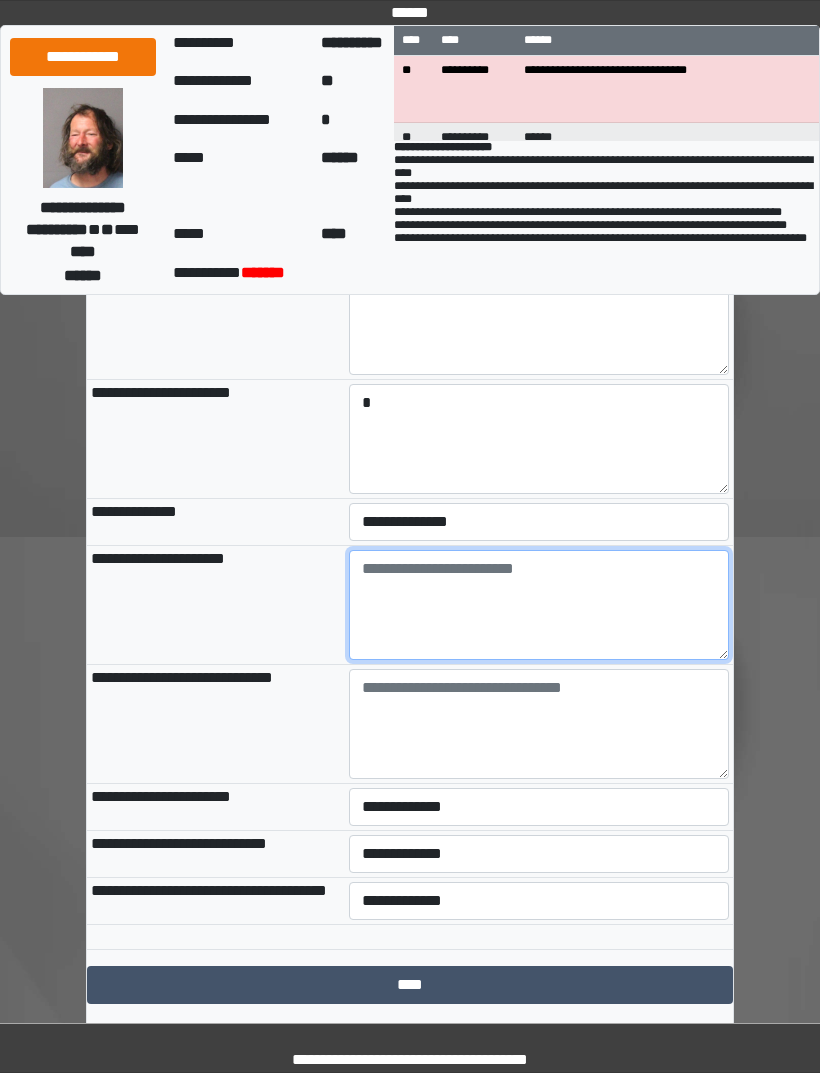 click at bounding box center (539, 605) 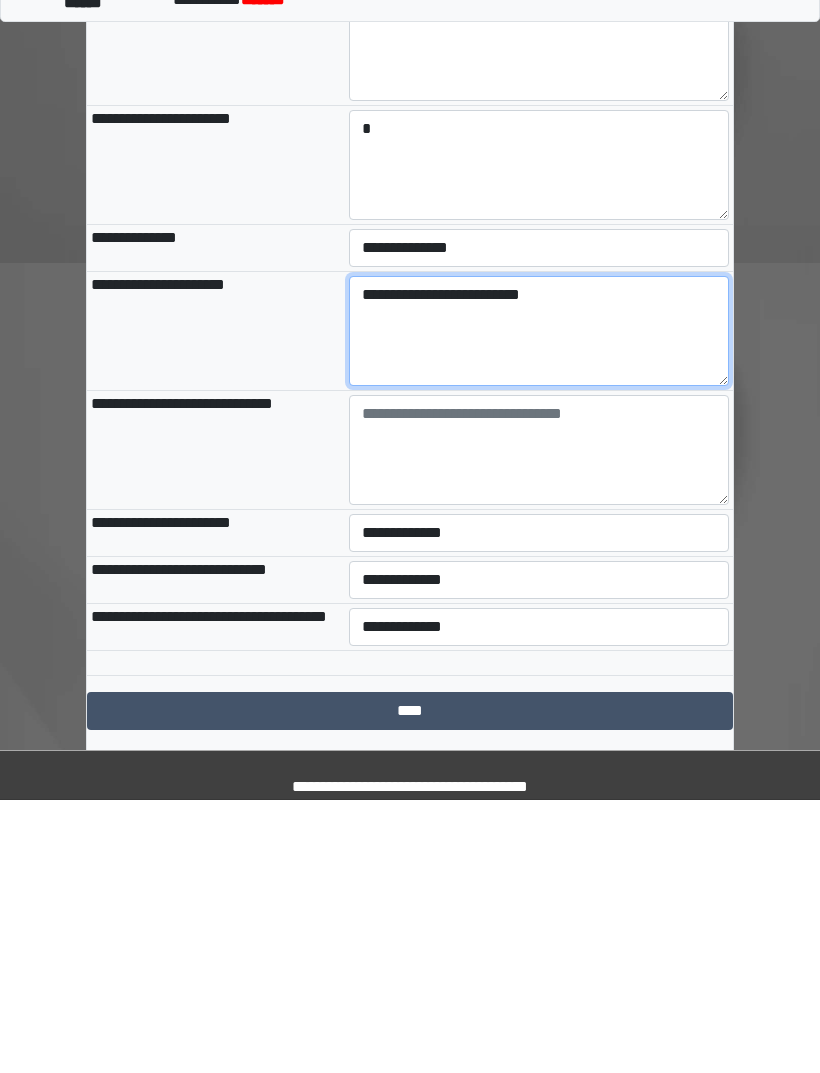 type on "**********" 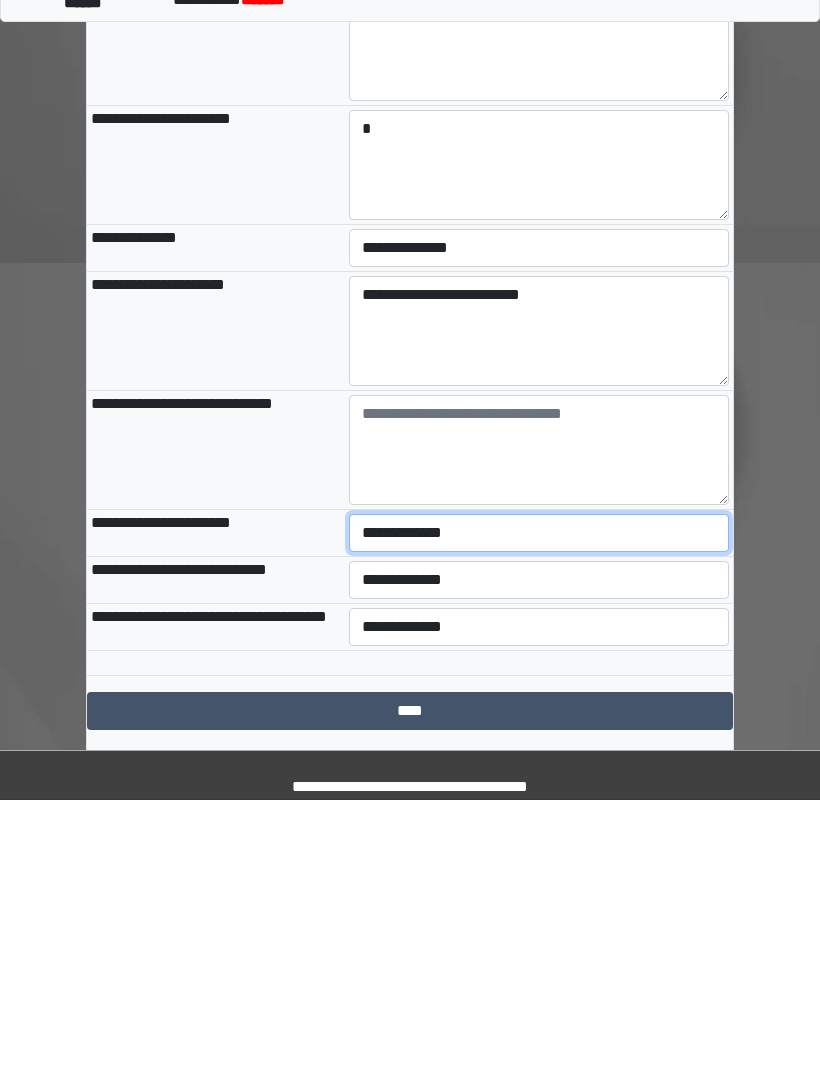 click on "**********" at bounding box center (539, 806) 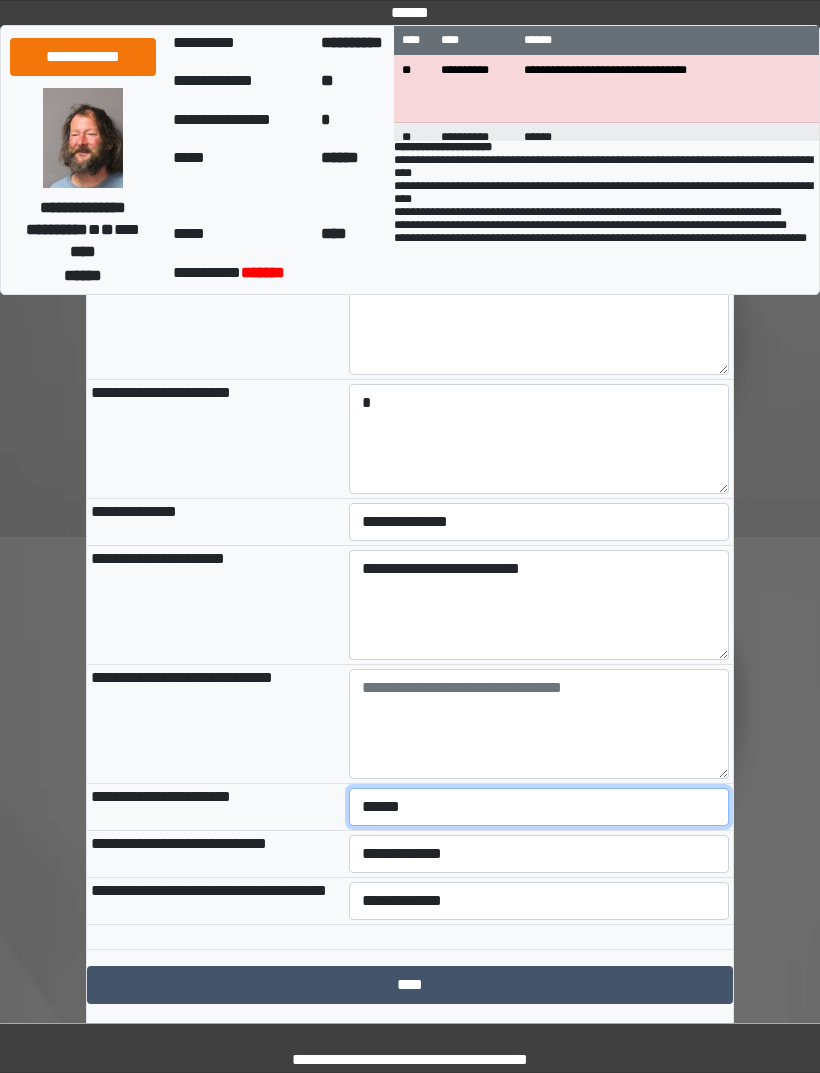 click on "**********" at bounding box center (539, 807) 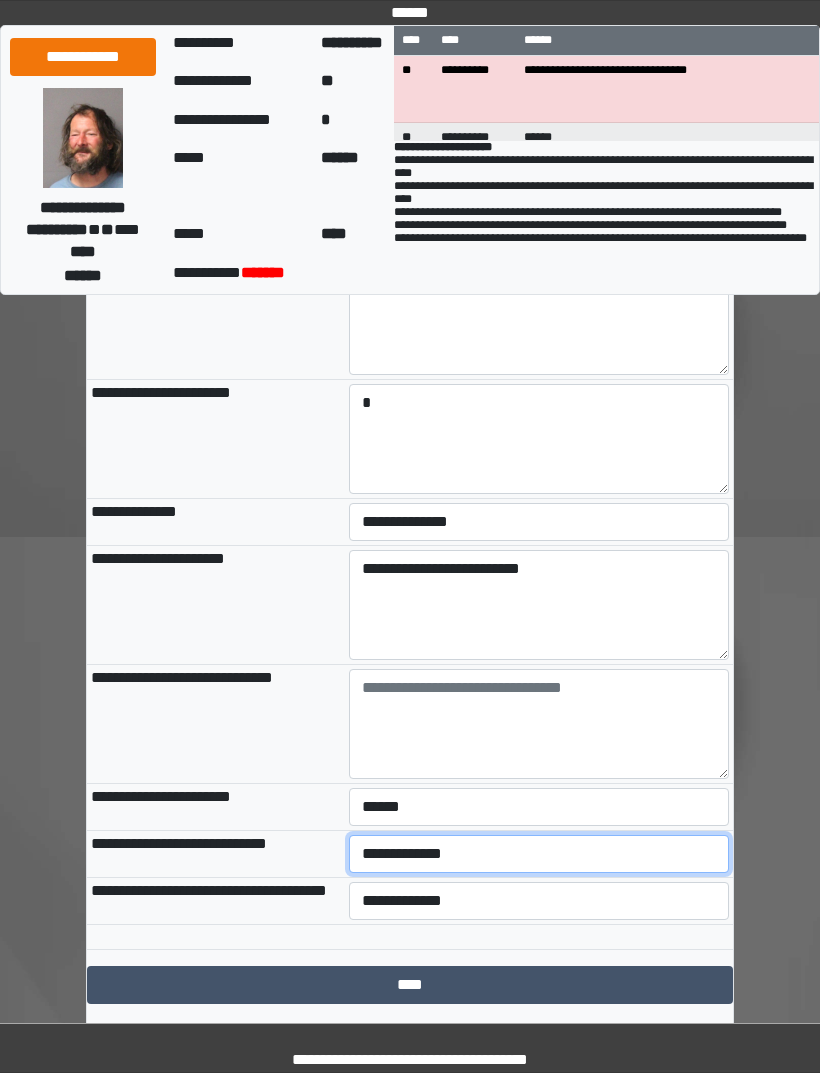 click on "**********" at bounding box center (539, 854) 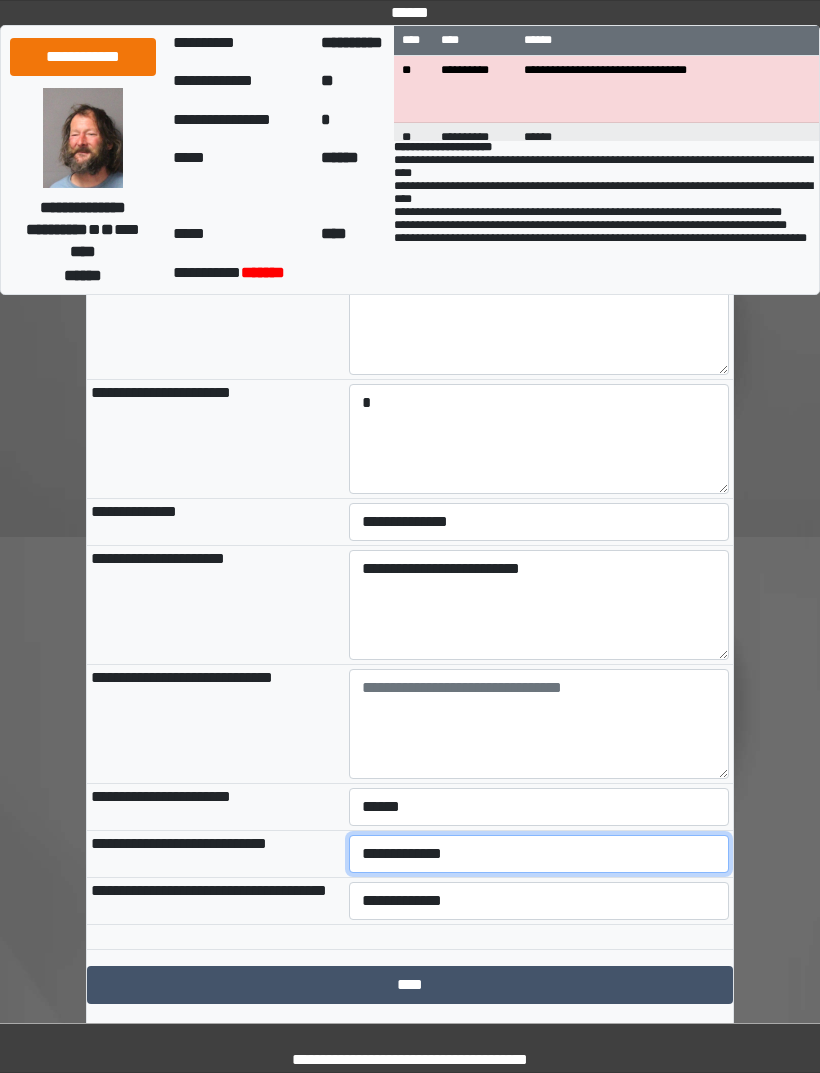 select on "***" 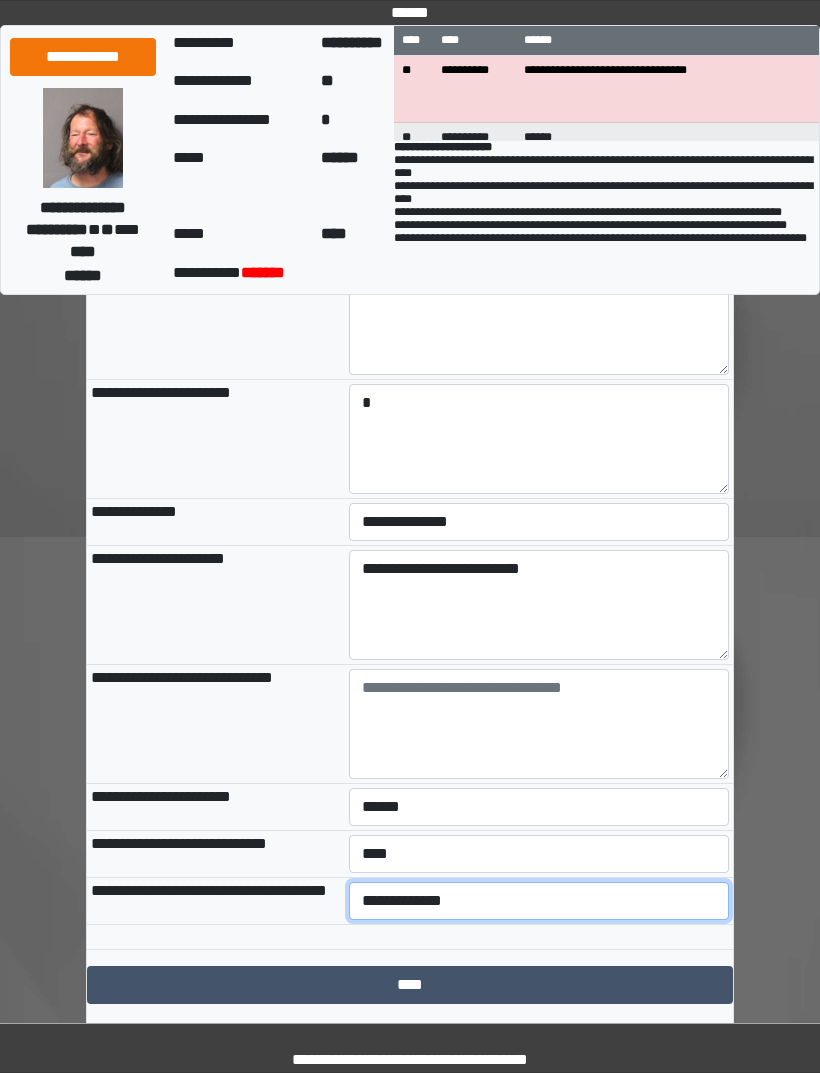 click on "**********" at bounding box center (539, 901) 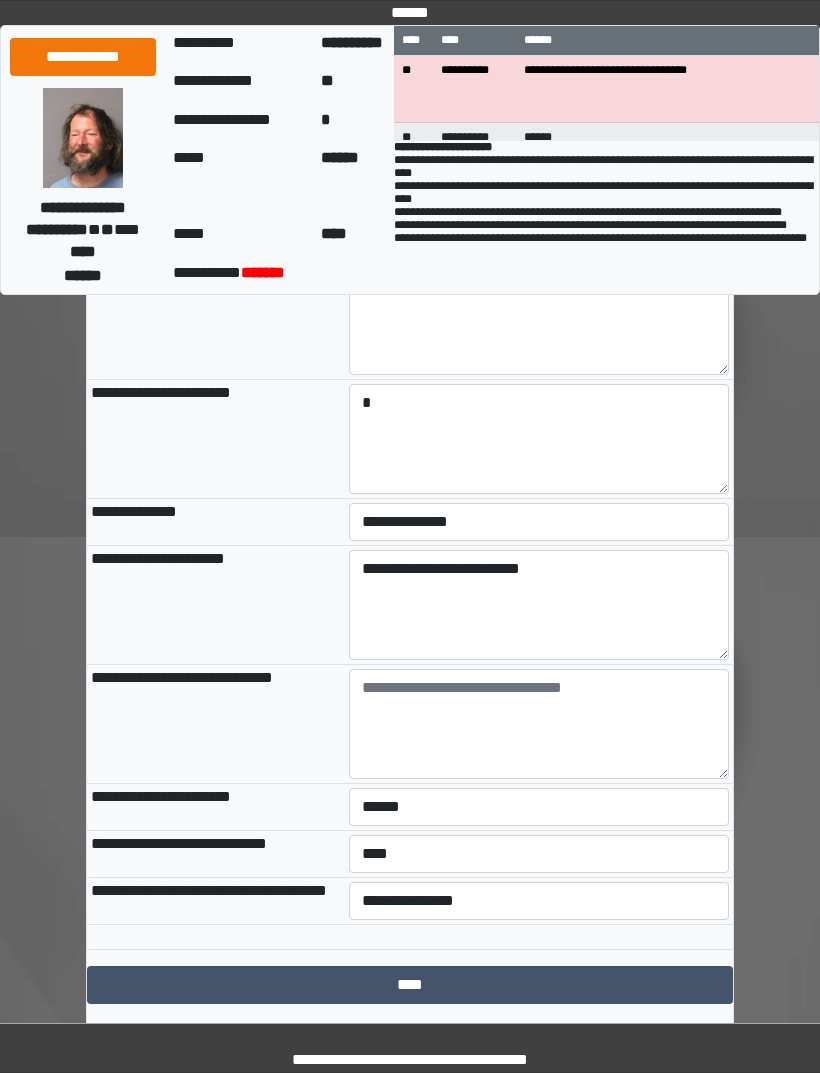 click on "****" at bounding box center [410, 985] 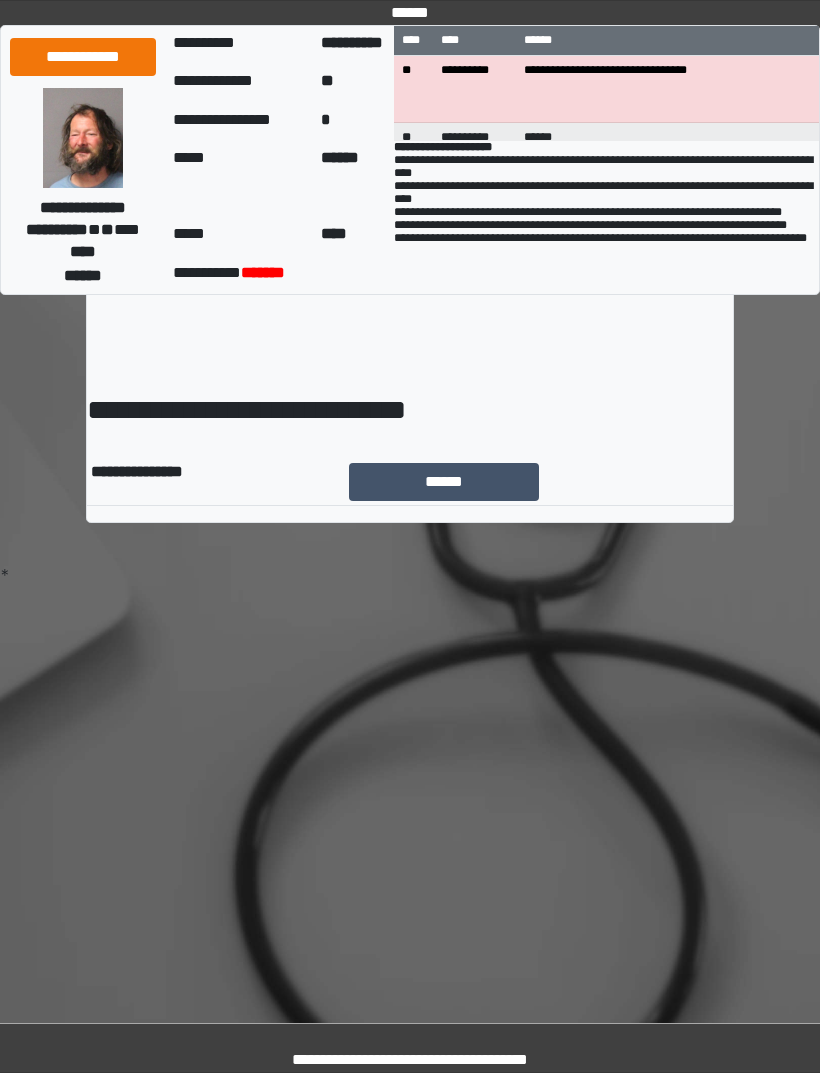 scroll, scrollTop: 0, scrollLeft: 0, axis: both 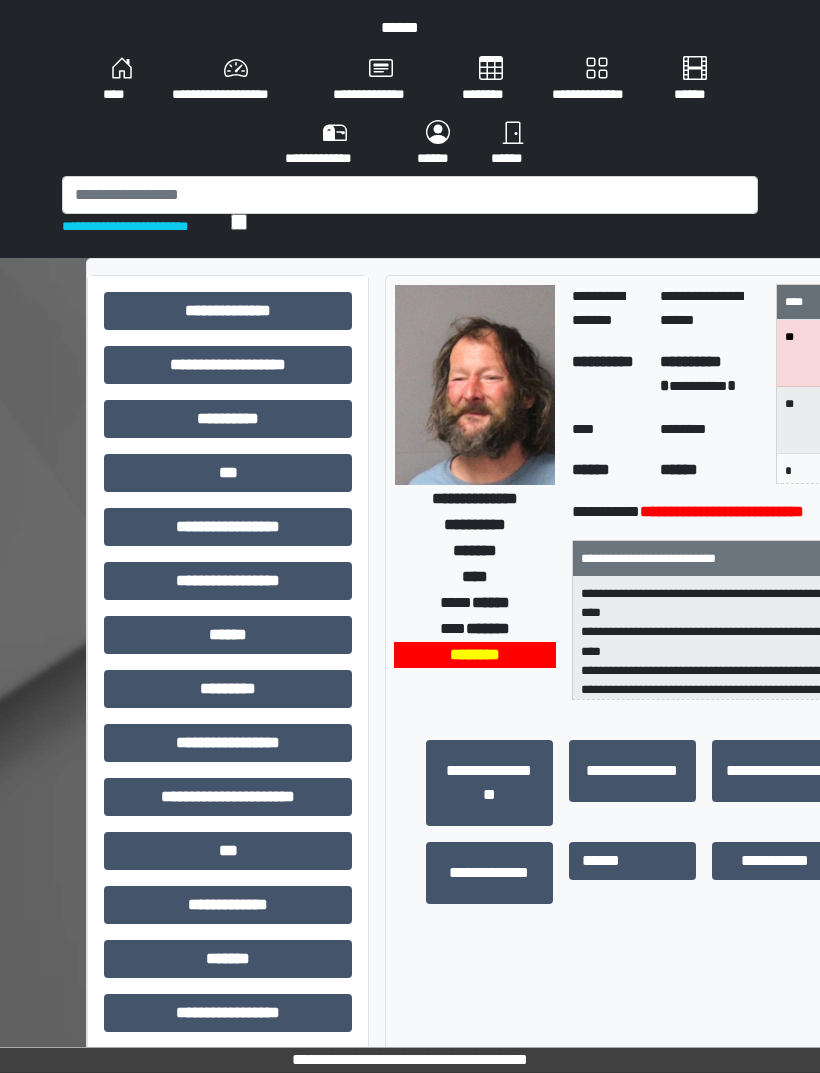 click on "******" at bounding box center (438, 144) 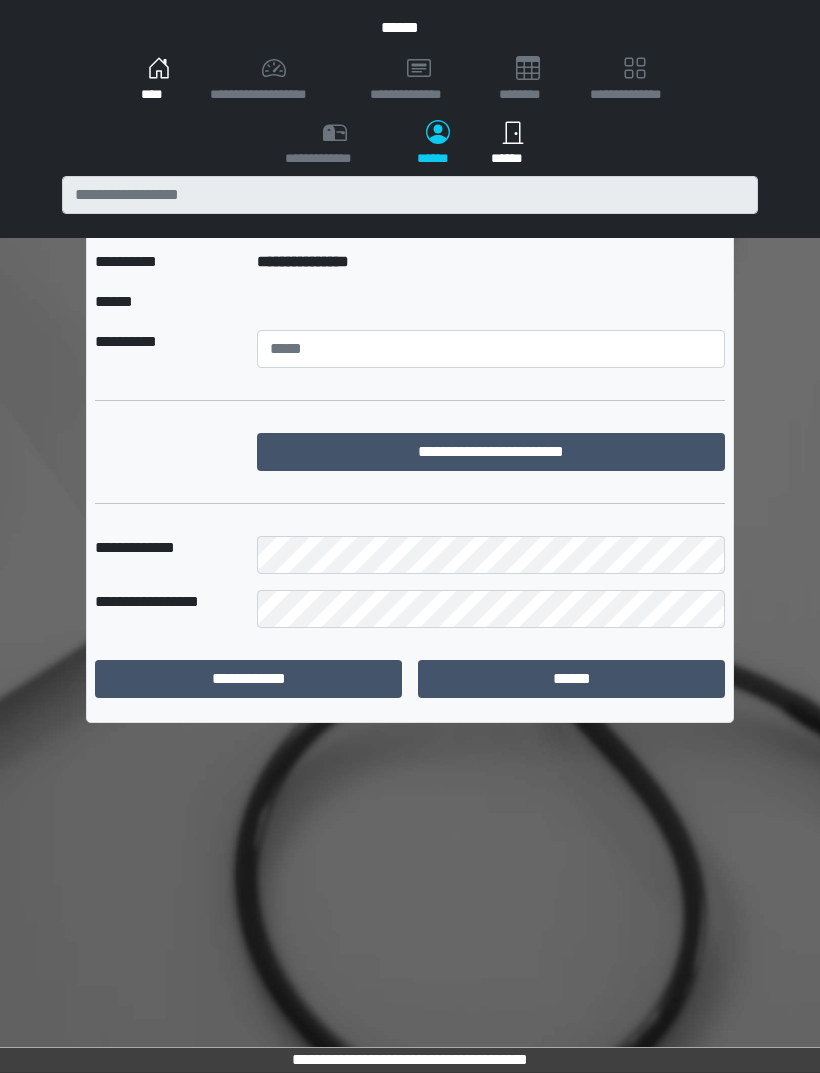 scroll, scrollTop: 0, scrollLeft: 0, axis: both 